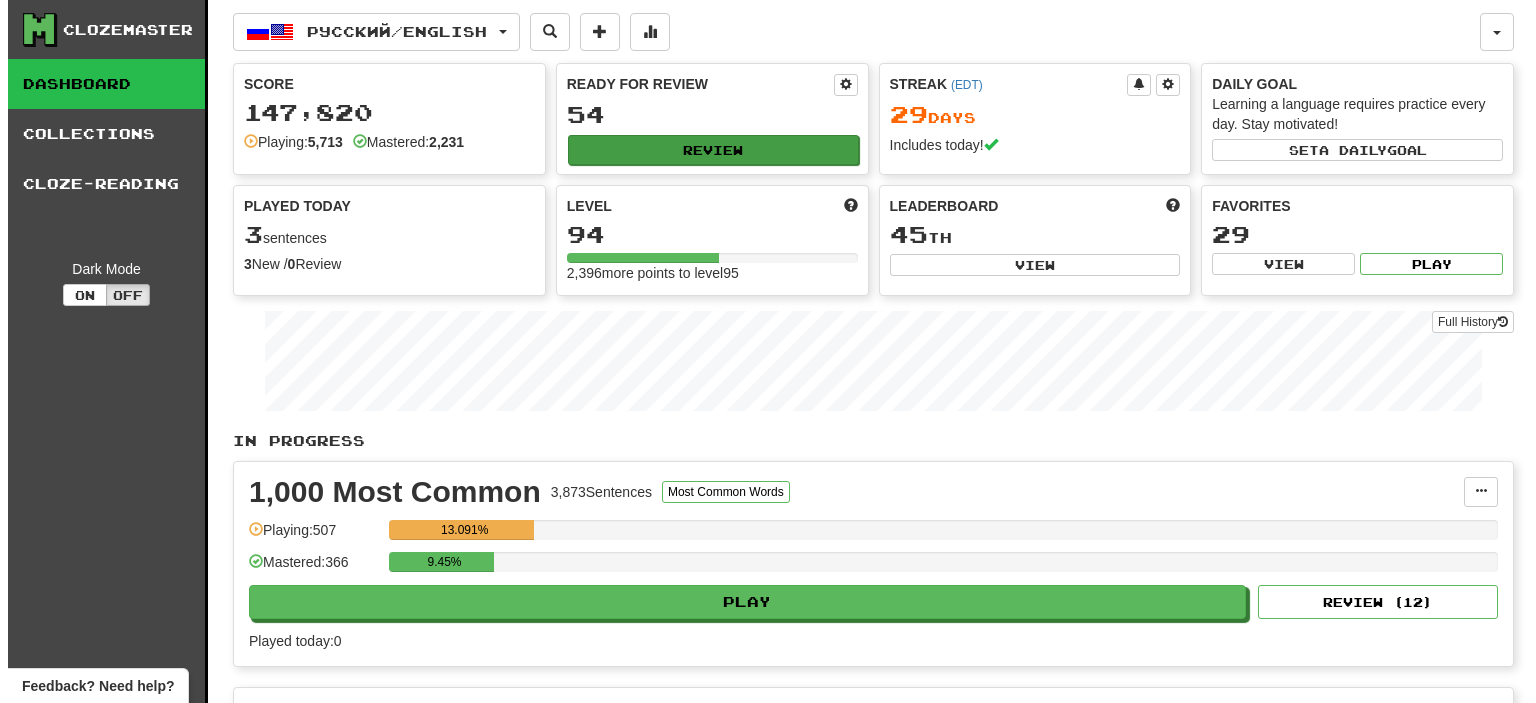 scroll, scrollTop: 0, scrollLeft: 0, axis: both 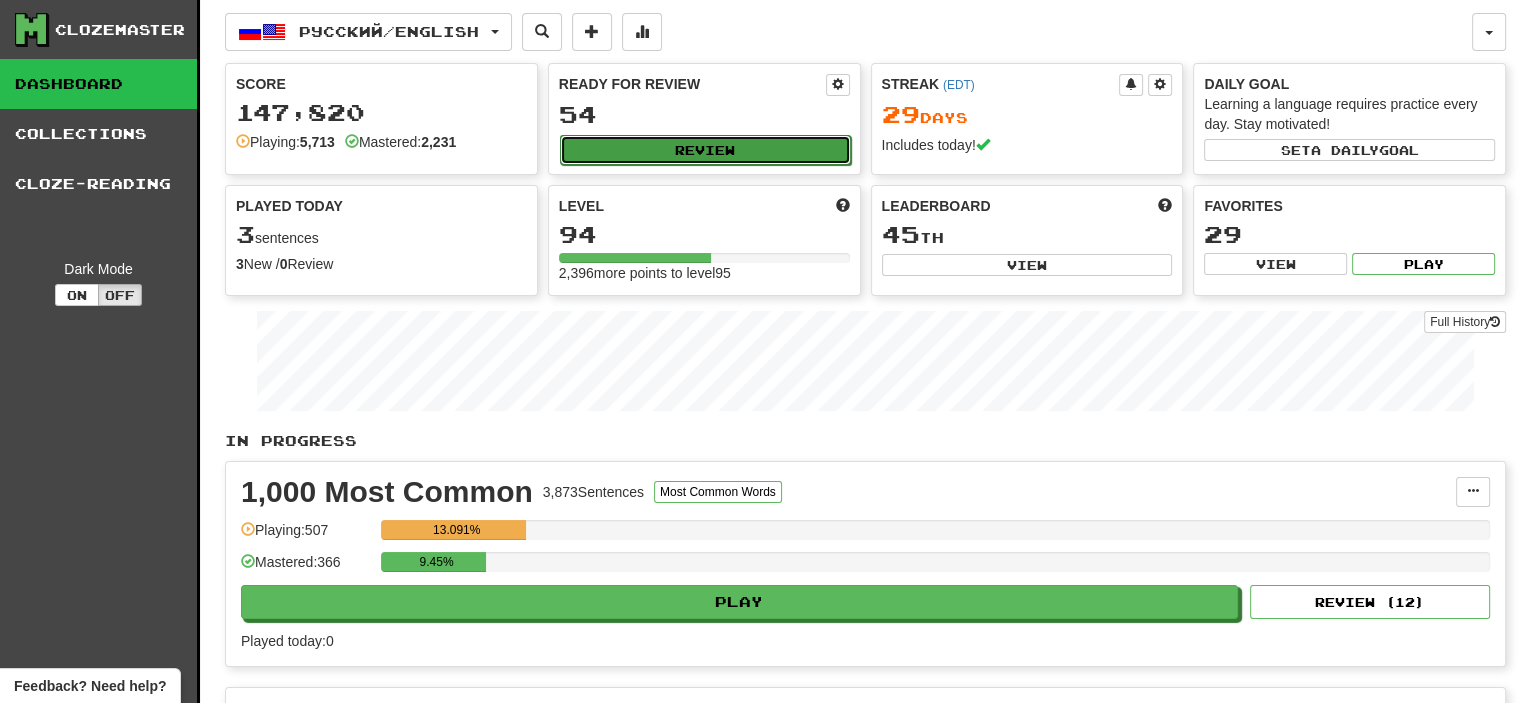 click on "Review" at bounding box center (705, 150) 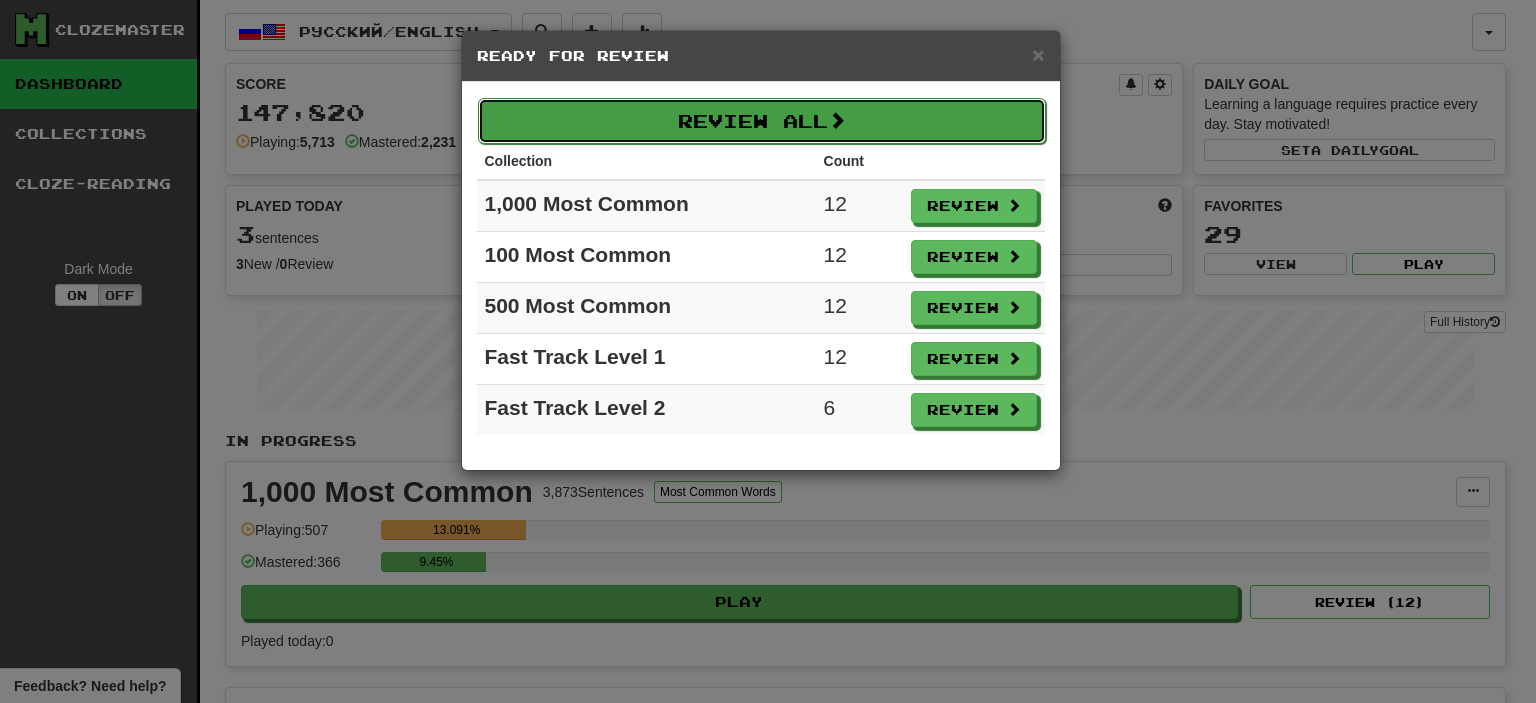 click on "Review All" at bounding box center [762, 121] 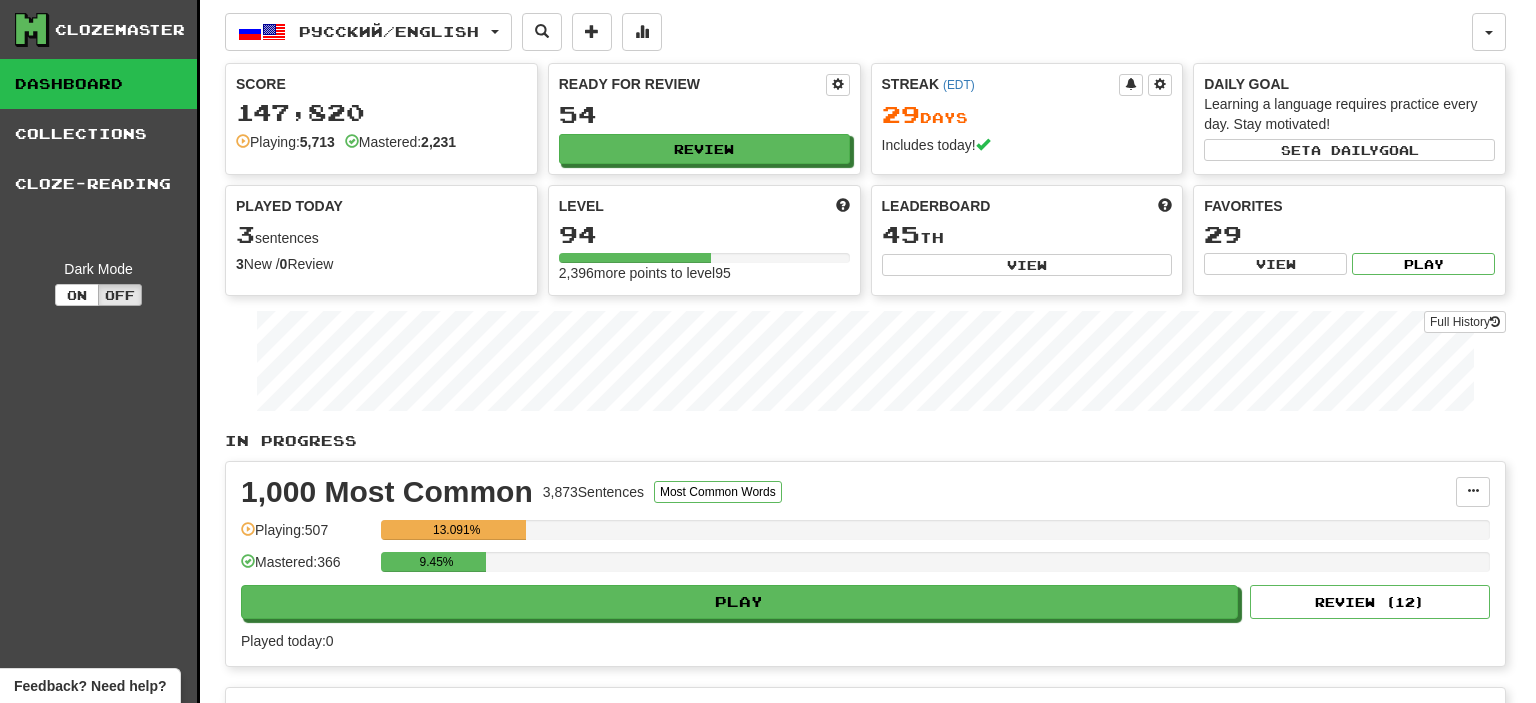 select on "**" 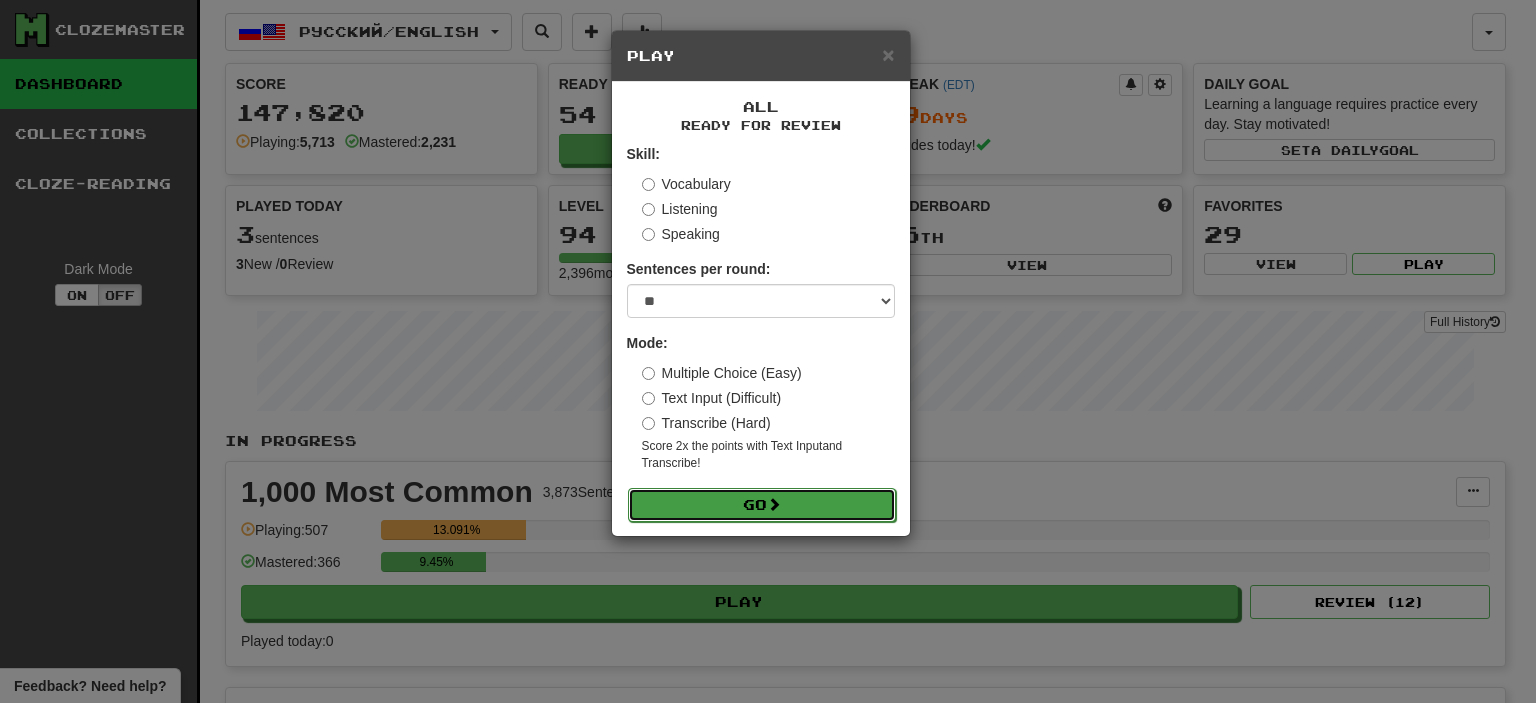 click at bounding box center (774, 504) 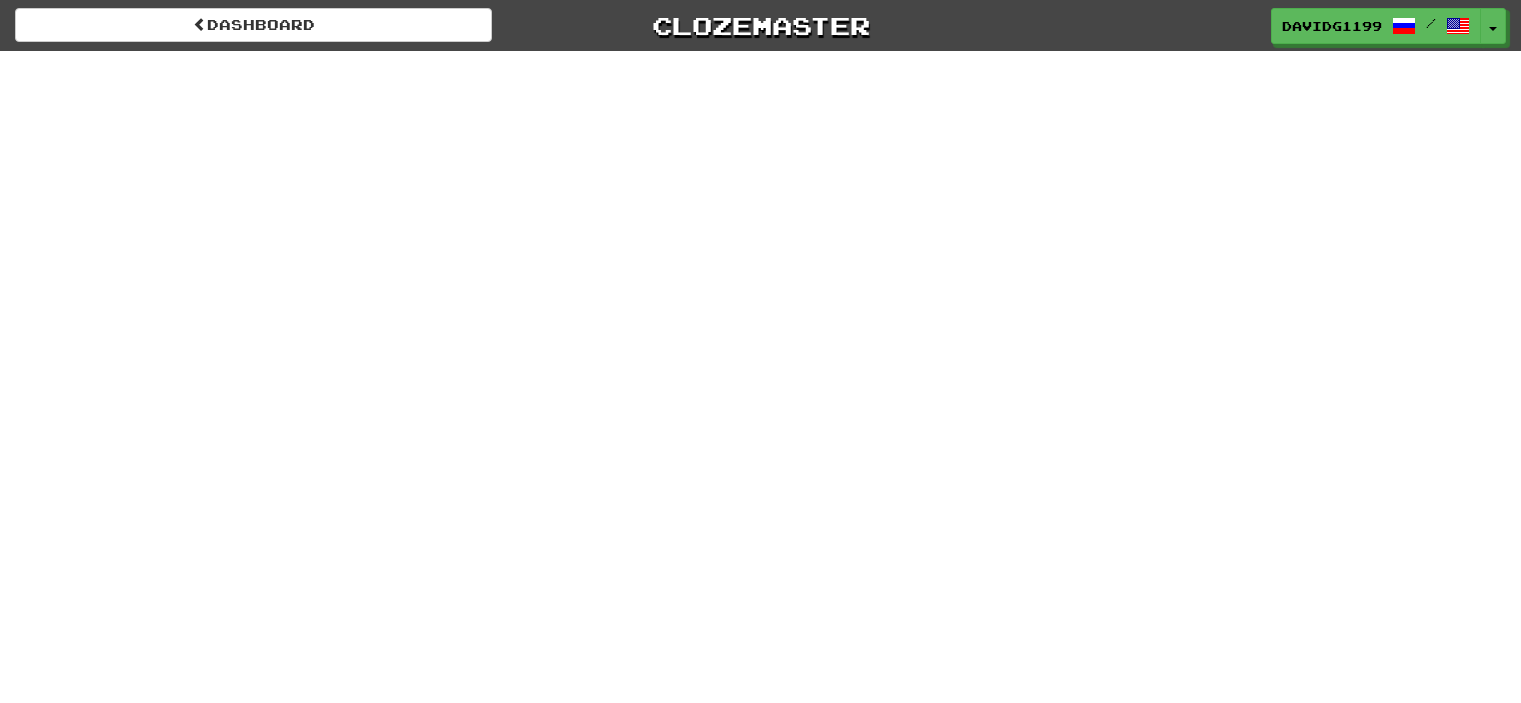 scroll, scrollTop: 0, scrollLeft: 0, axis: both 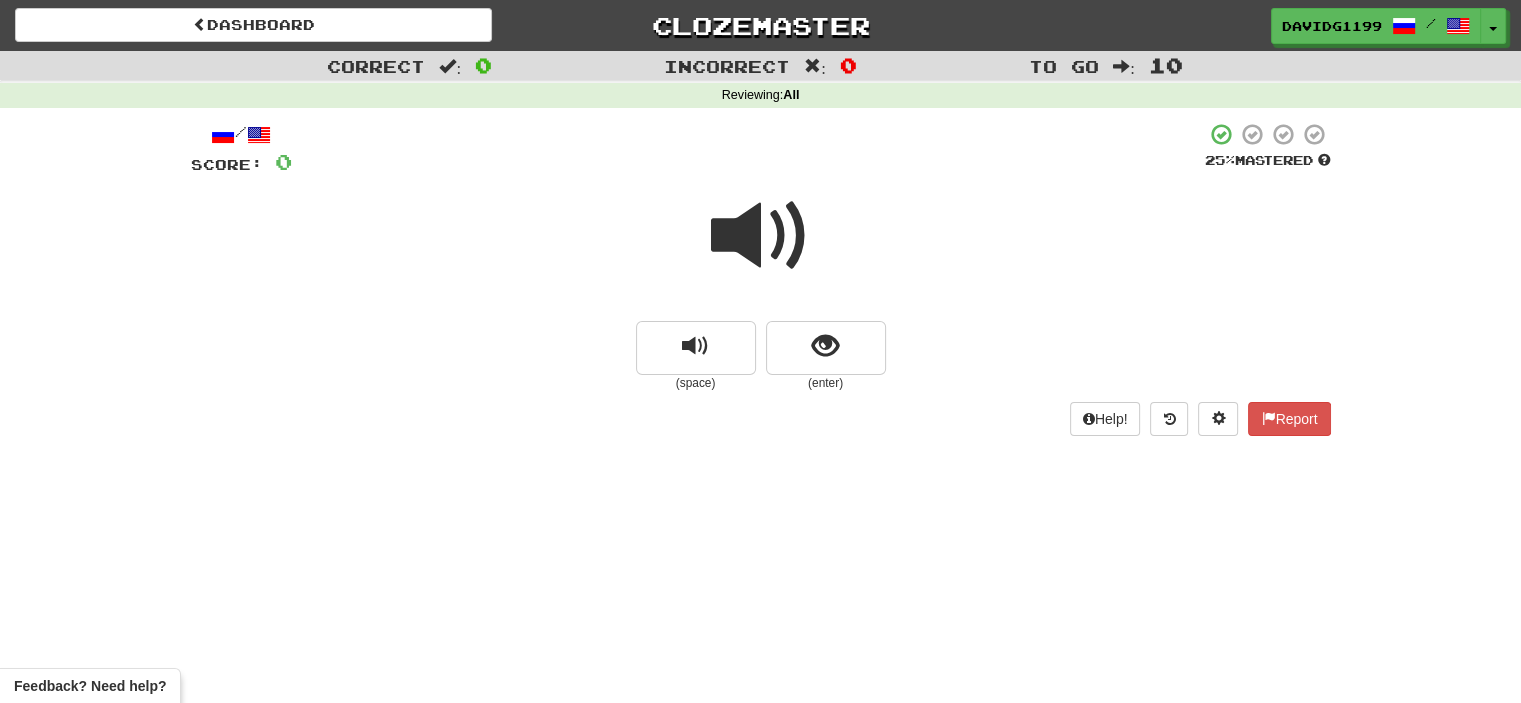 click at bounding box center (761, 236) 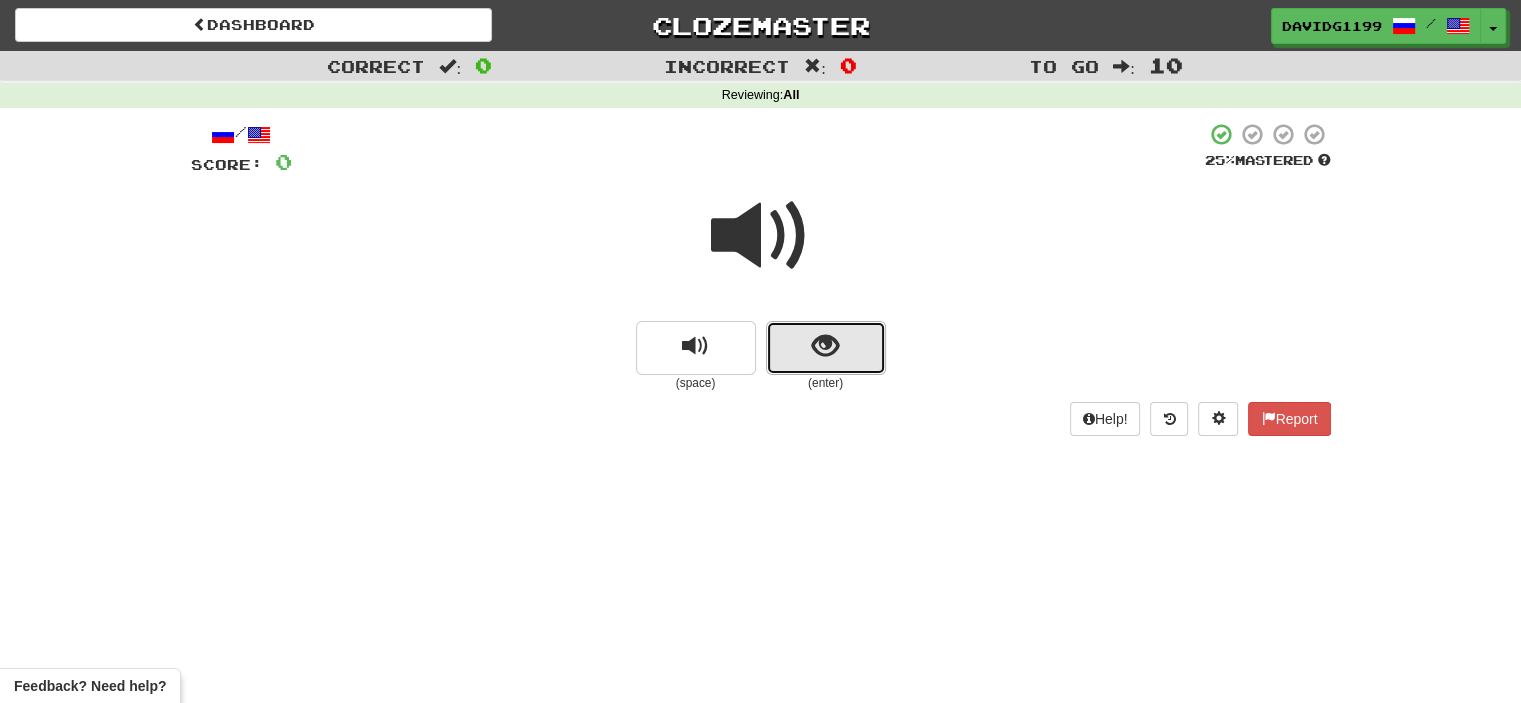 click at bounding box center (826, 348) 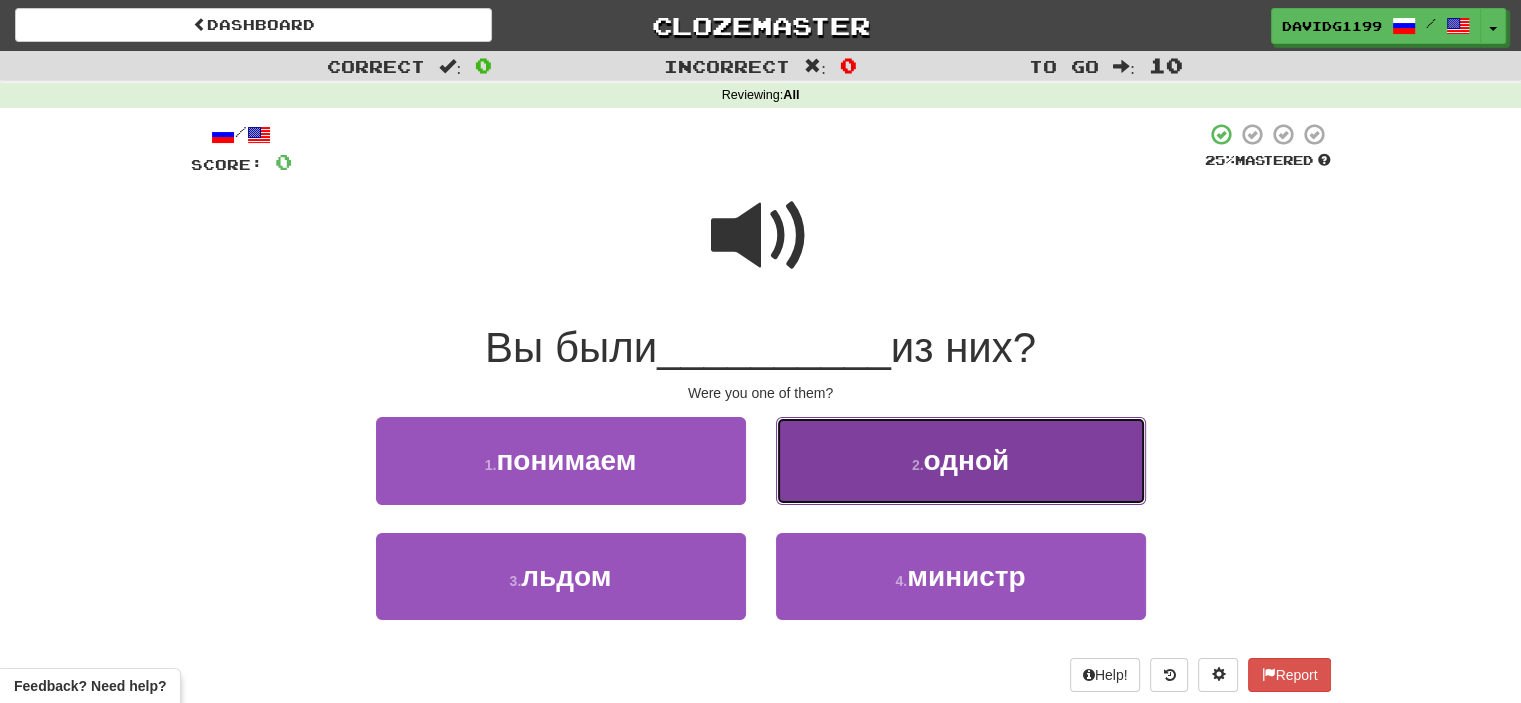 click on "2 .  одной" at bounding box center [961, 460] 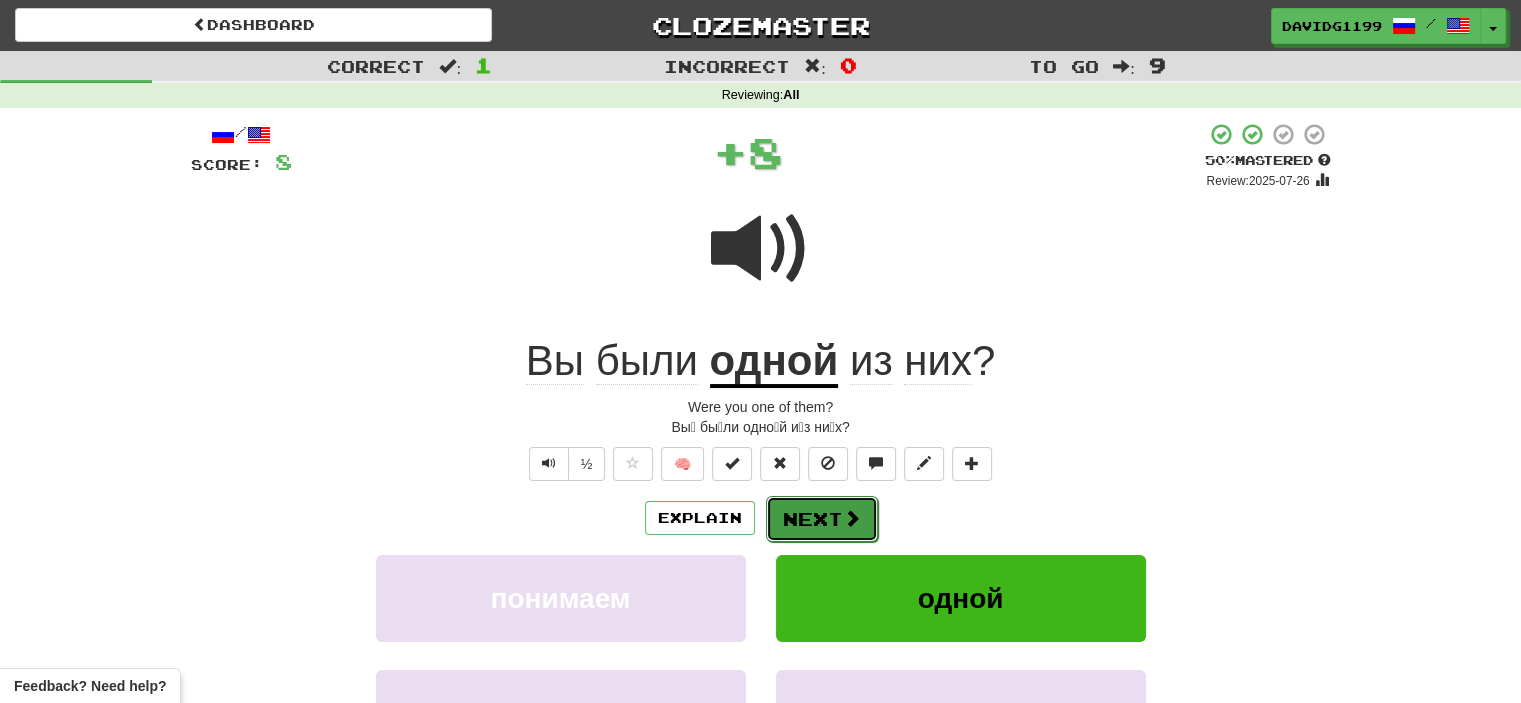 click on "Next" at bounding box center (822, 519) 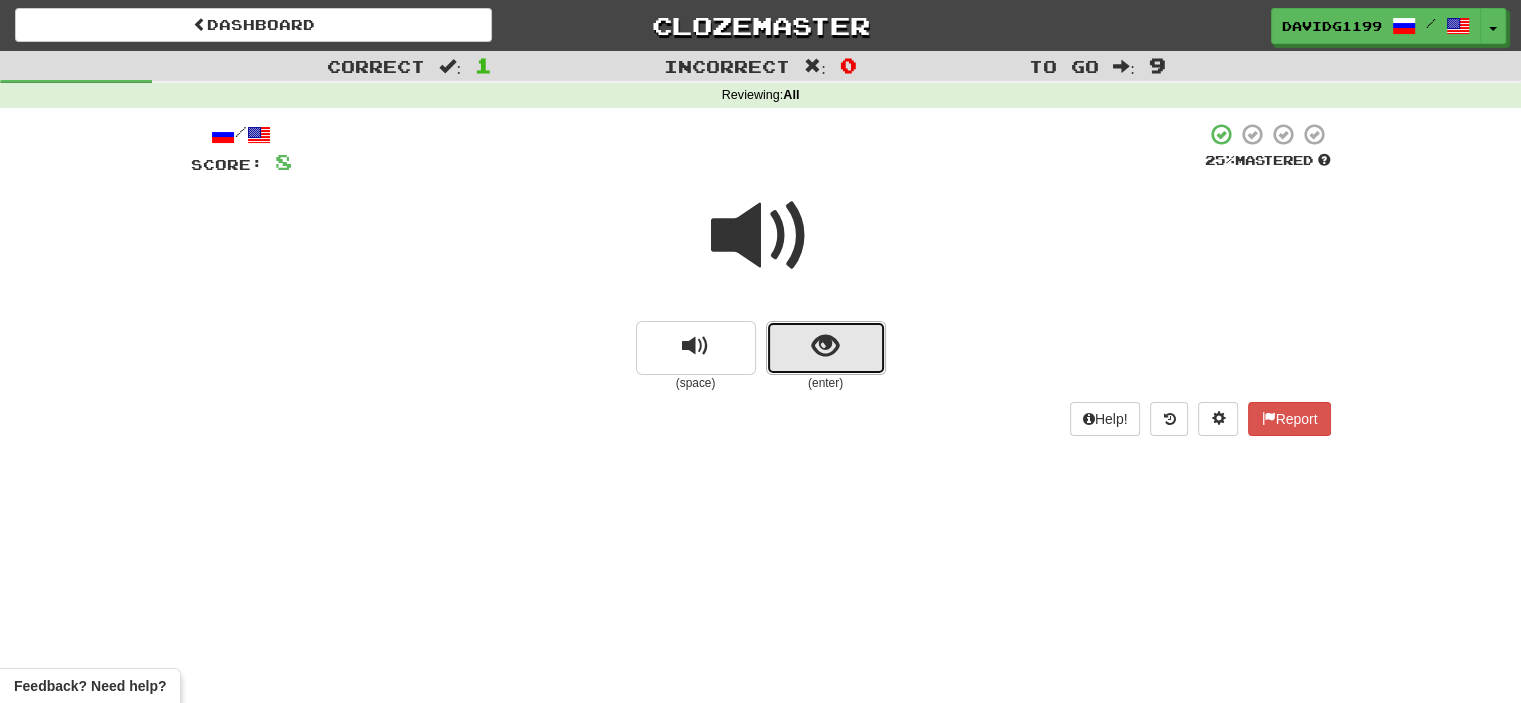 click at bounding box center [826, 348] 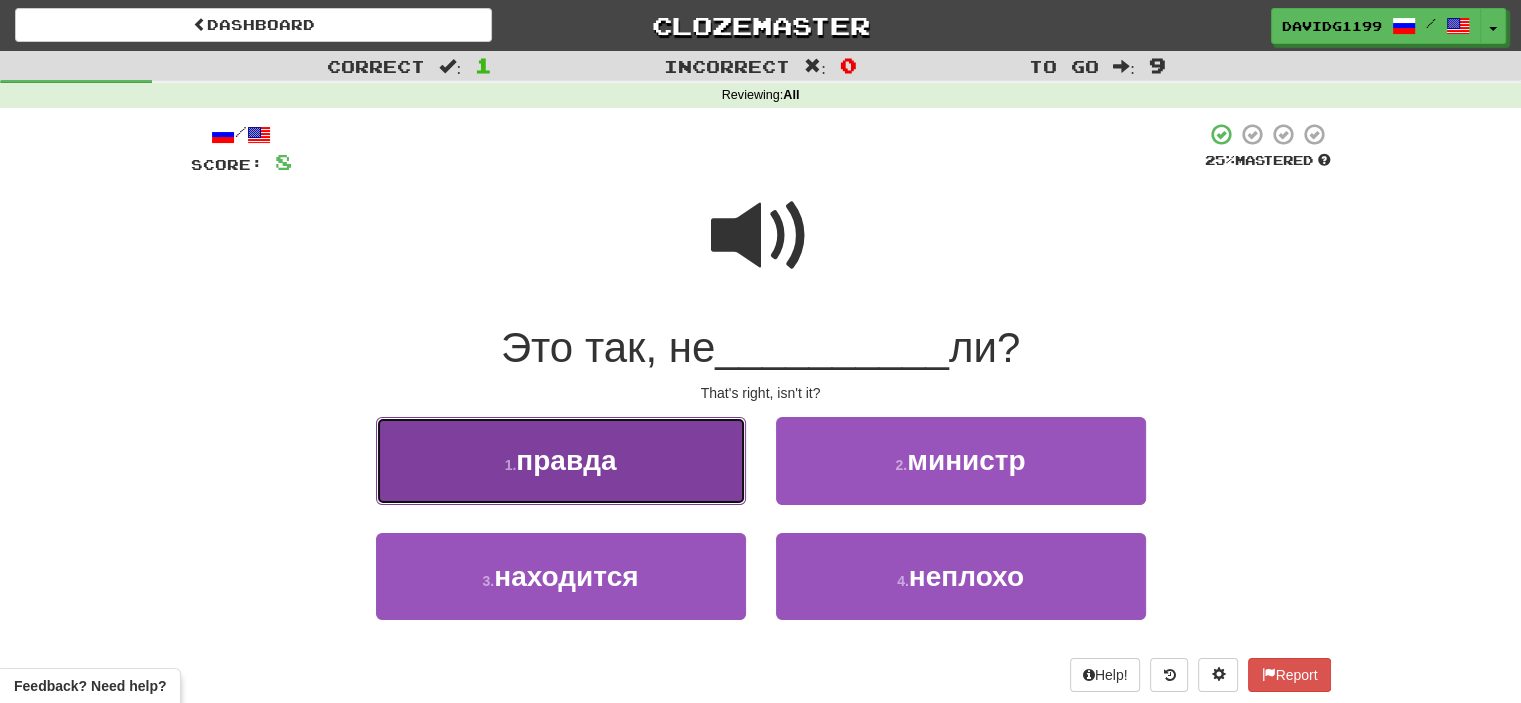 click on "1 .  правда" at bounding box center [561, 460] 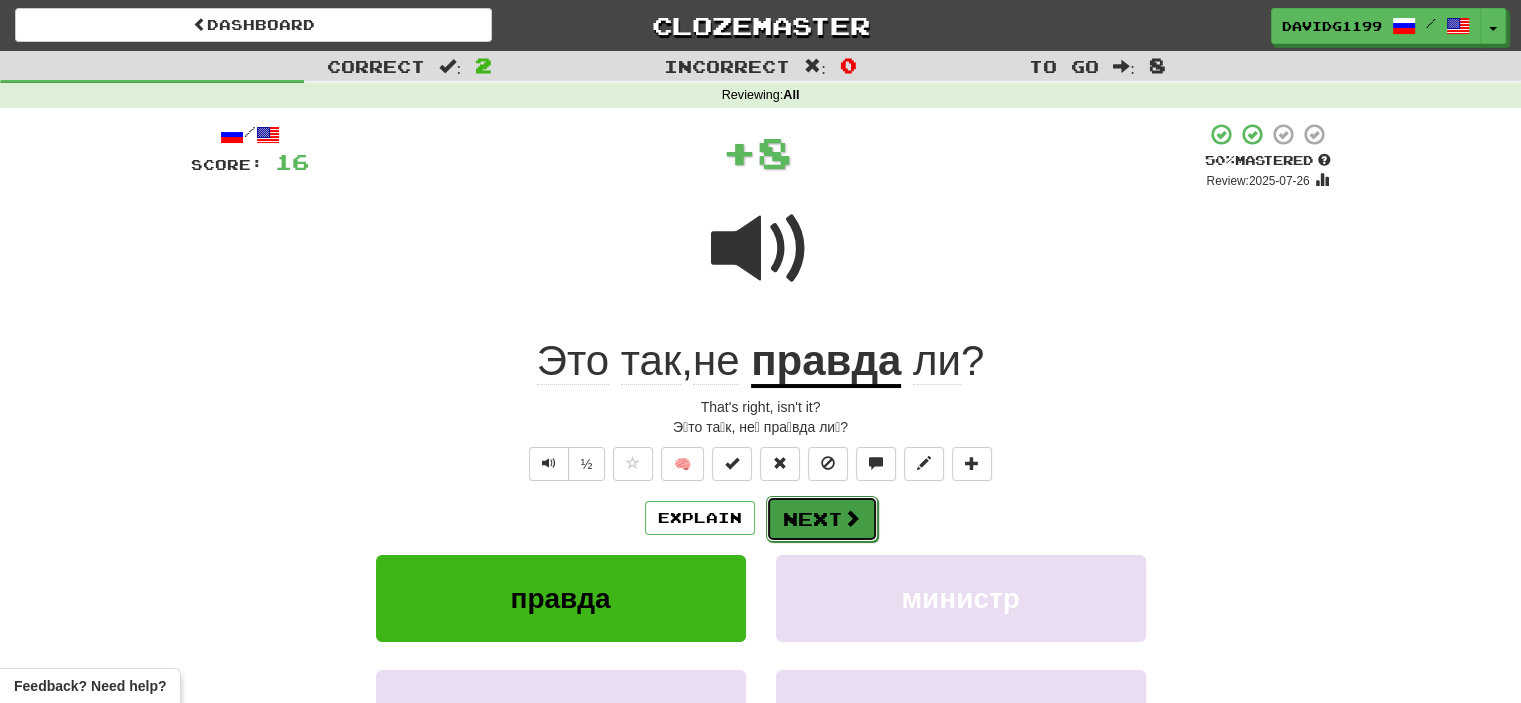 click on "Next" at bounding box center [822, 519] 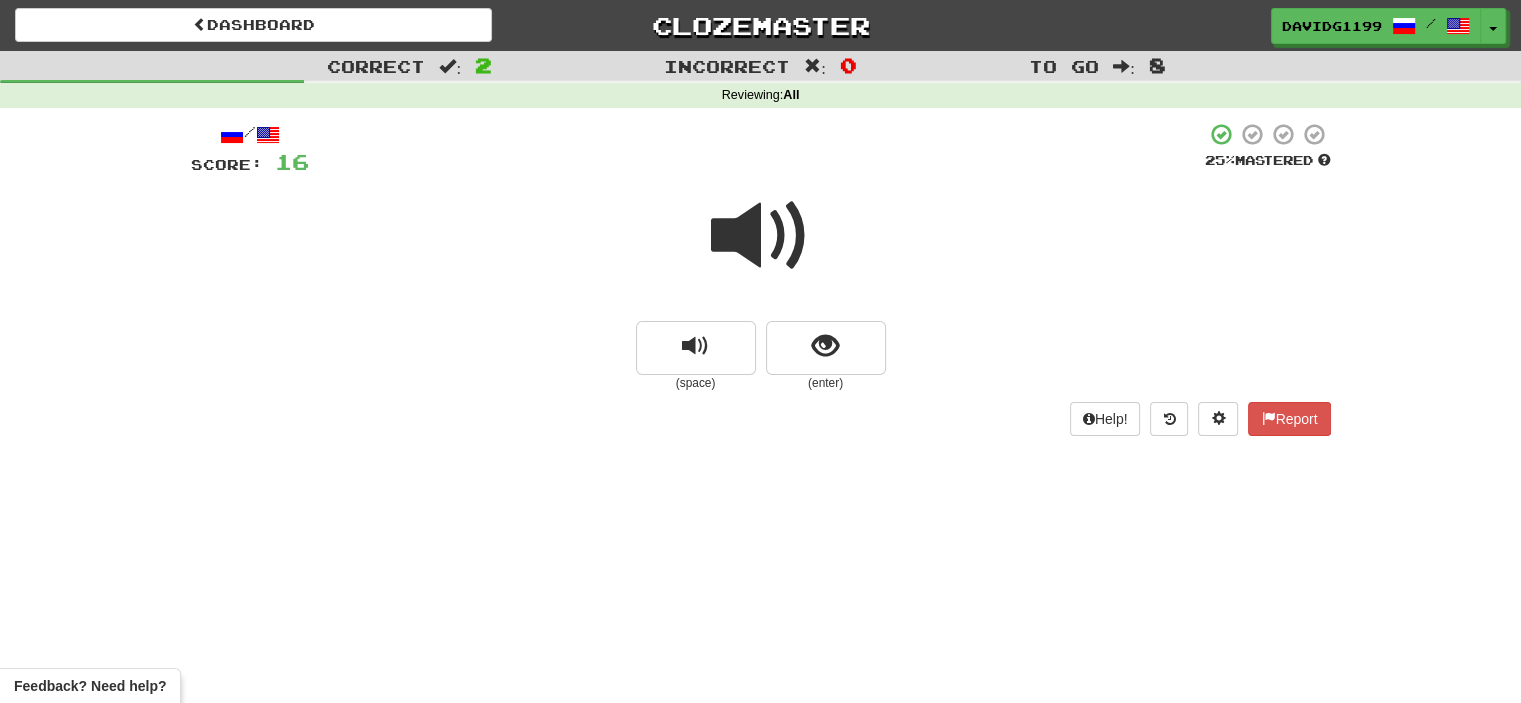 click at bounding box center [761, 236] 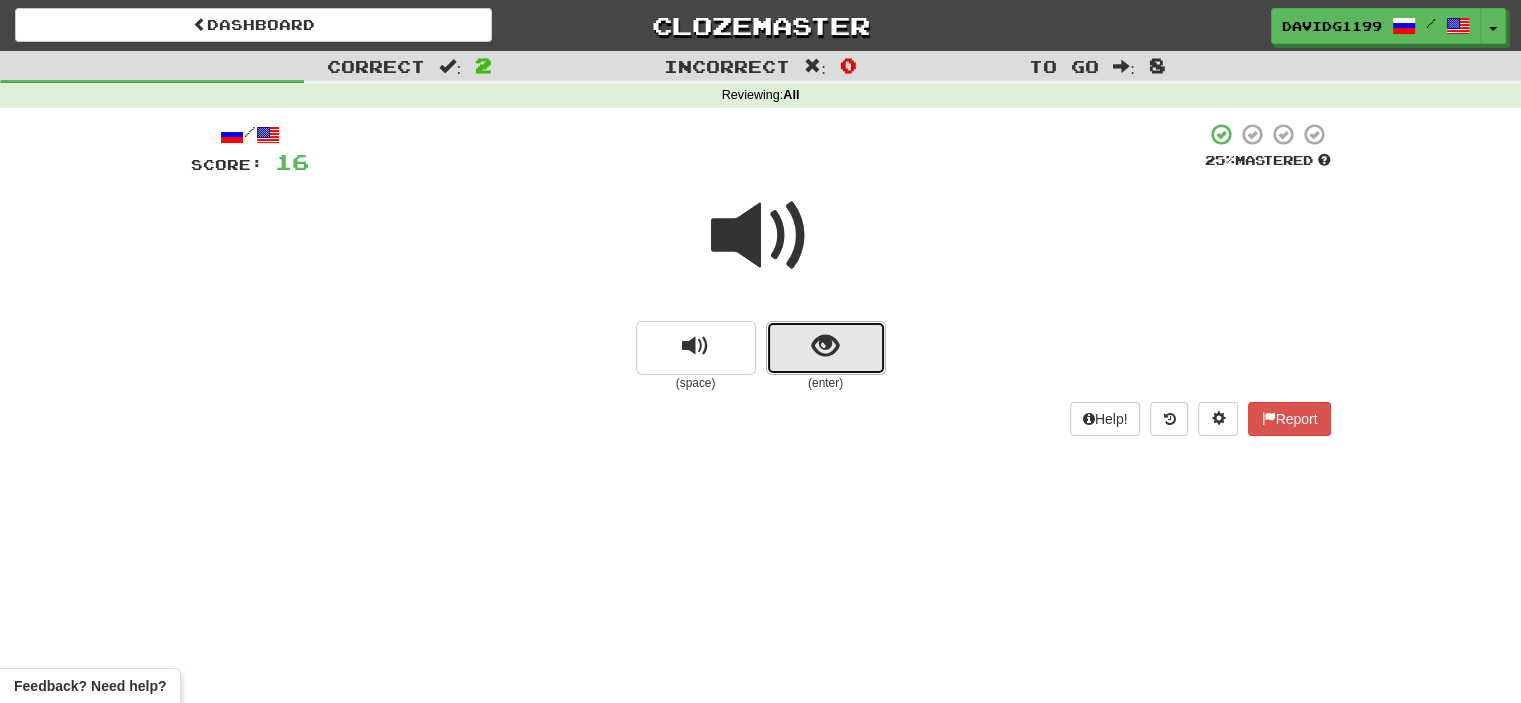 click at bounding box center (826, 348) 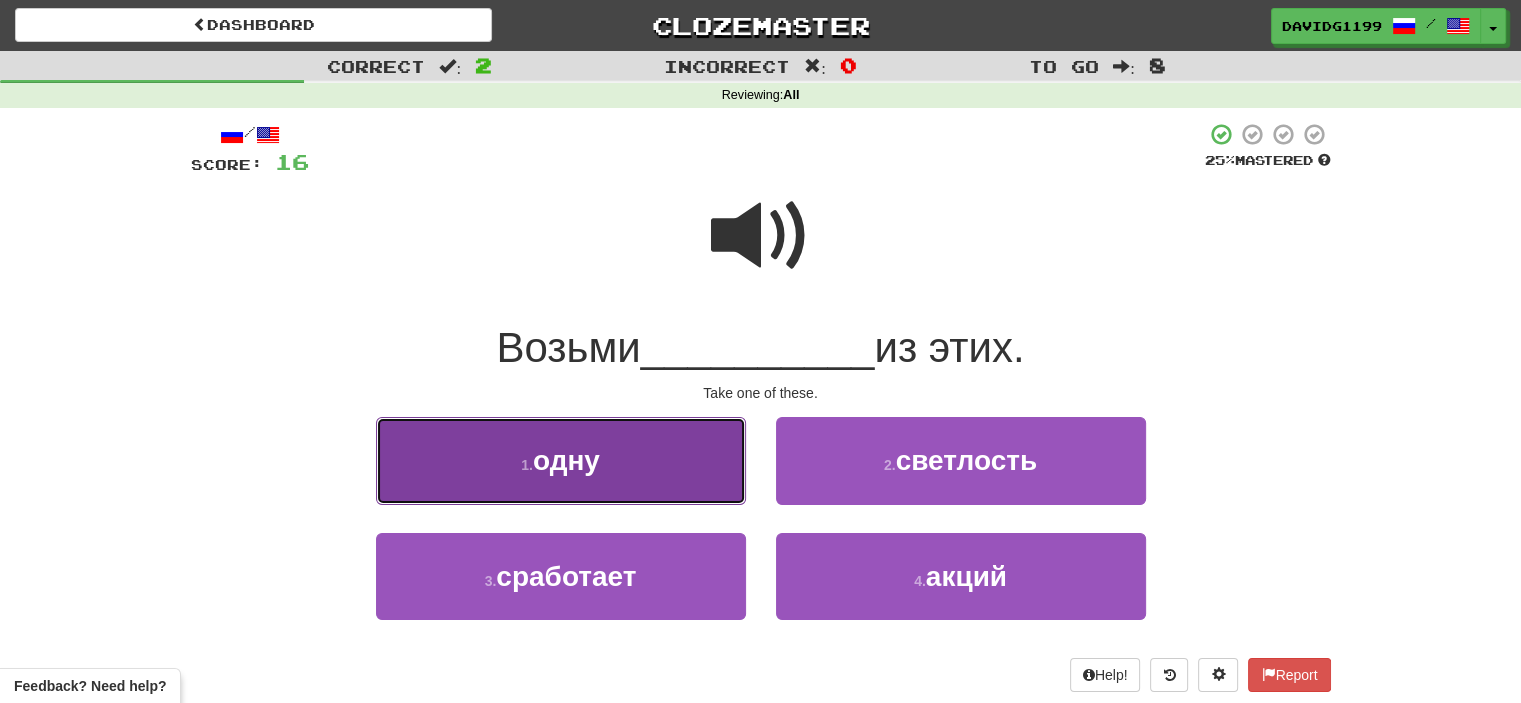 click on "1 .  одну" at bounding box center (561, 460) 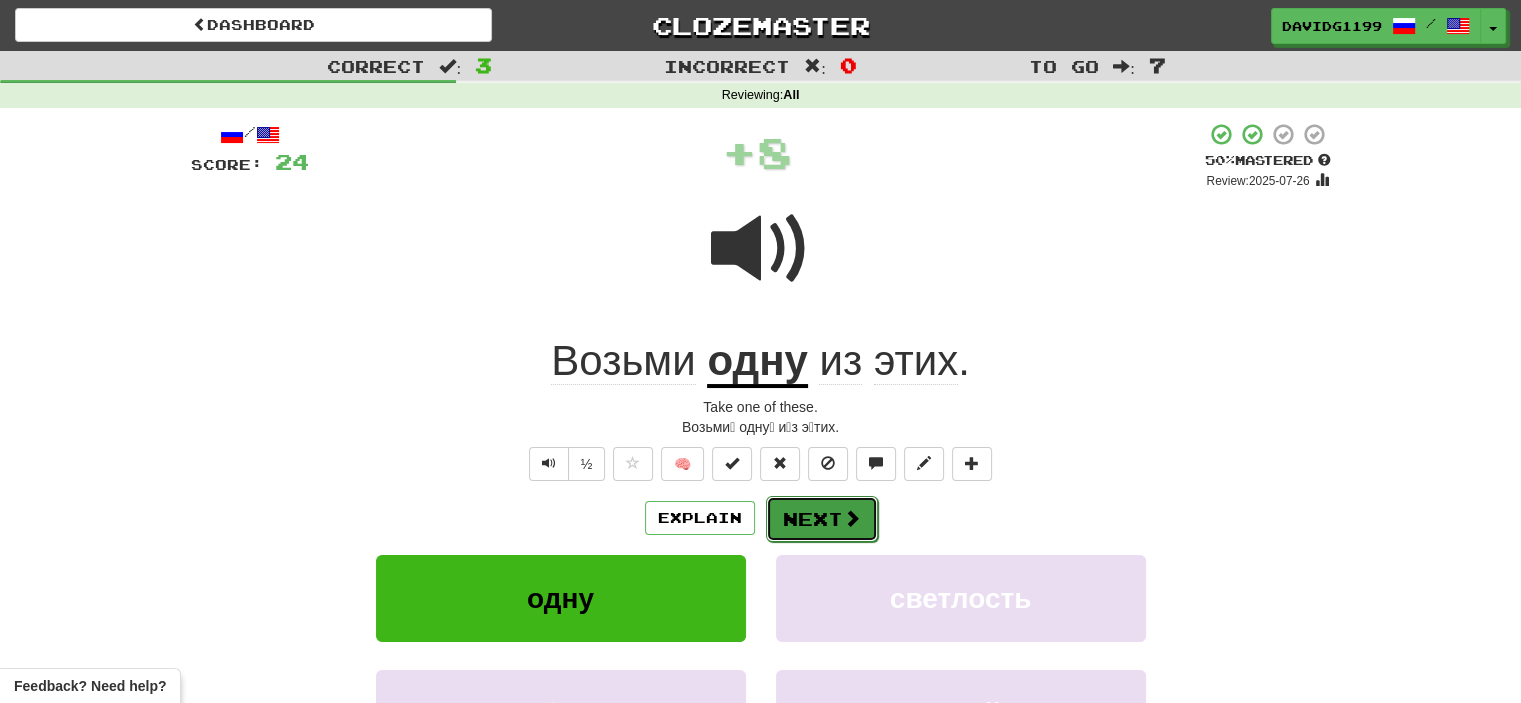 click at bounding box center [852, 518] 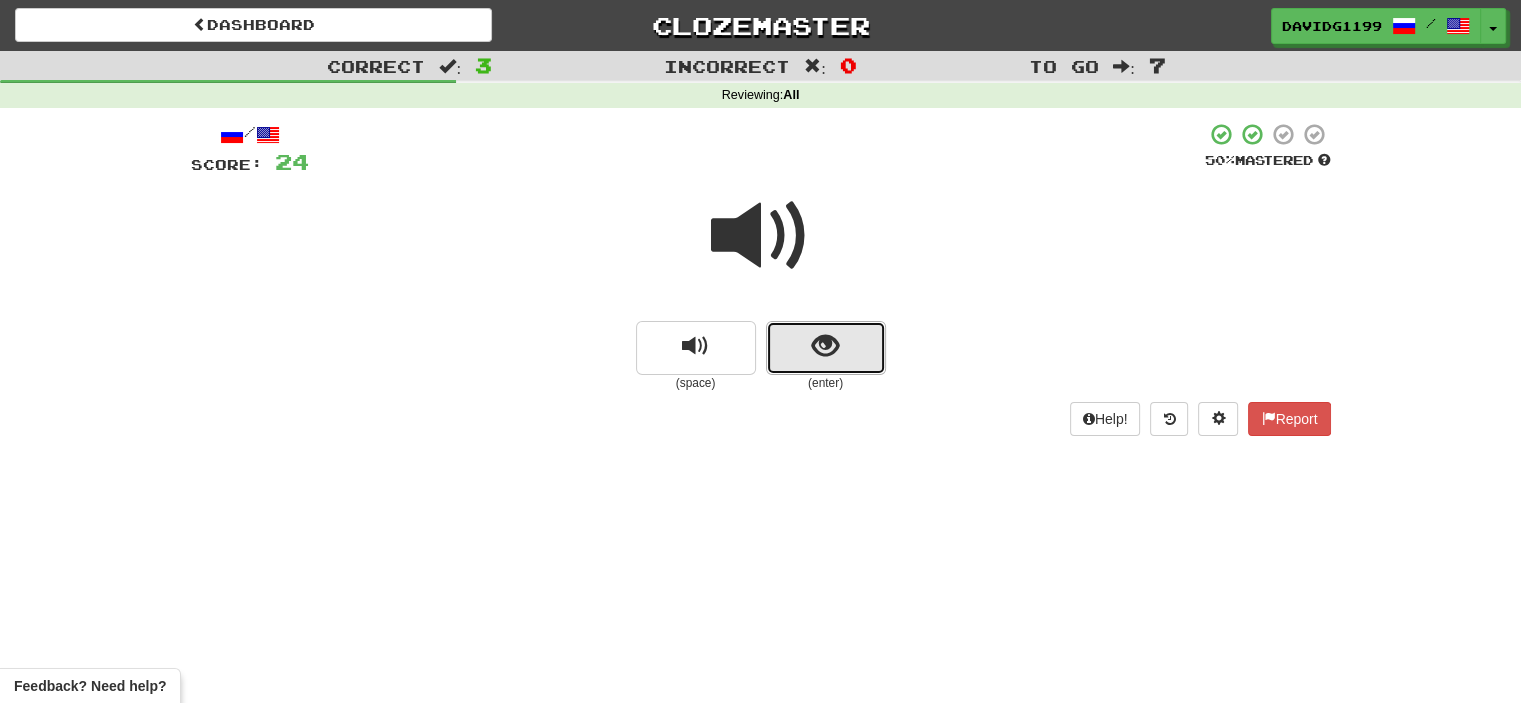 click at bounding box center (826, 348) 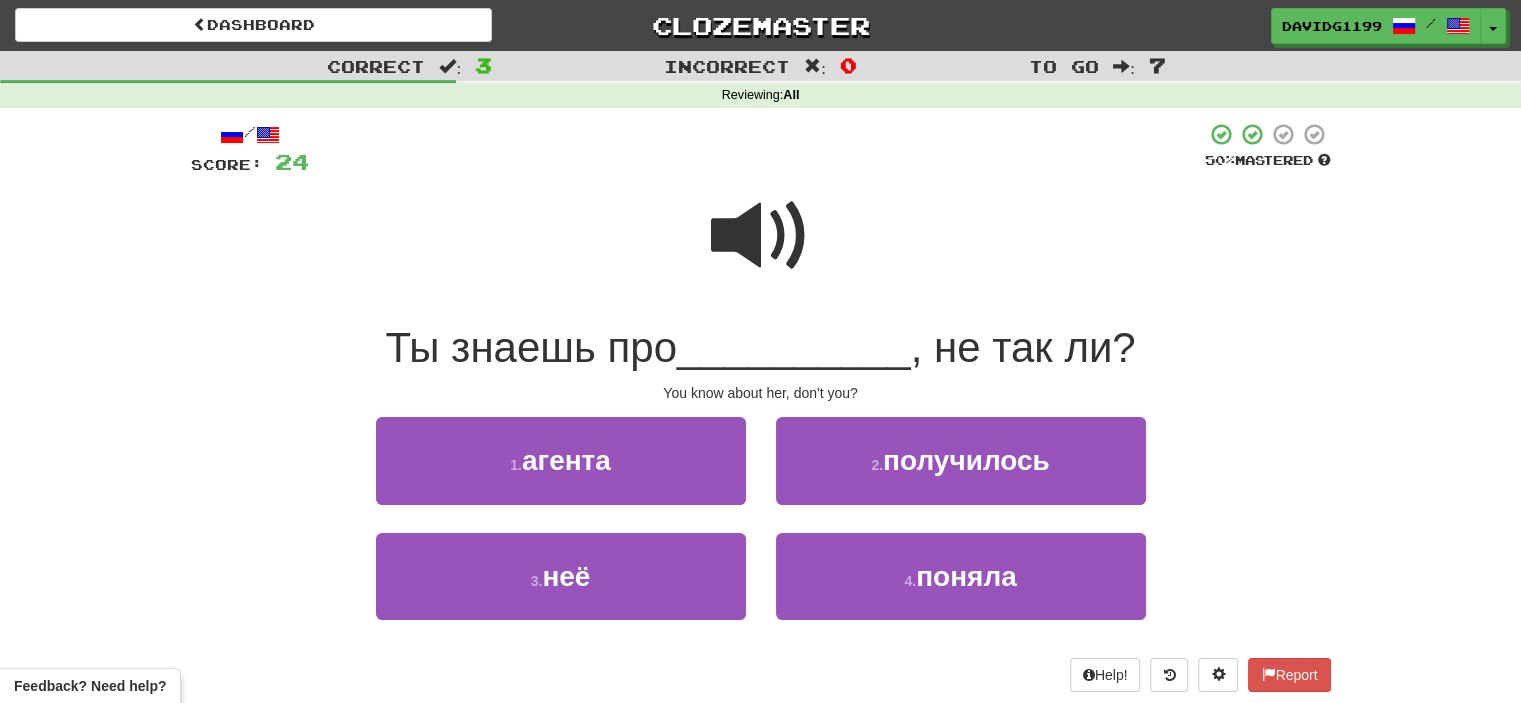 click at bounding box center [761, 236] 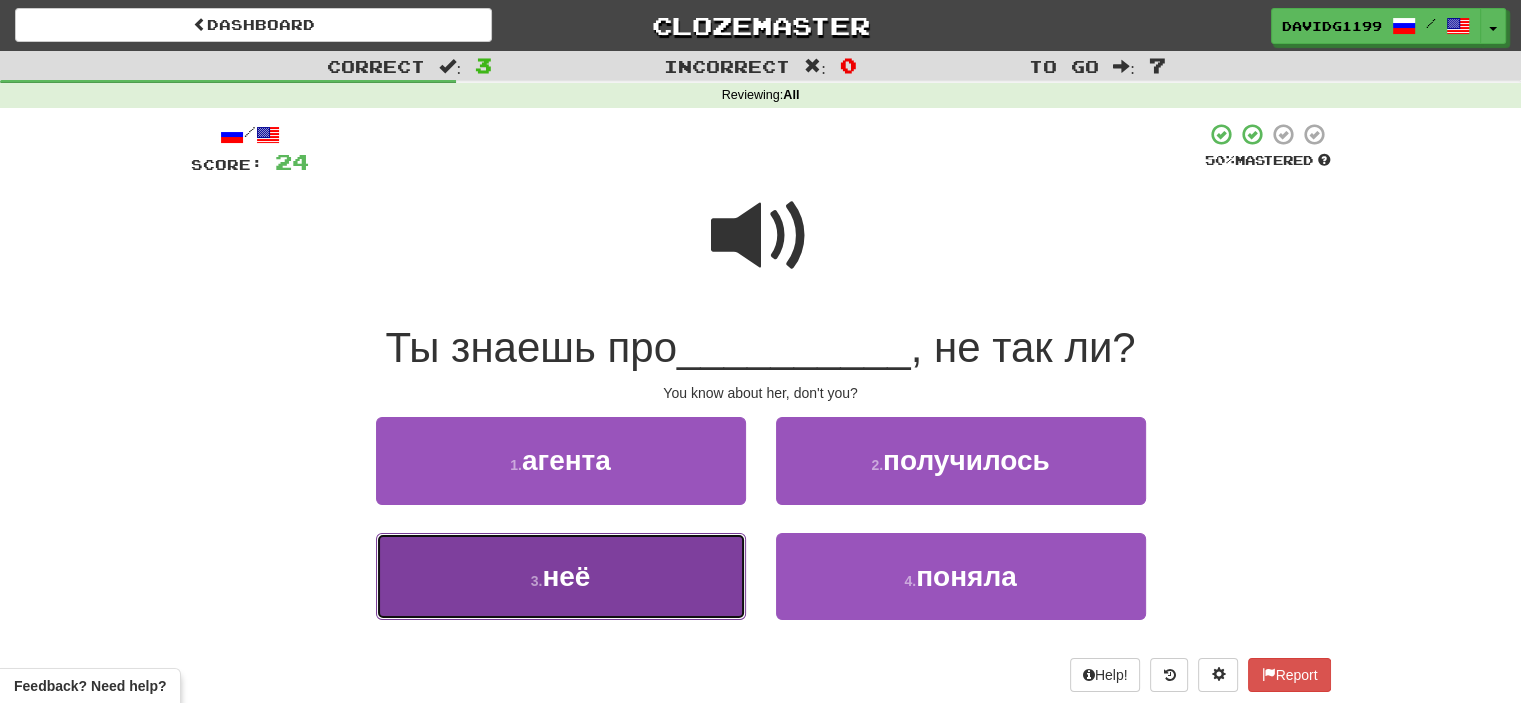 click on "3 .  неё" at bounding box center (561, 576) 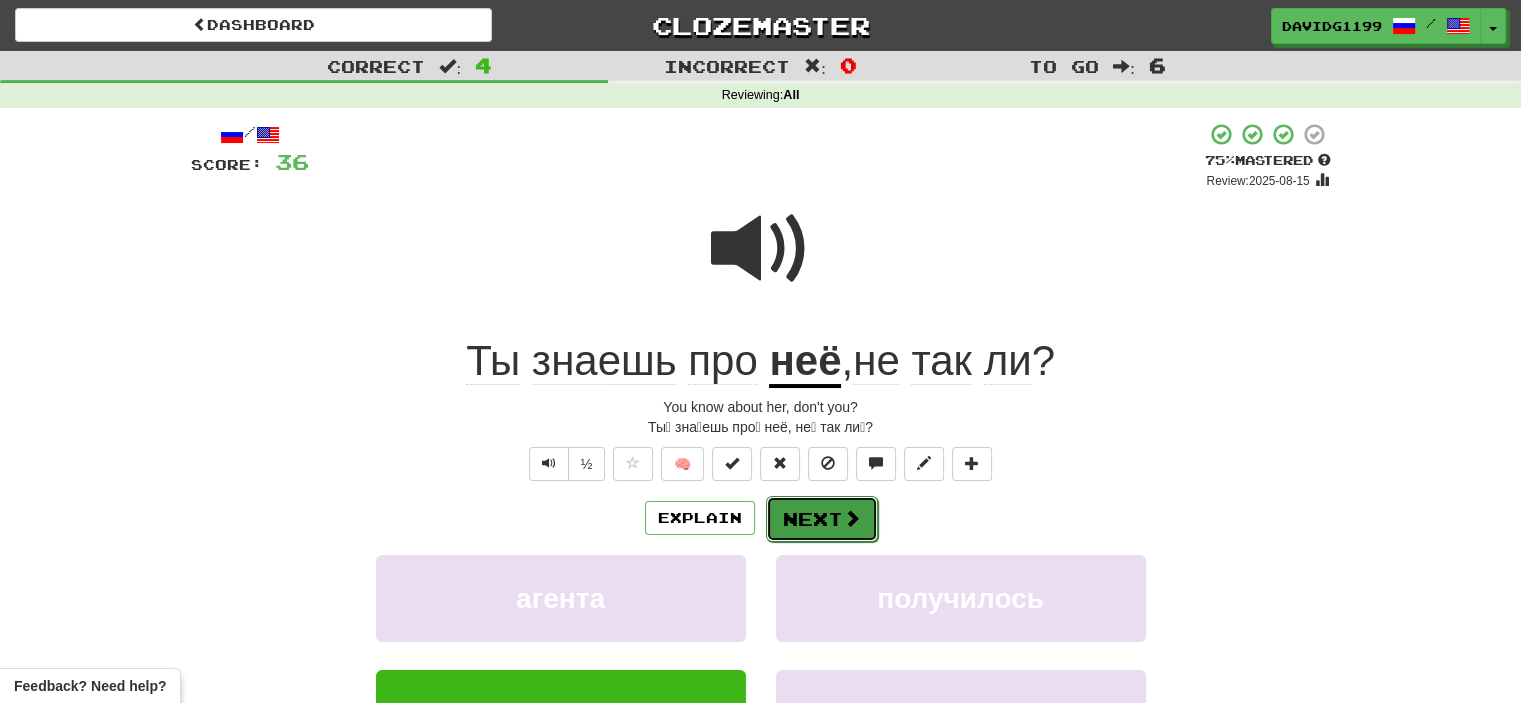 click at bounding box center [852, 518] 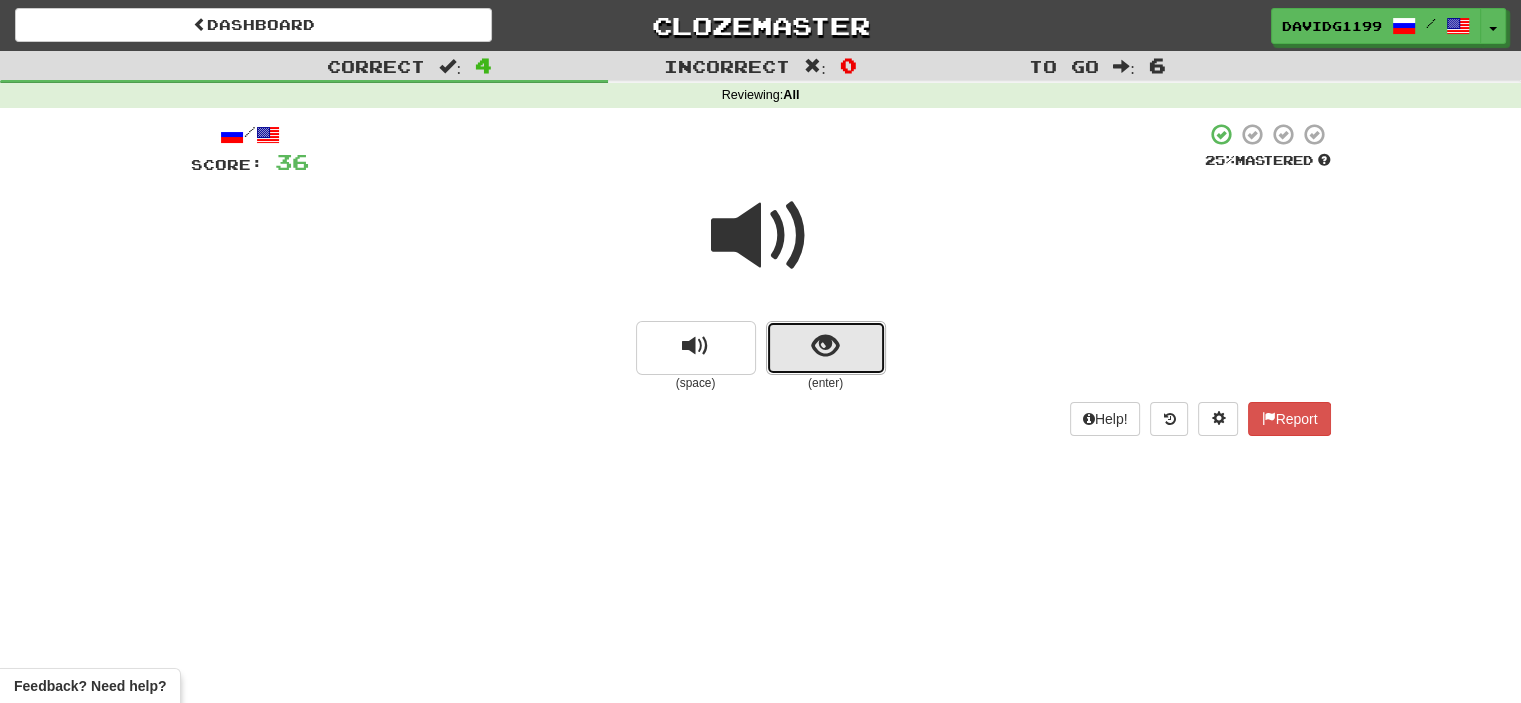 click at bounding box center (826, 348) 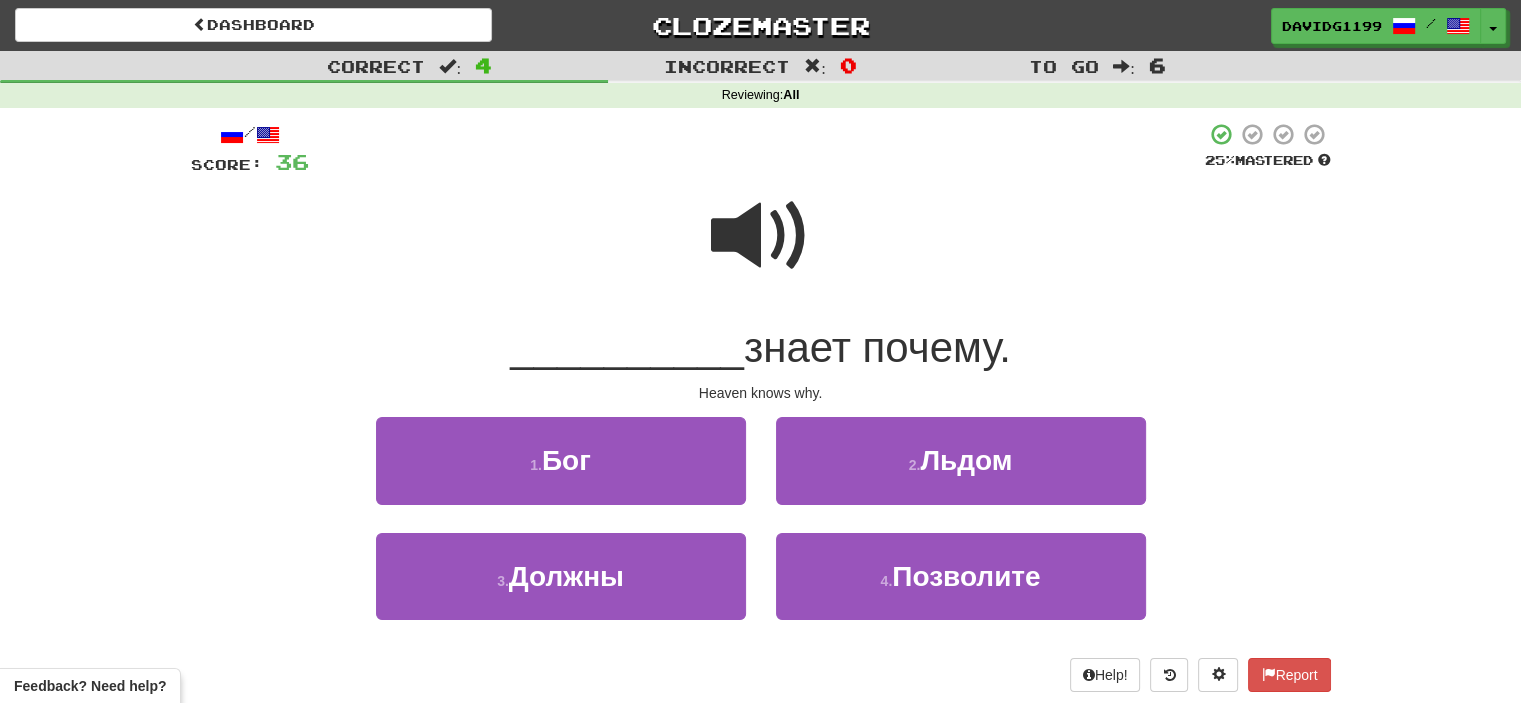click at bounding box center (761, 236) 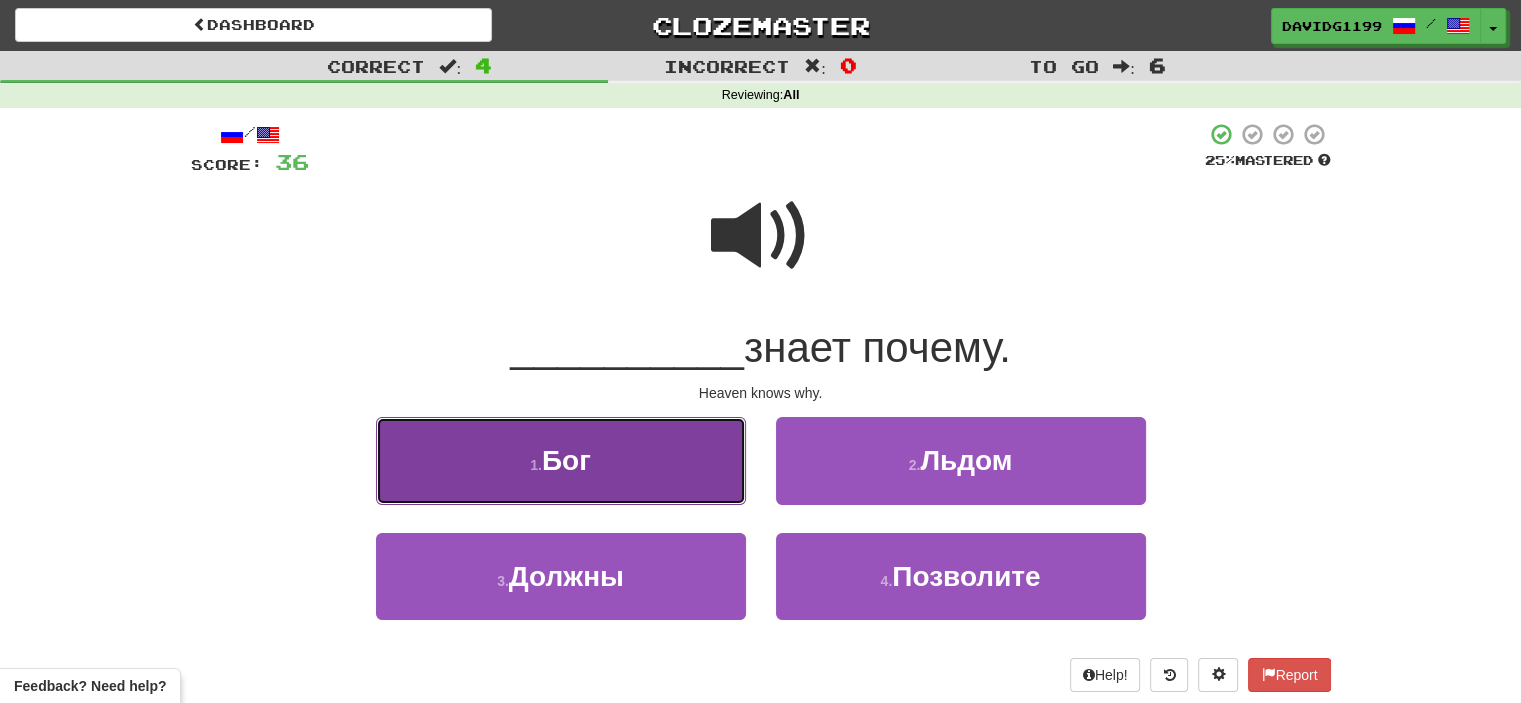 click on "1 .  Бог" at bounding box center (561, 460) 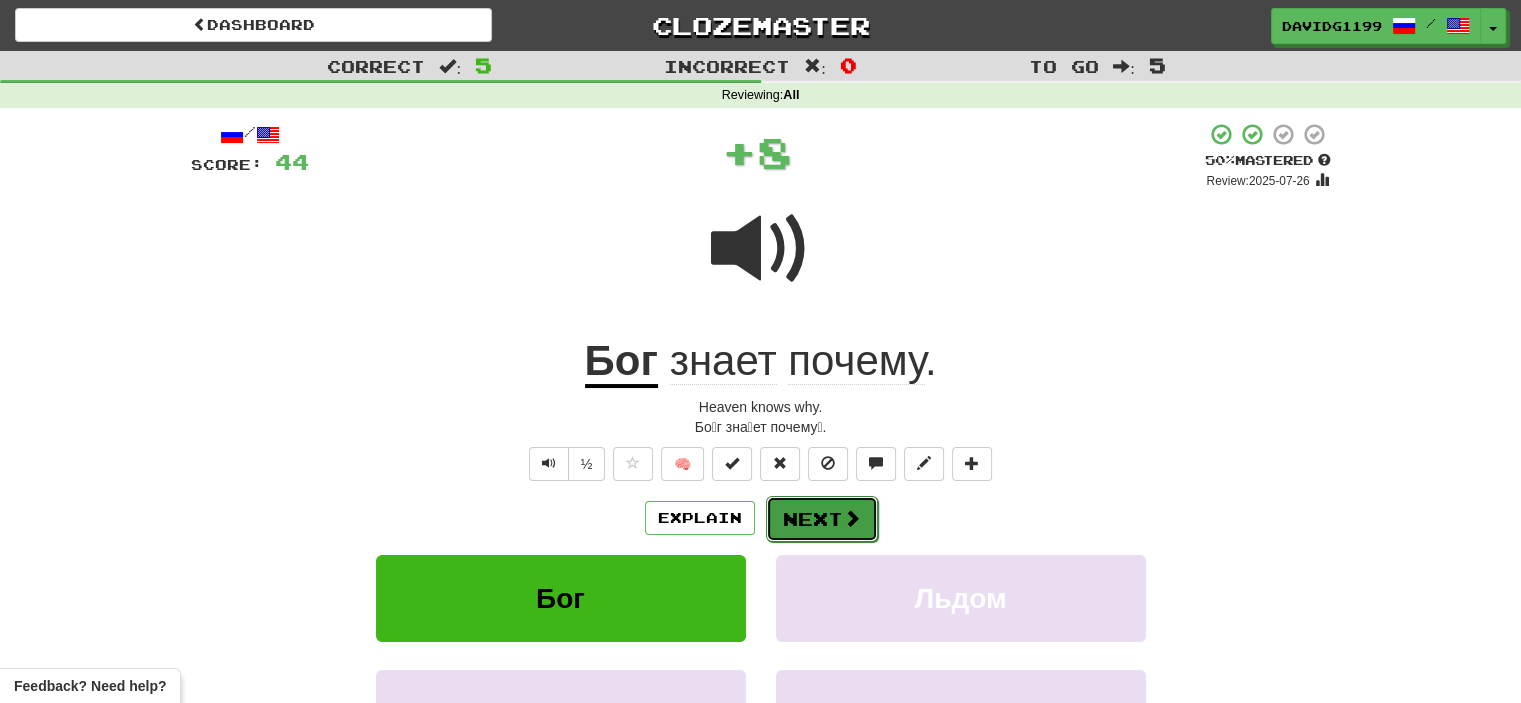 click on "Next" at bounding box center (822, 519) 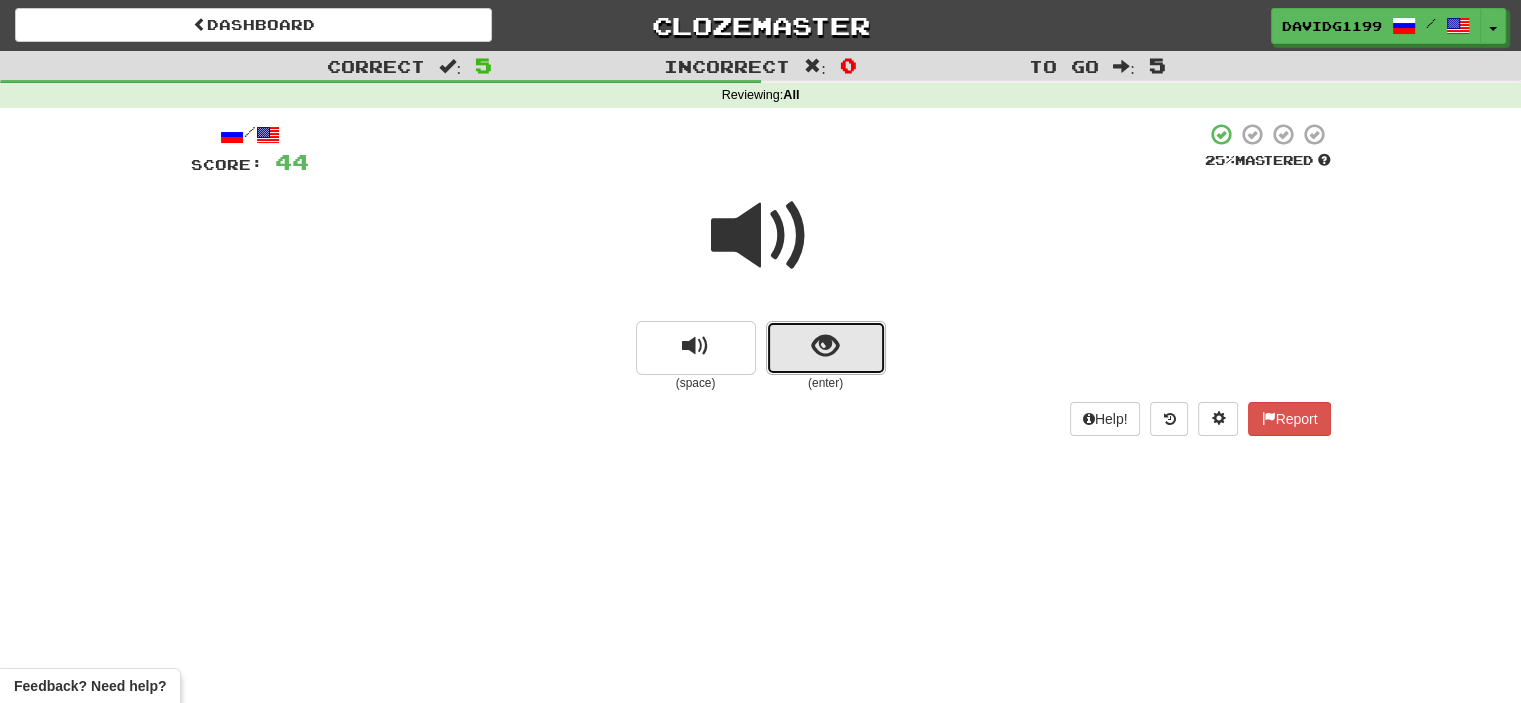 click at bounding box center [826, 348] 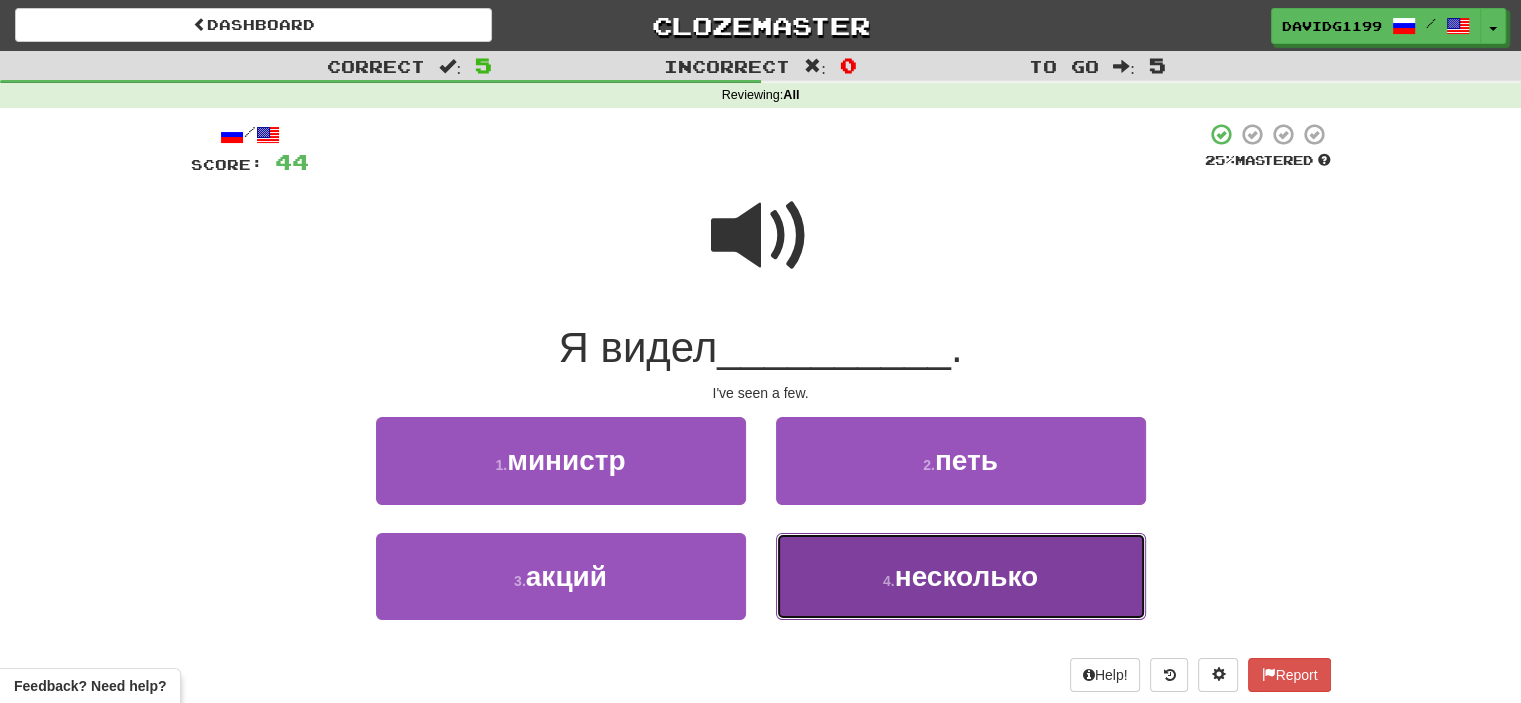click on "несколько" at bounding box center (967, 576) 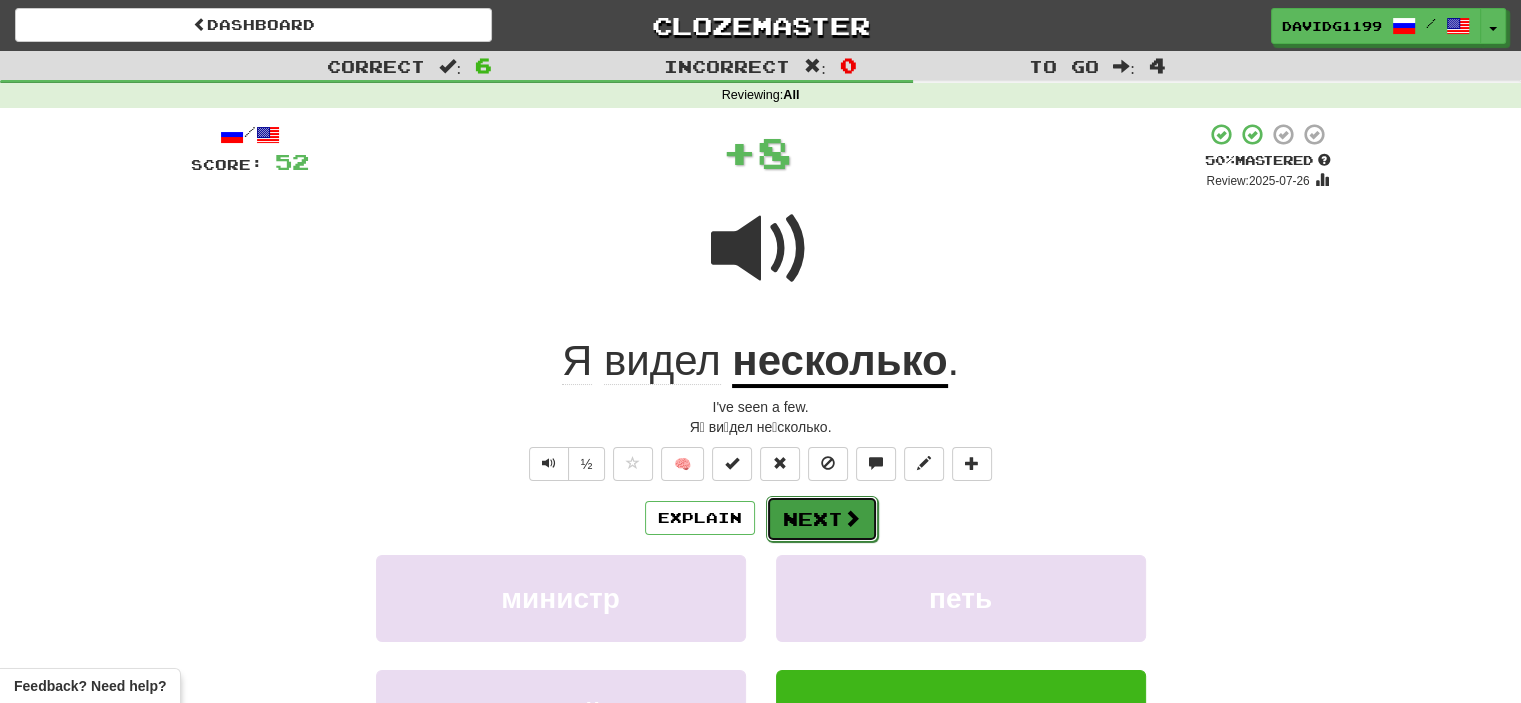click on "Next" at bounding box center (822, 519) 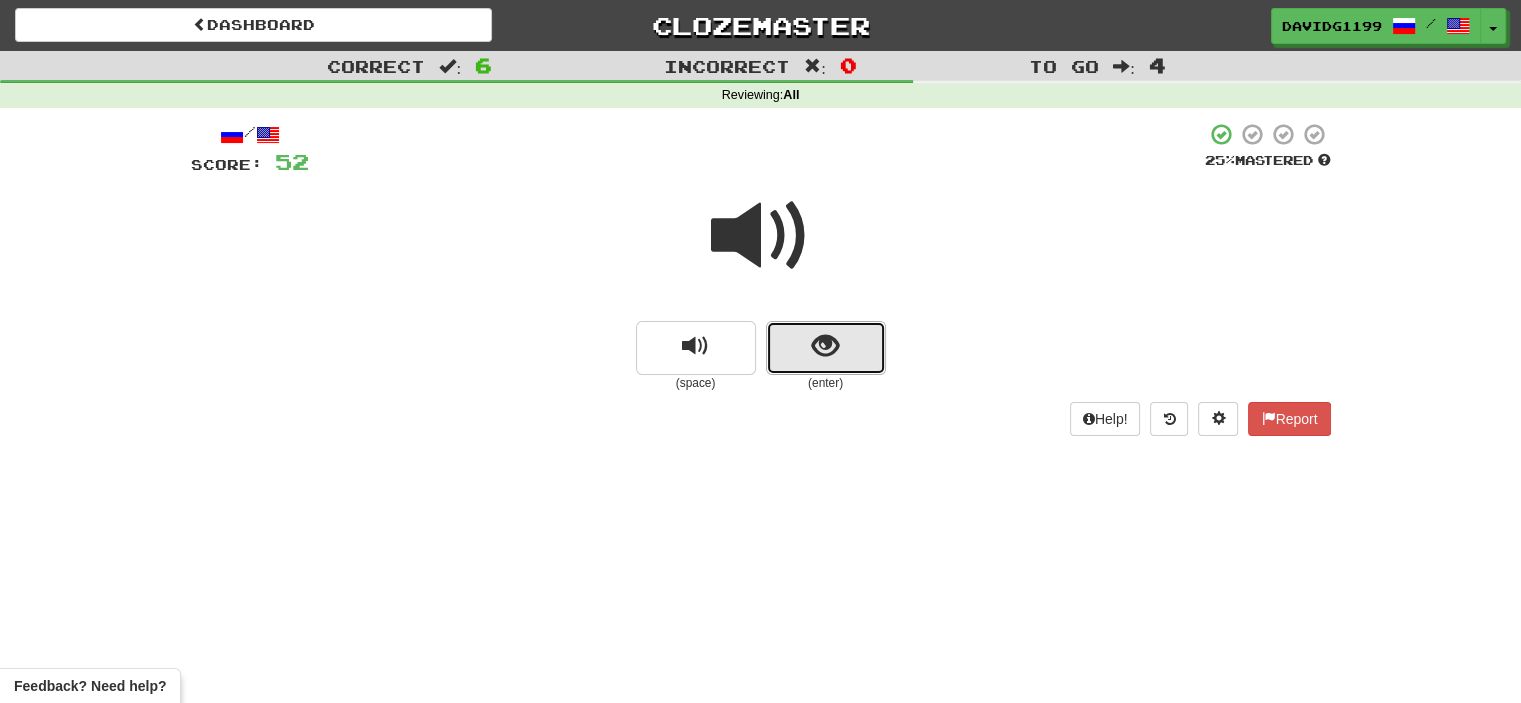 click at bounding box center (826, 348) 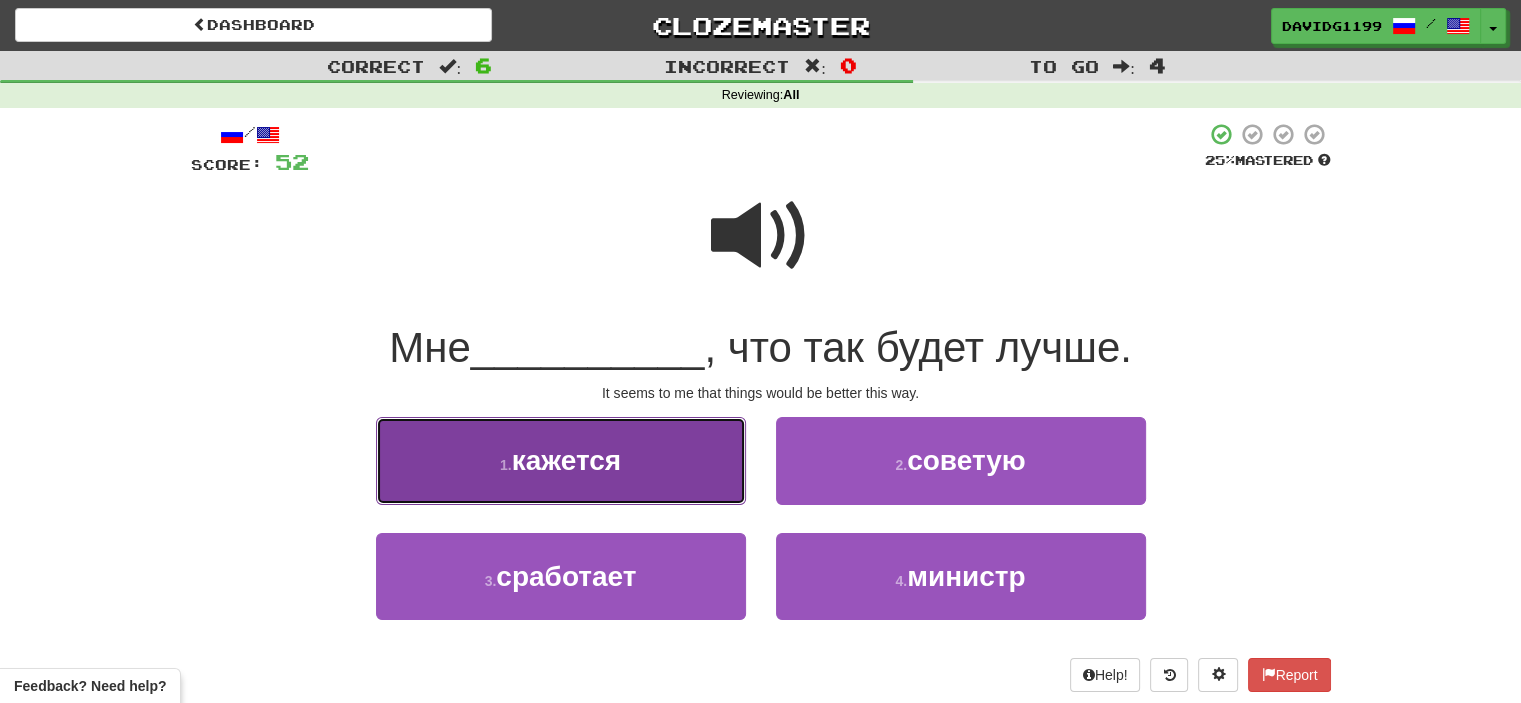 click on "1 .  кажется" at bounding box center (561, 460) 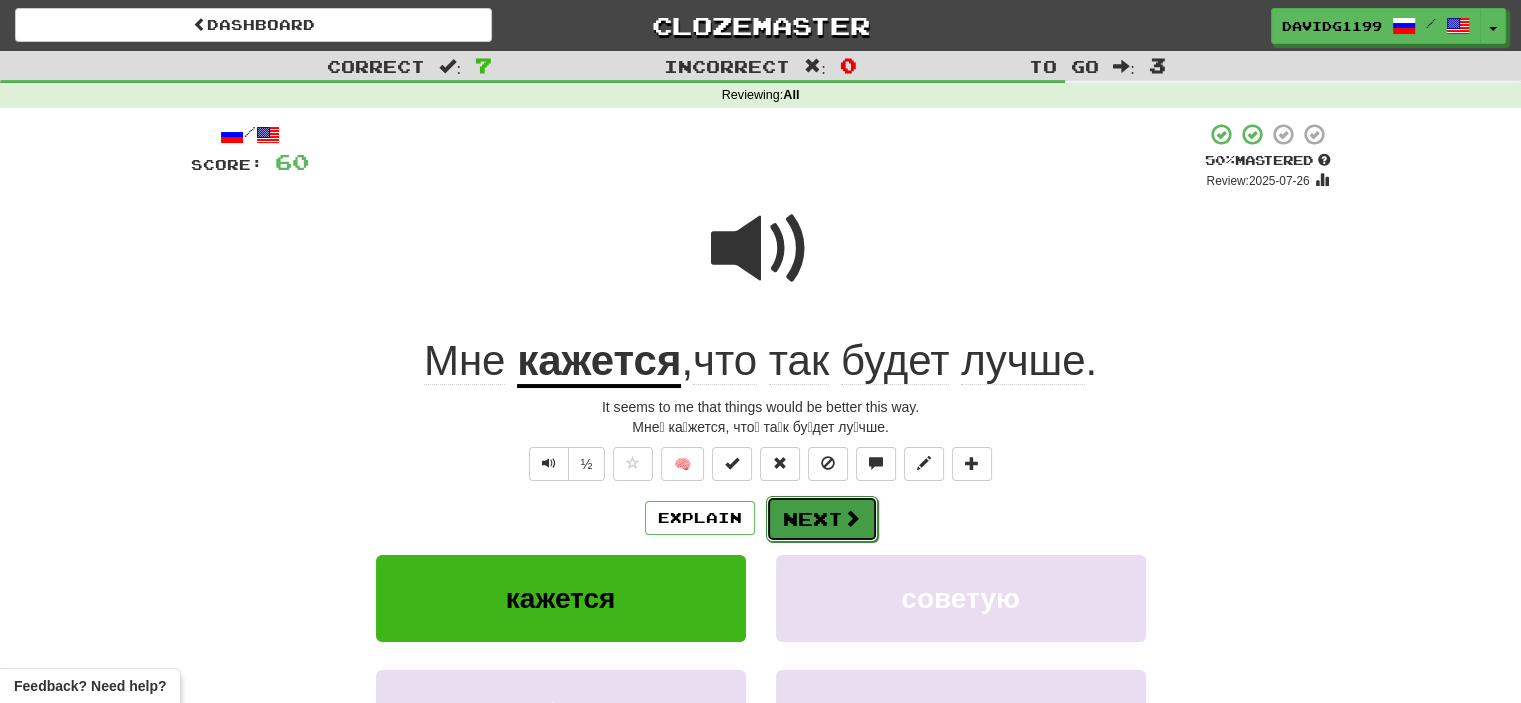 click on "Next" at bounding box center [822, 519] 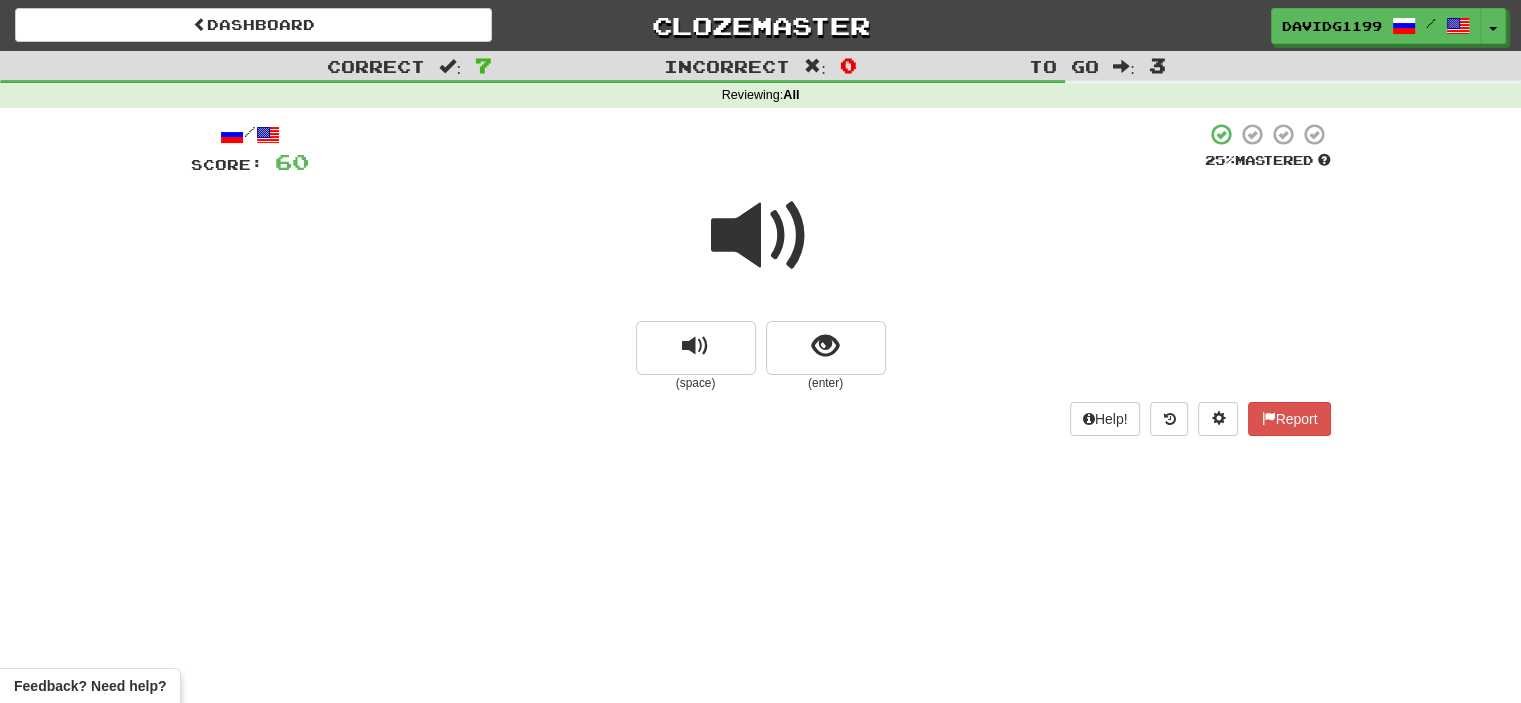 click at bounding box center (761, 236) 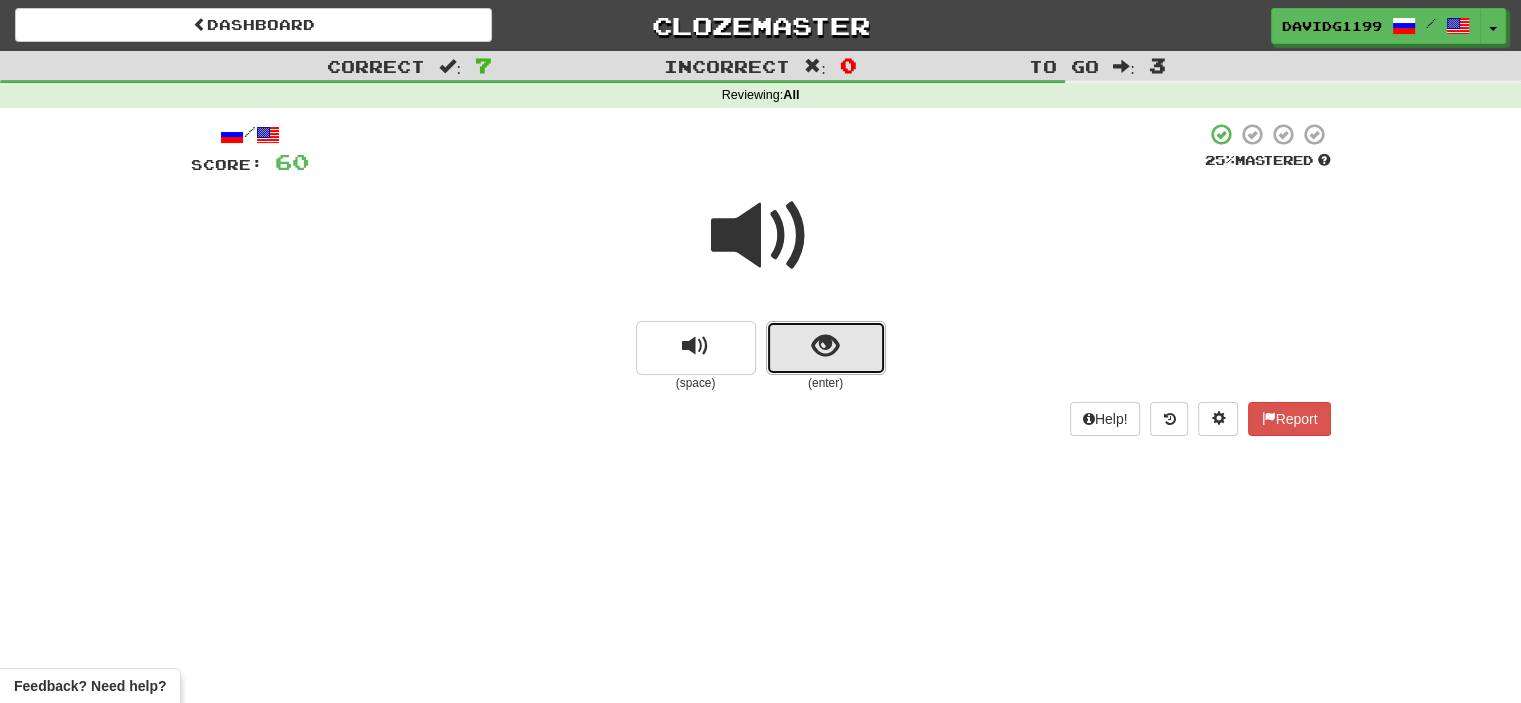 click at bounding box center [826, 348] 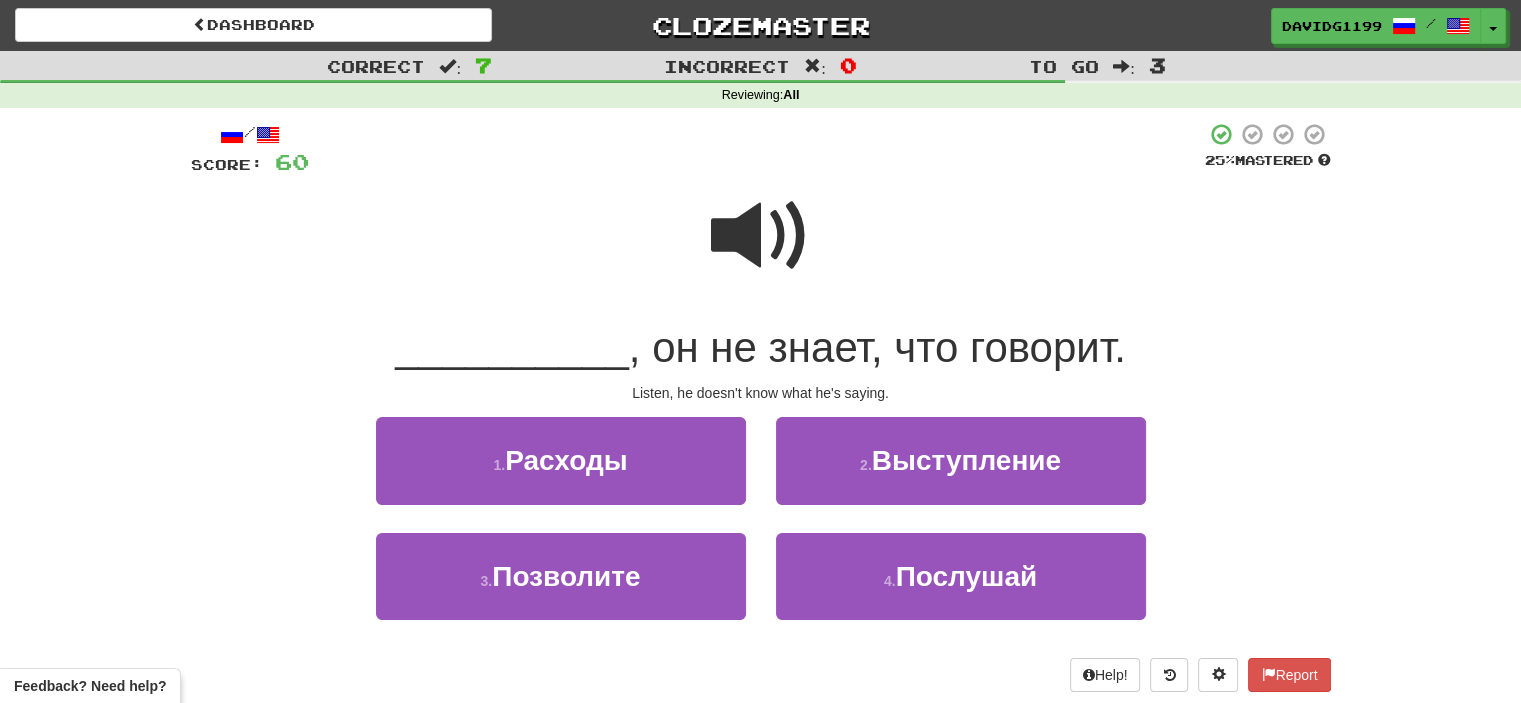 click on "2 .  Выступление" at bounding box center [961, 474] 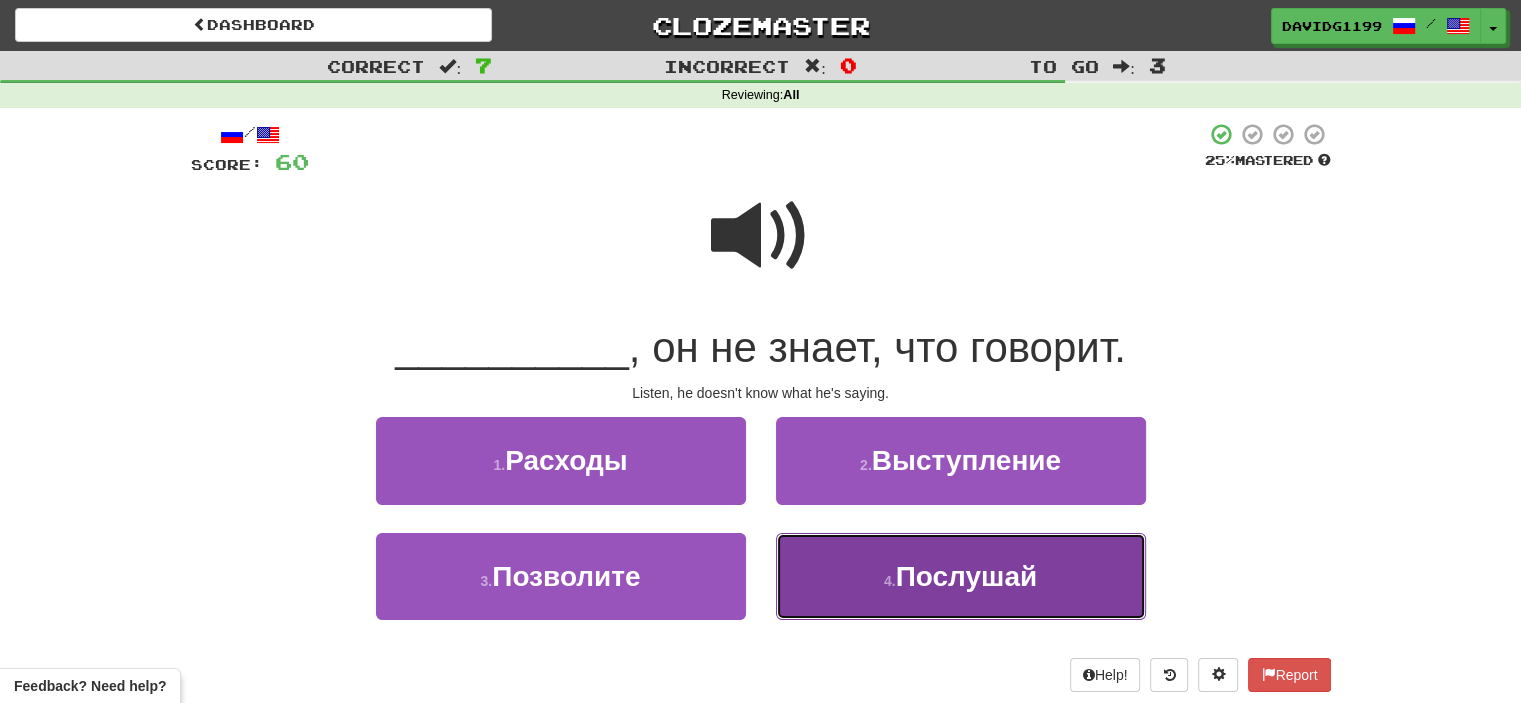 click on "4 .  Послушай" at bounding box center [961, 576] 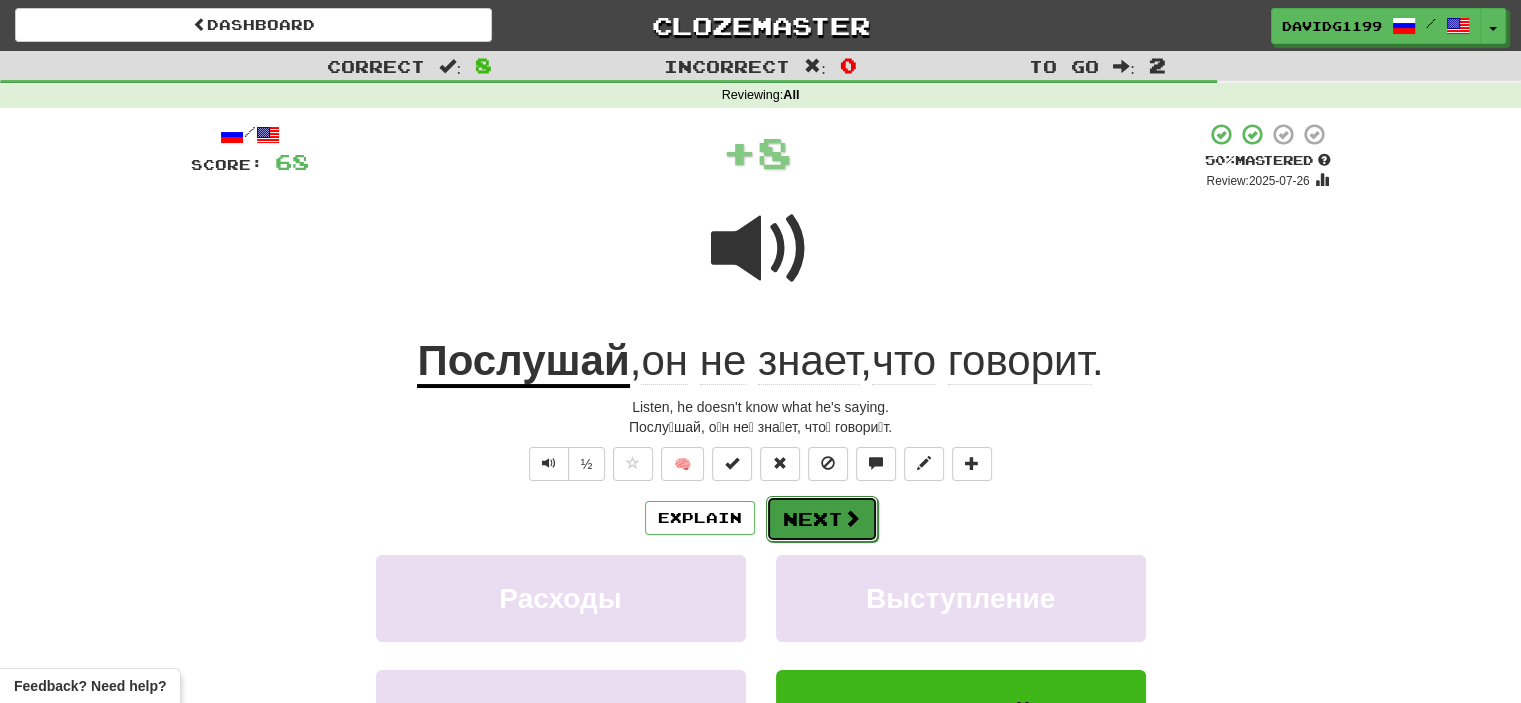 click on "Next" at bounding box center [822, 519] 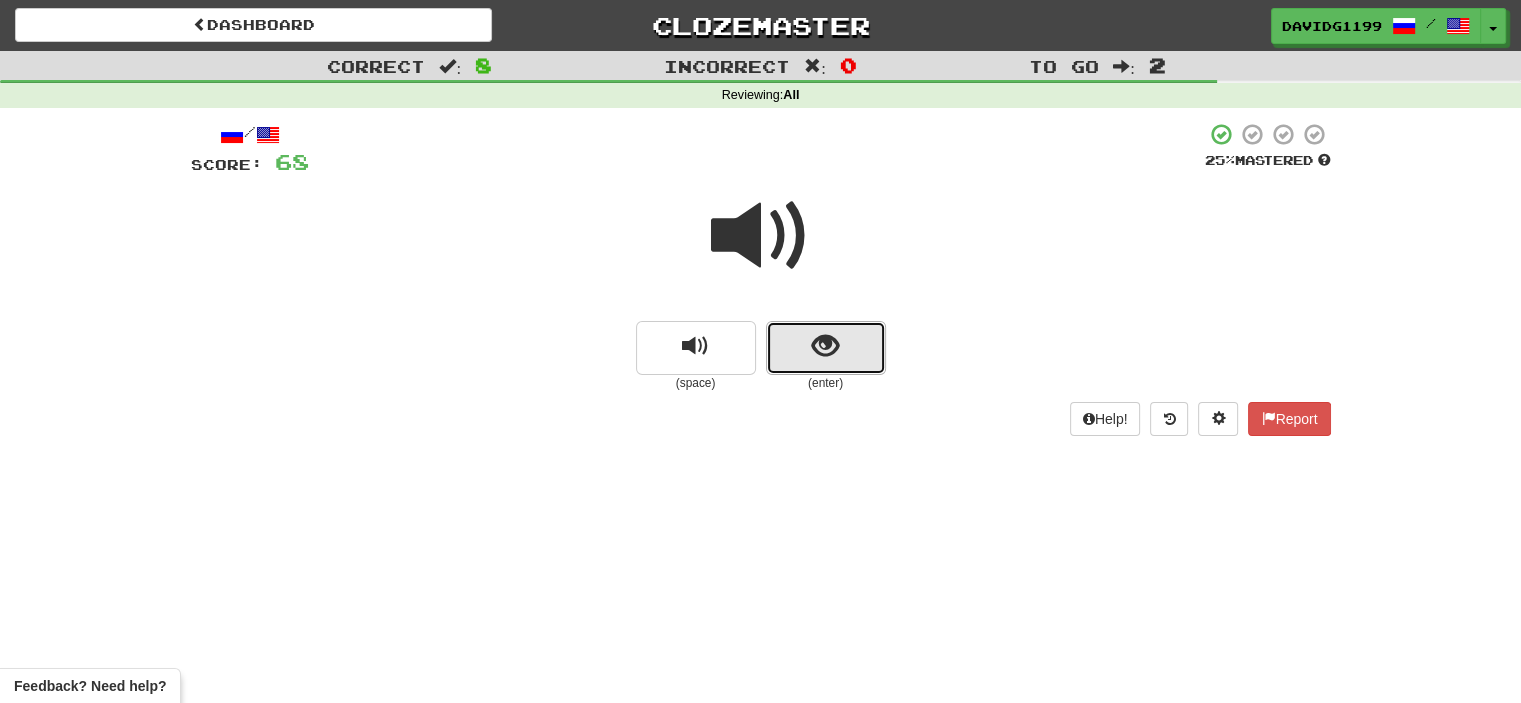 click at bounding box center (826, 348) 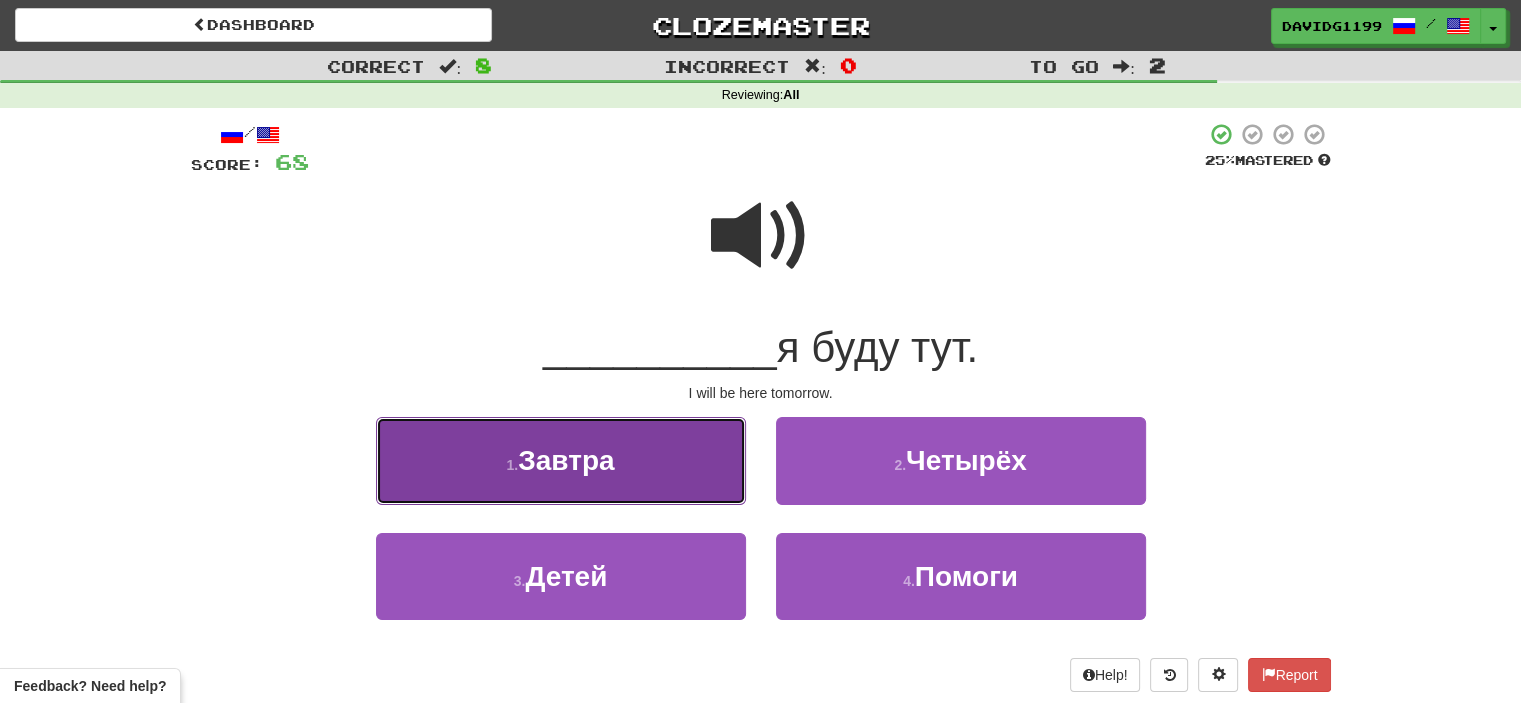 click on "1 .  Завтра" at bounding box center [561, 460] 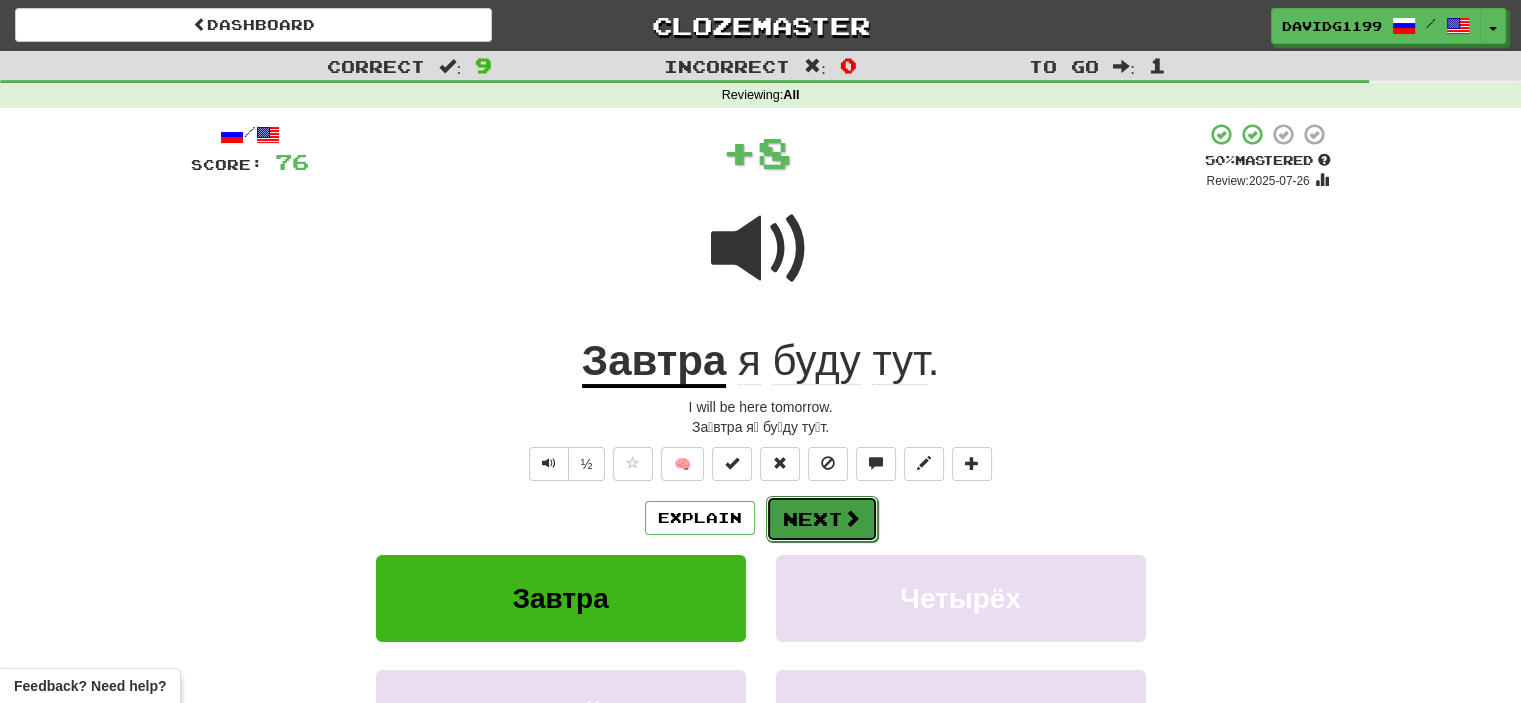 click on "Next" at bounding box center (822, 519) 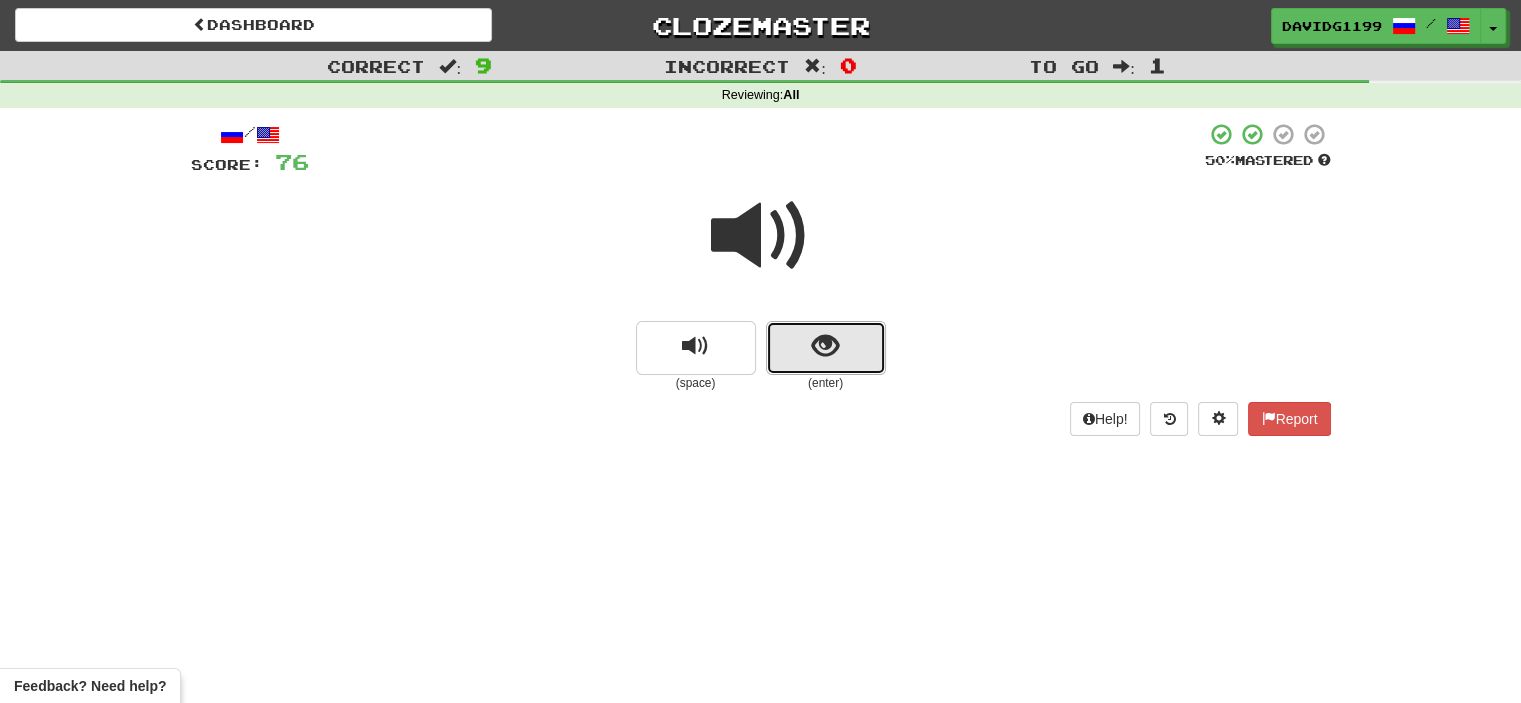 click at bounding box center [826, 348] 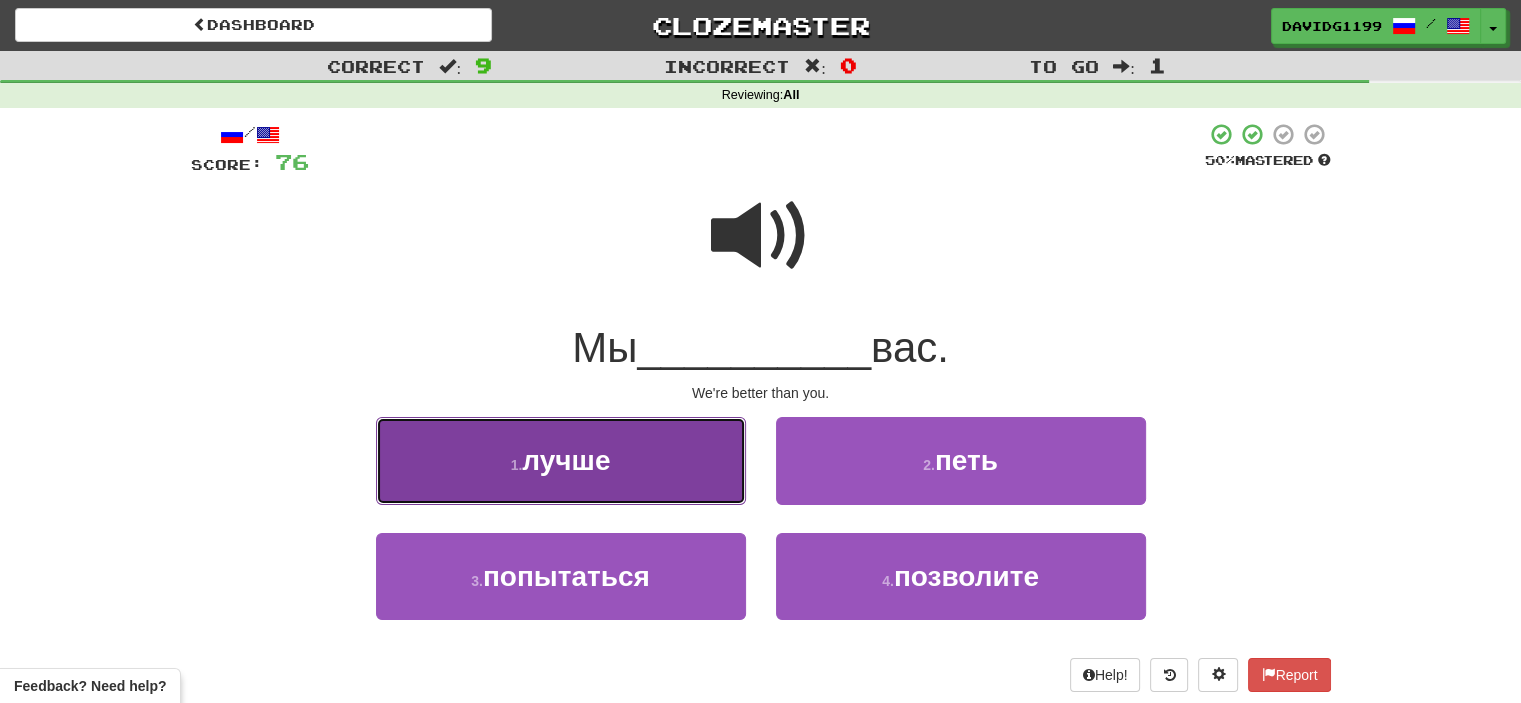 click on "1 .  лучше" at bounding box center (561, 460) 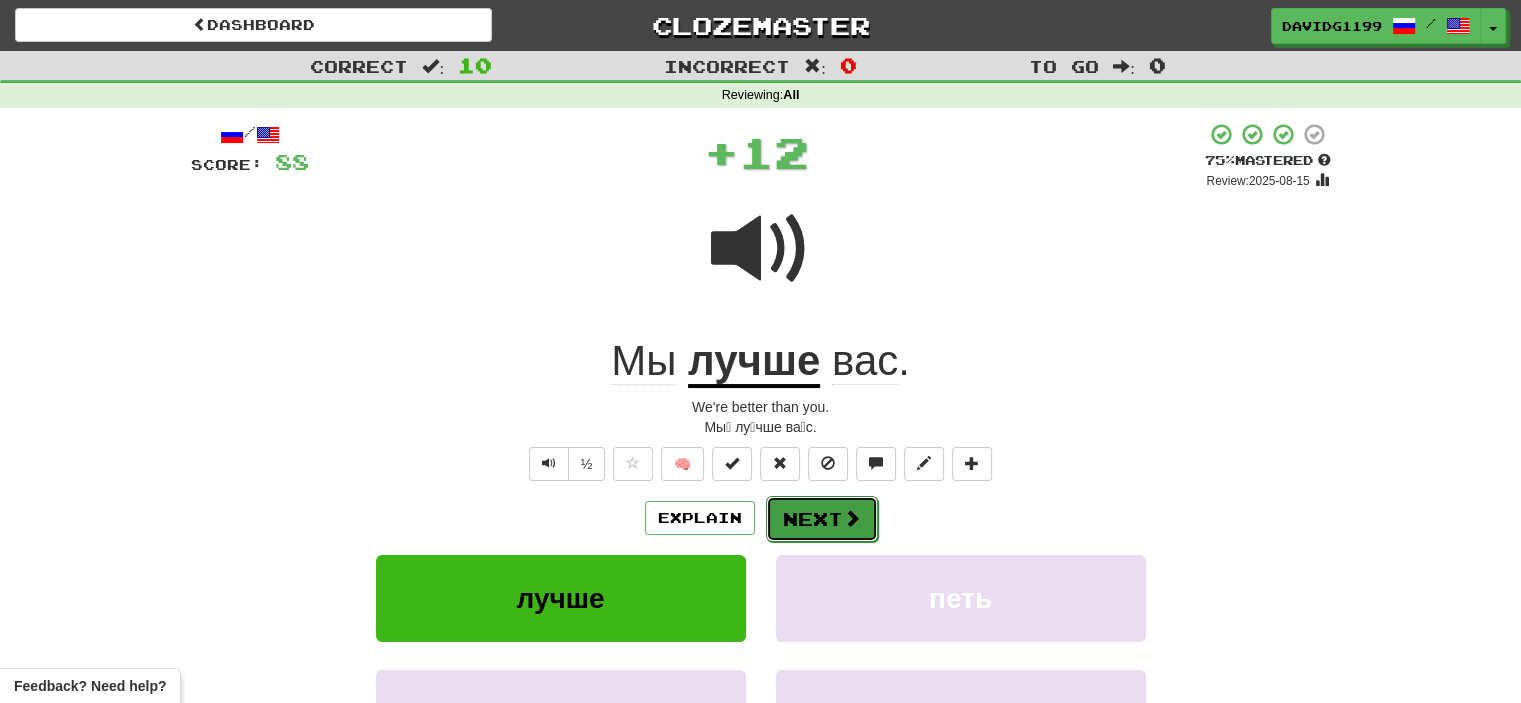 click on "Next" at bounding box center [822, 519] 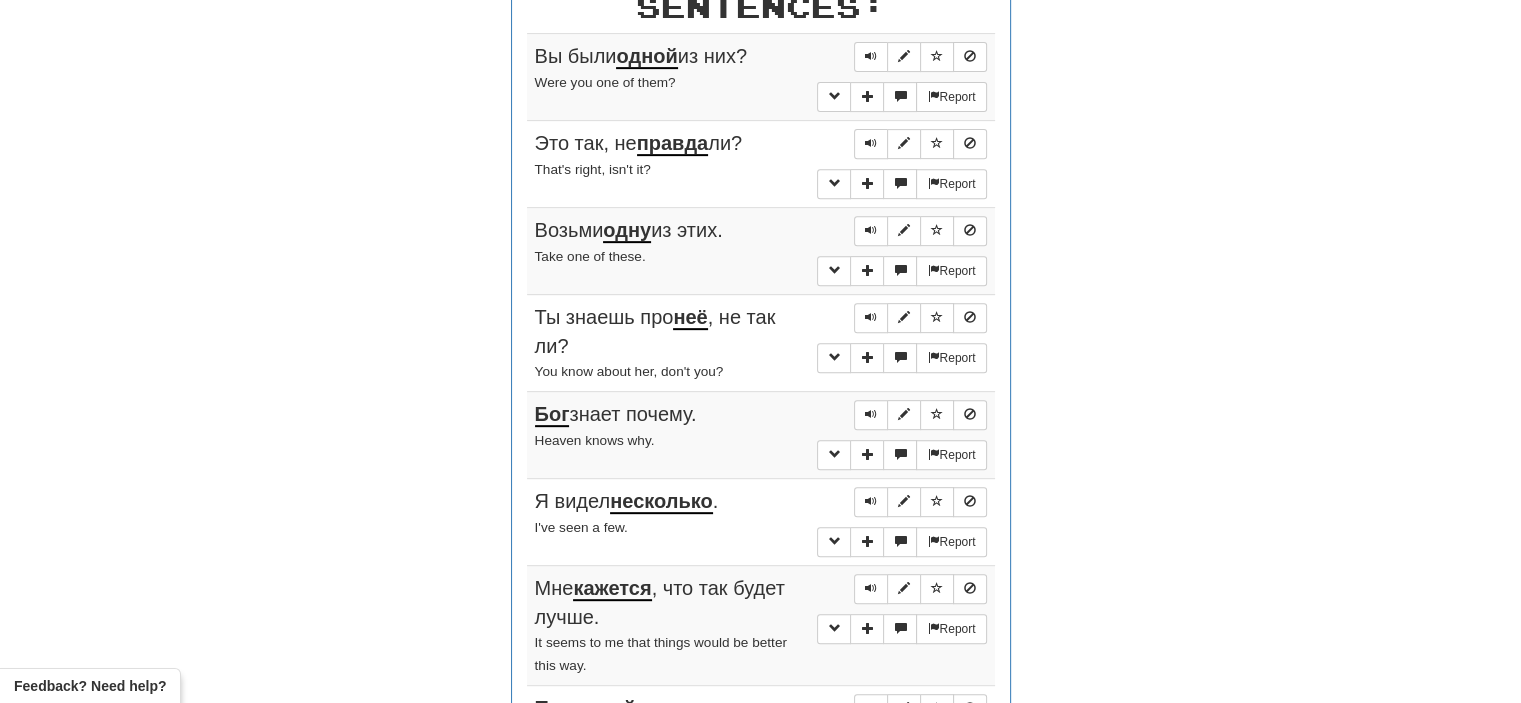 scroll, scrollTop: 804, scrollLeft: 0, axis: vertical 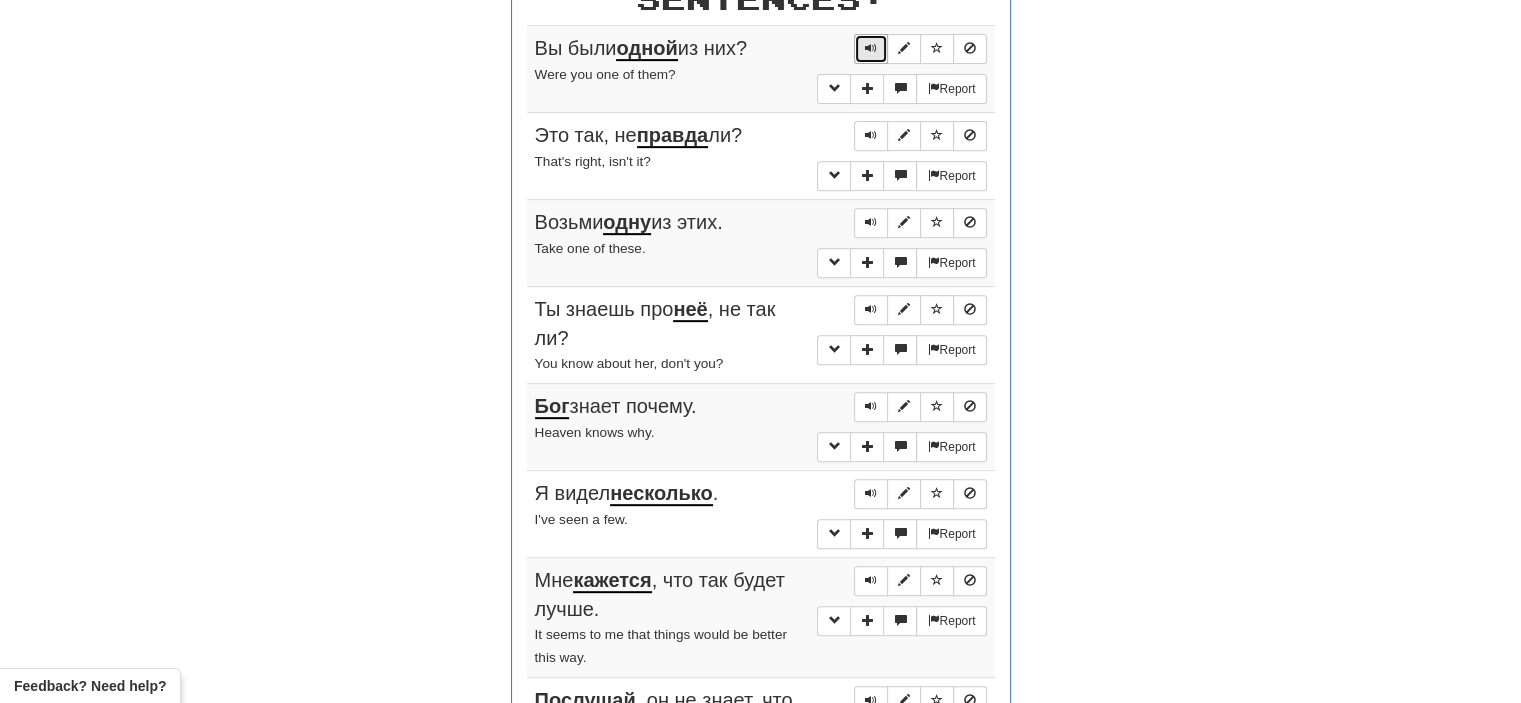 click at bounding box center (871, 48) 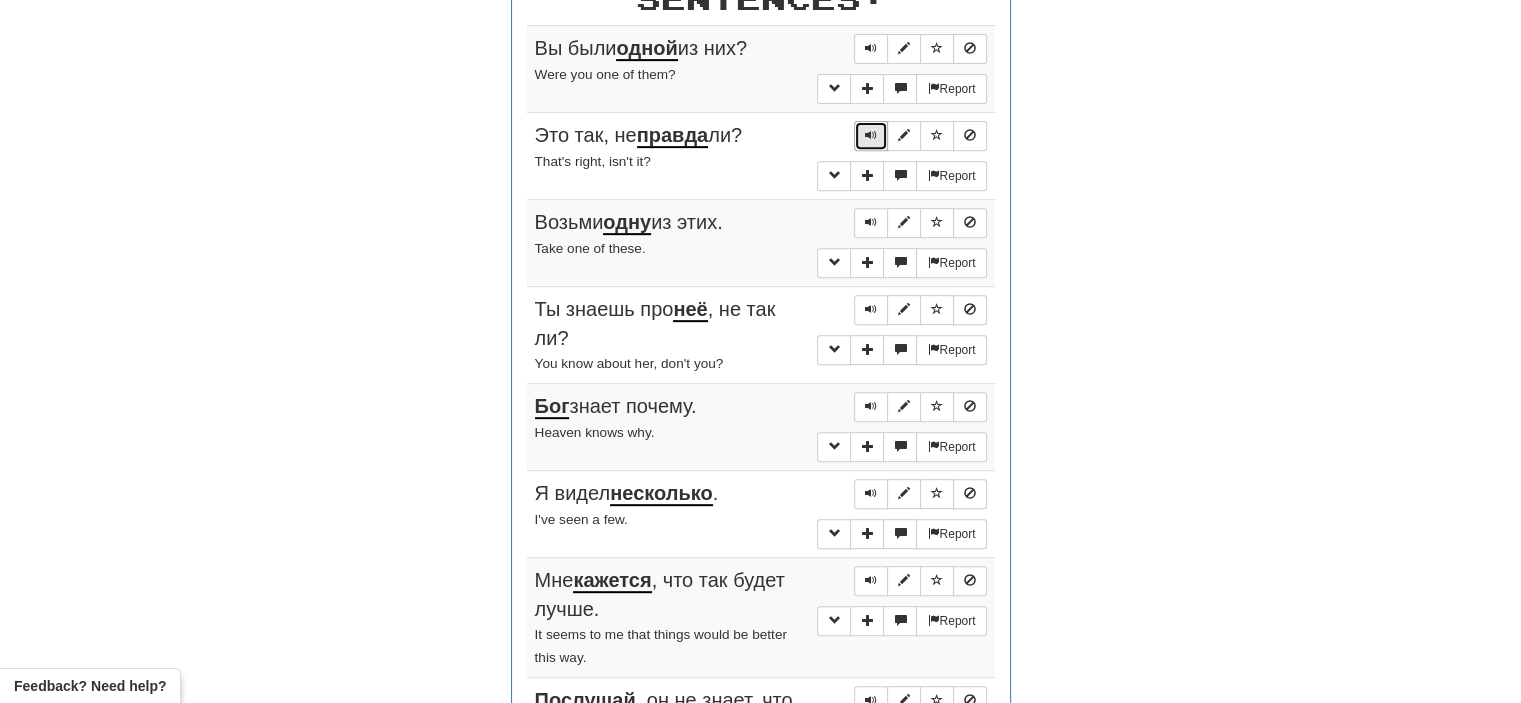 click at bounding box center [871, 135] 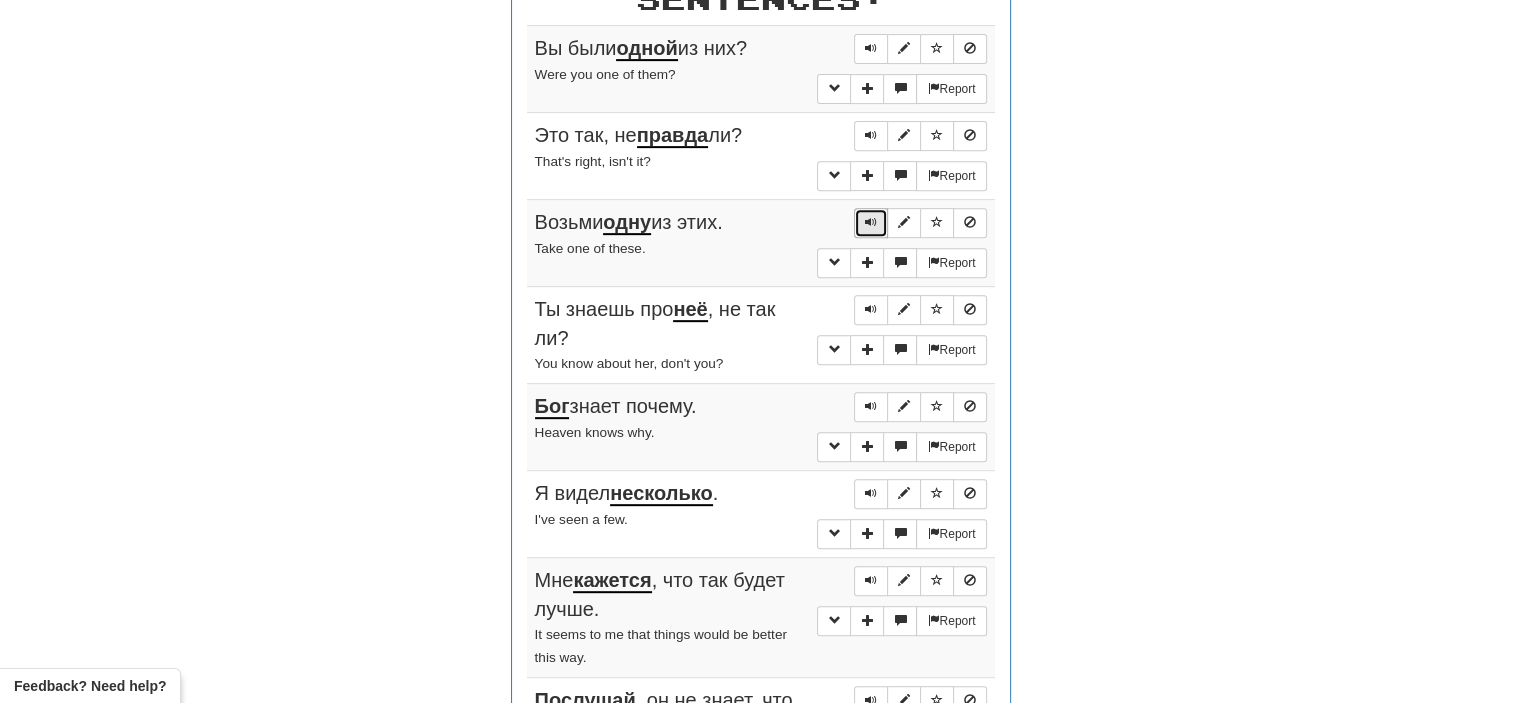click at bounding box center (871, 223) 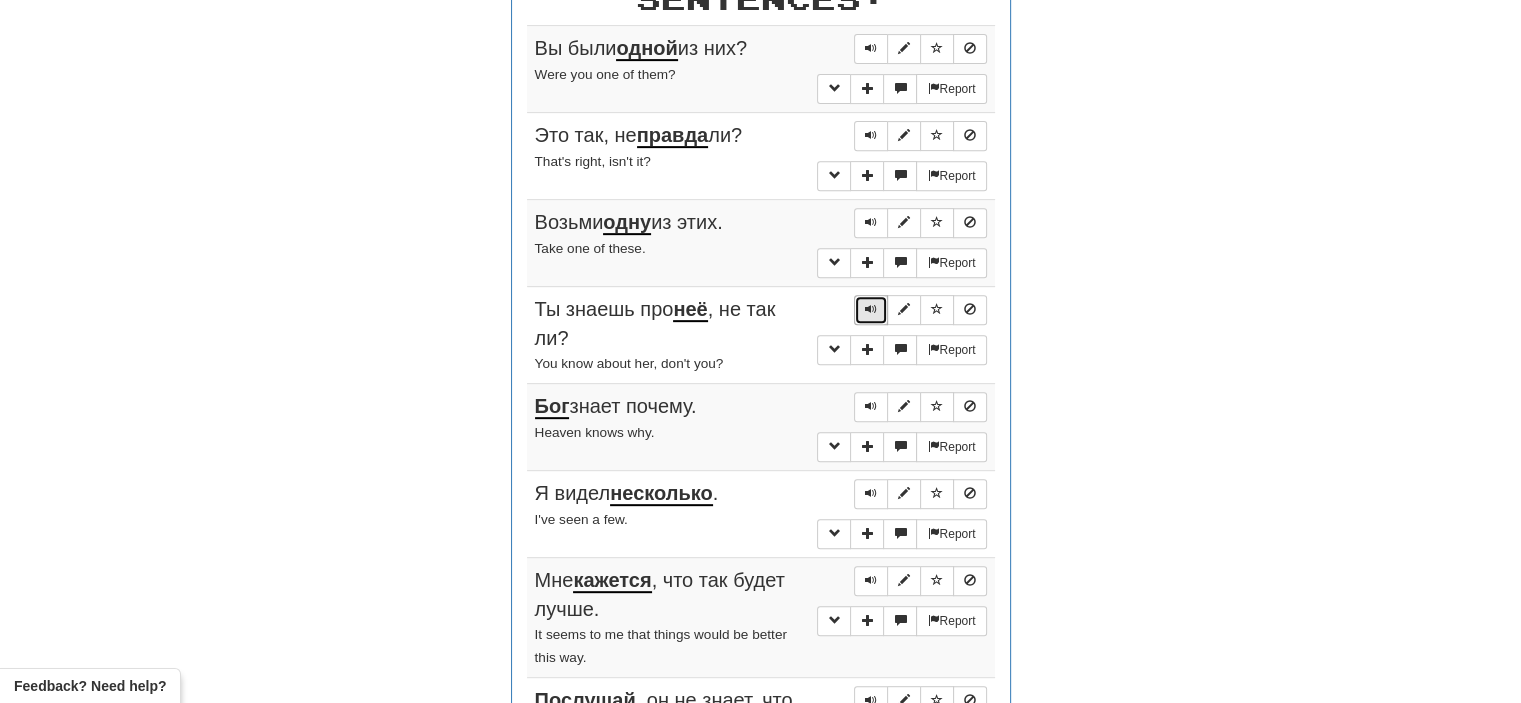 click at bounding box center [871, 309] 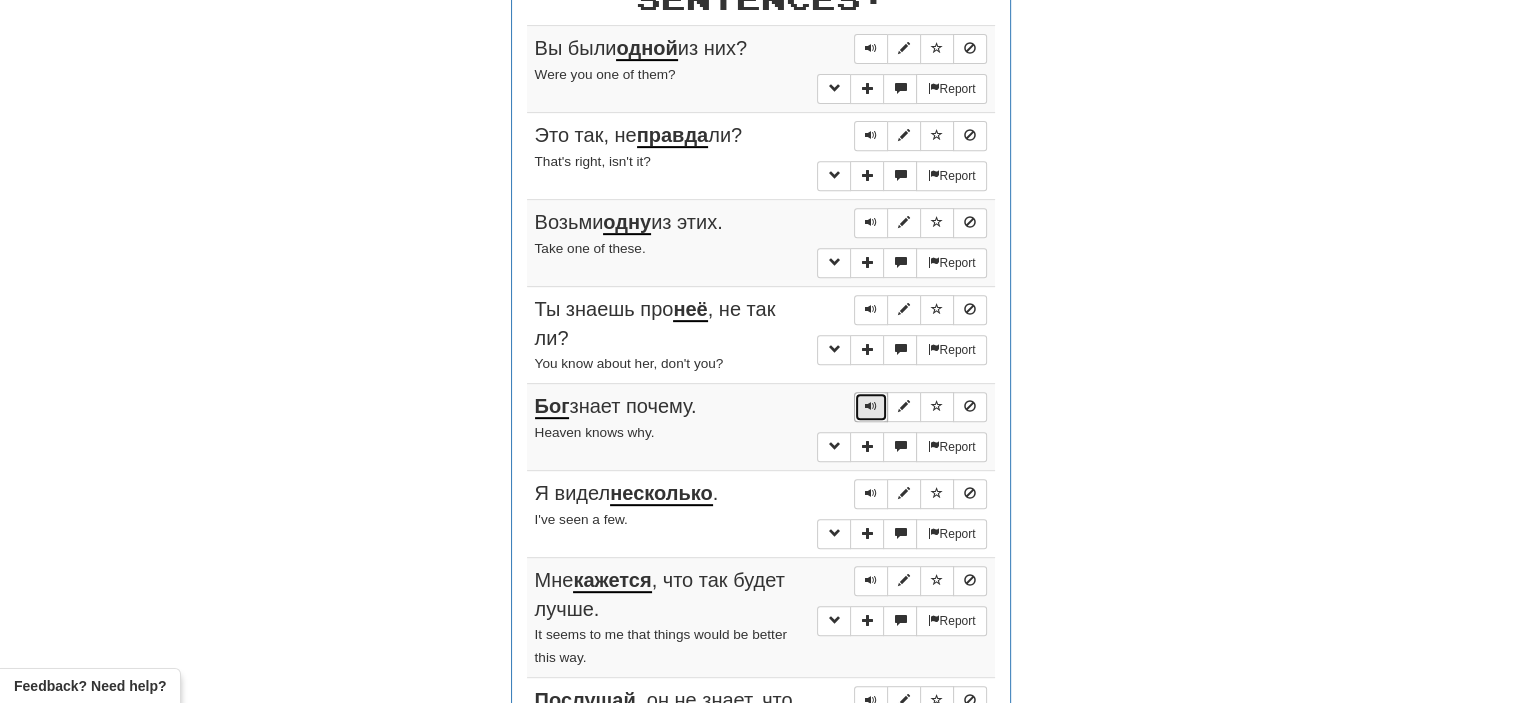 click at bounding box center [871, 406] 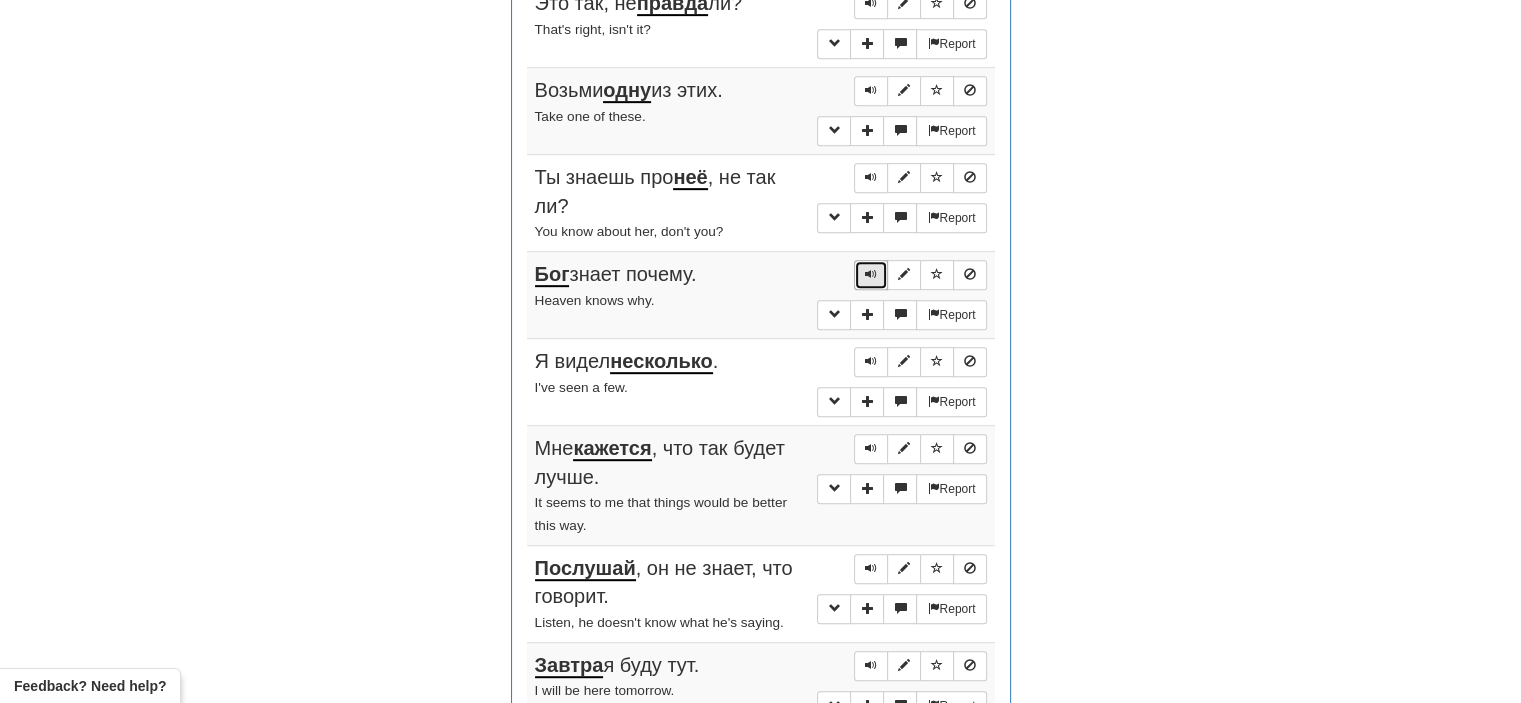 scroll, scrollTop: 972, scrollLeft: 0, axis: vertical 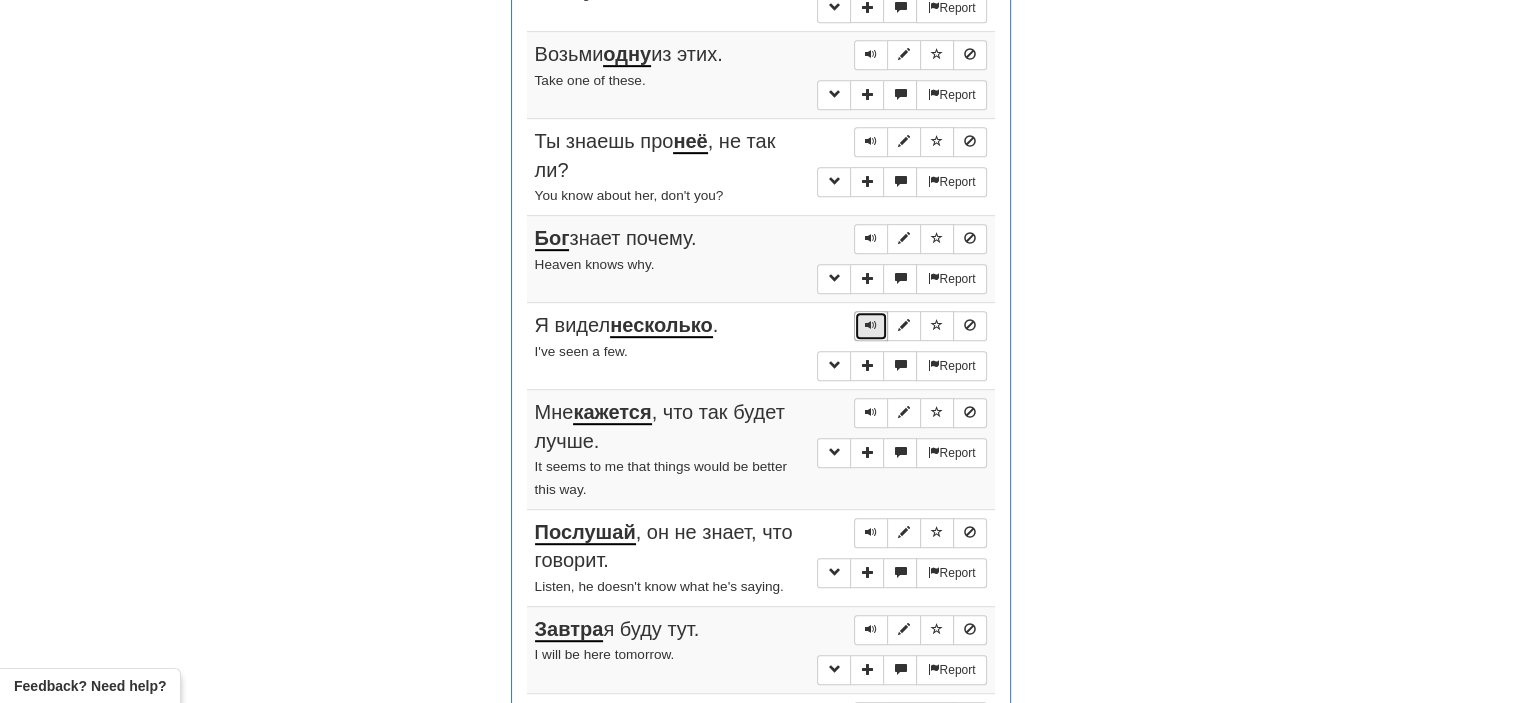 click at bounding box center (871, 325) 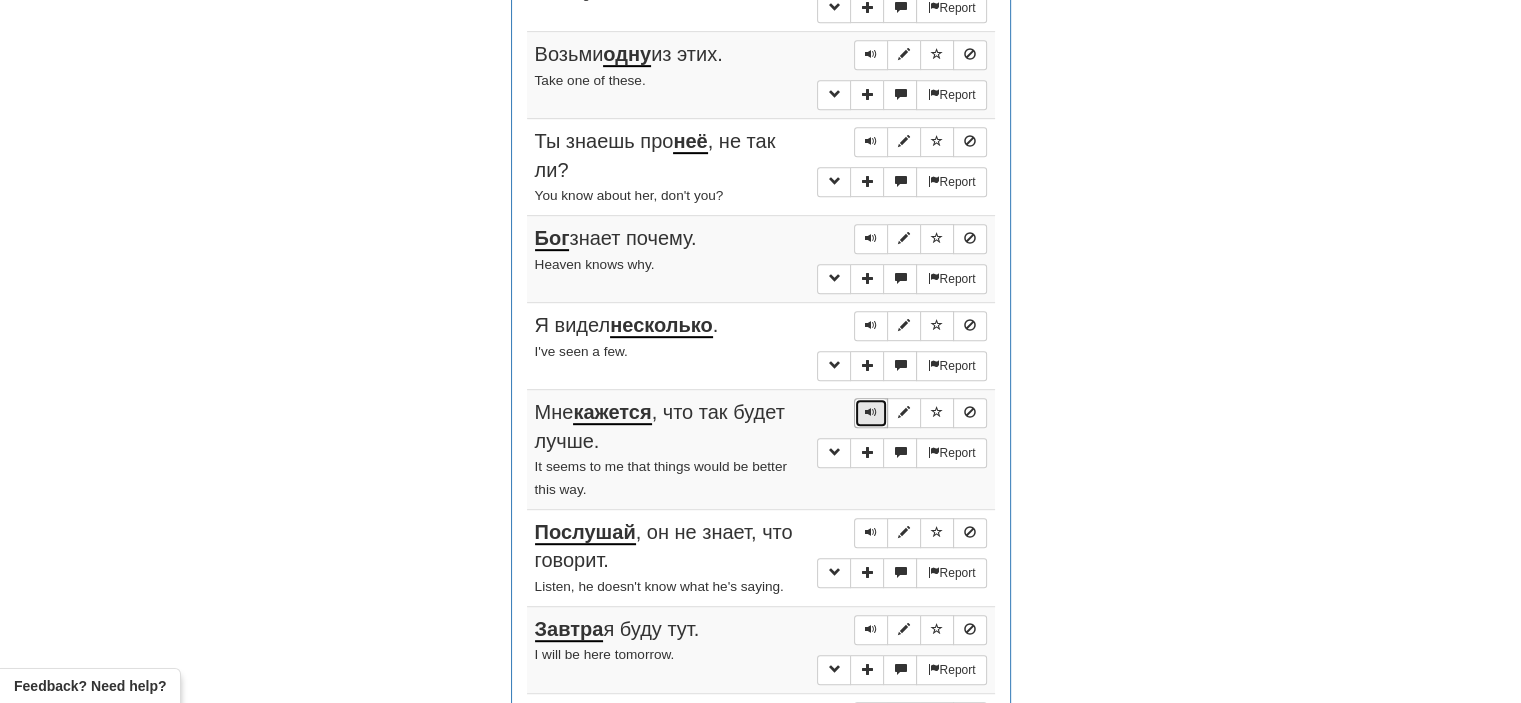 click at bounding box center [871, 412] 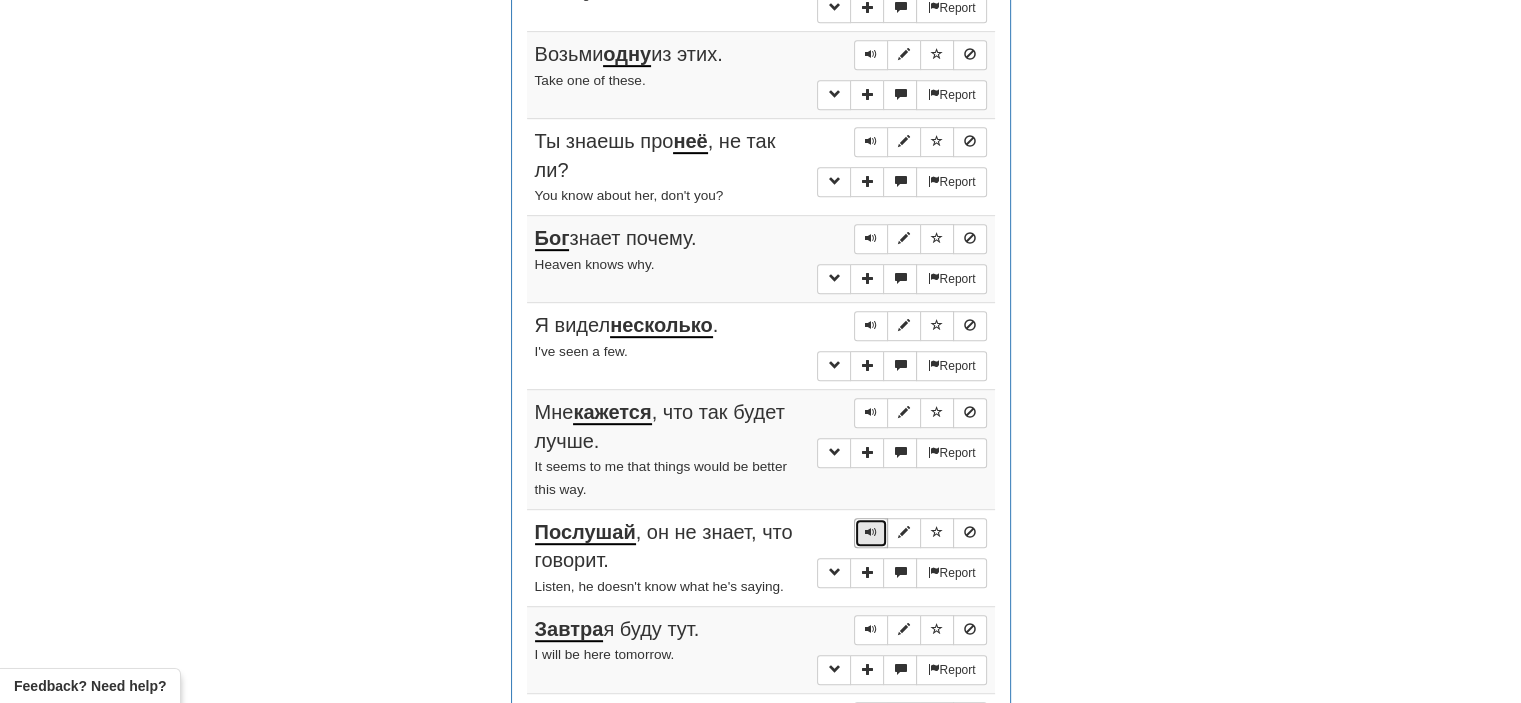 click at bounding box center (871, 532) 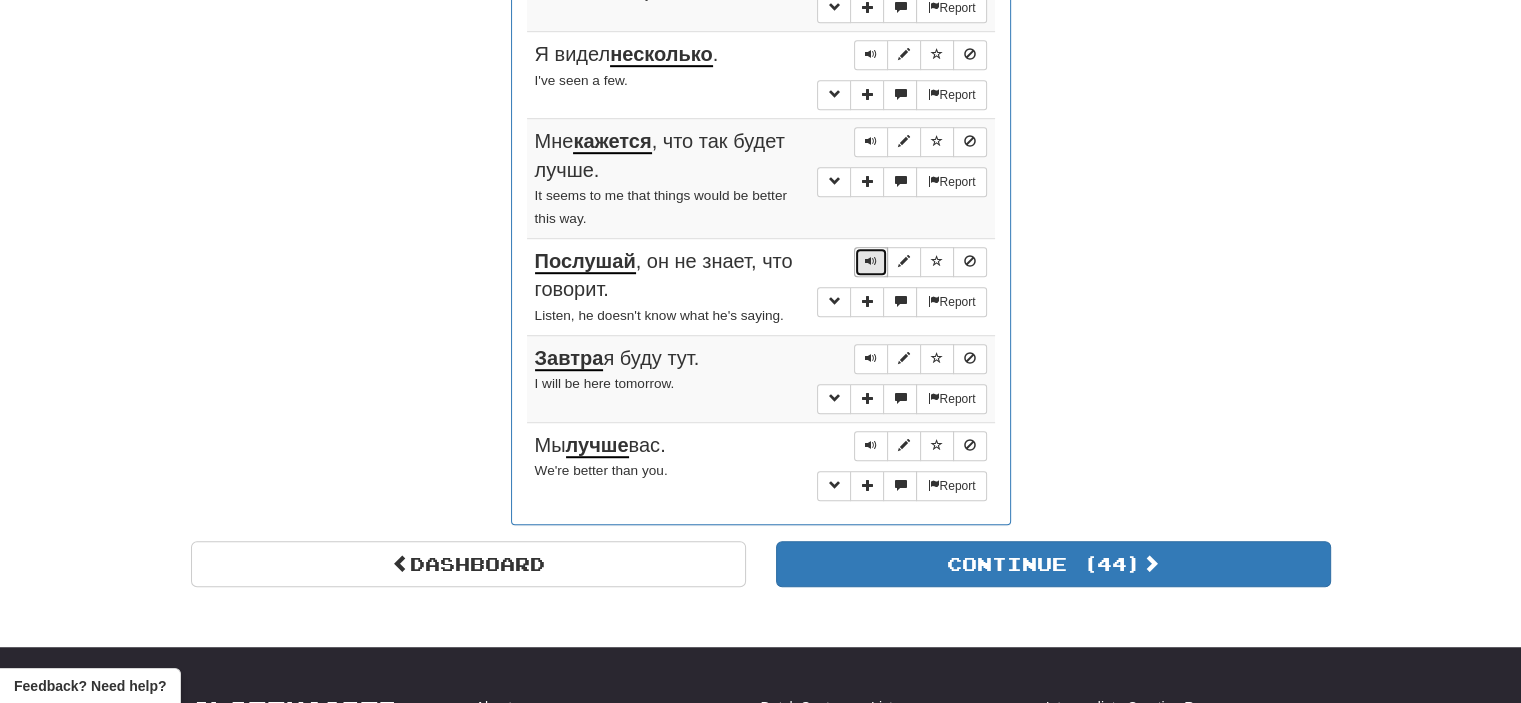 scroll, scrollTop: 1244, scrollLeft: 0, axis: vertical 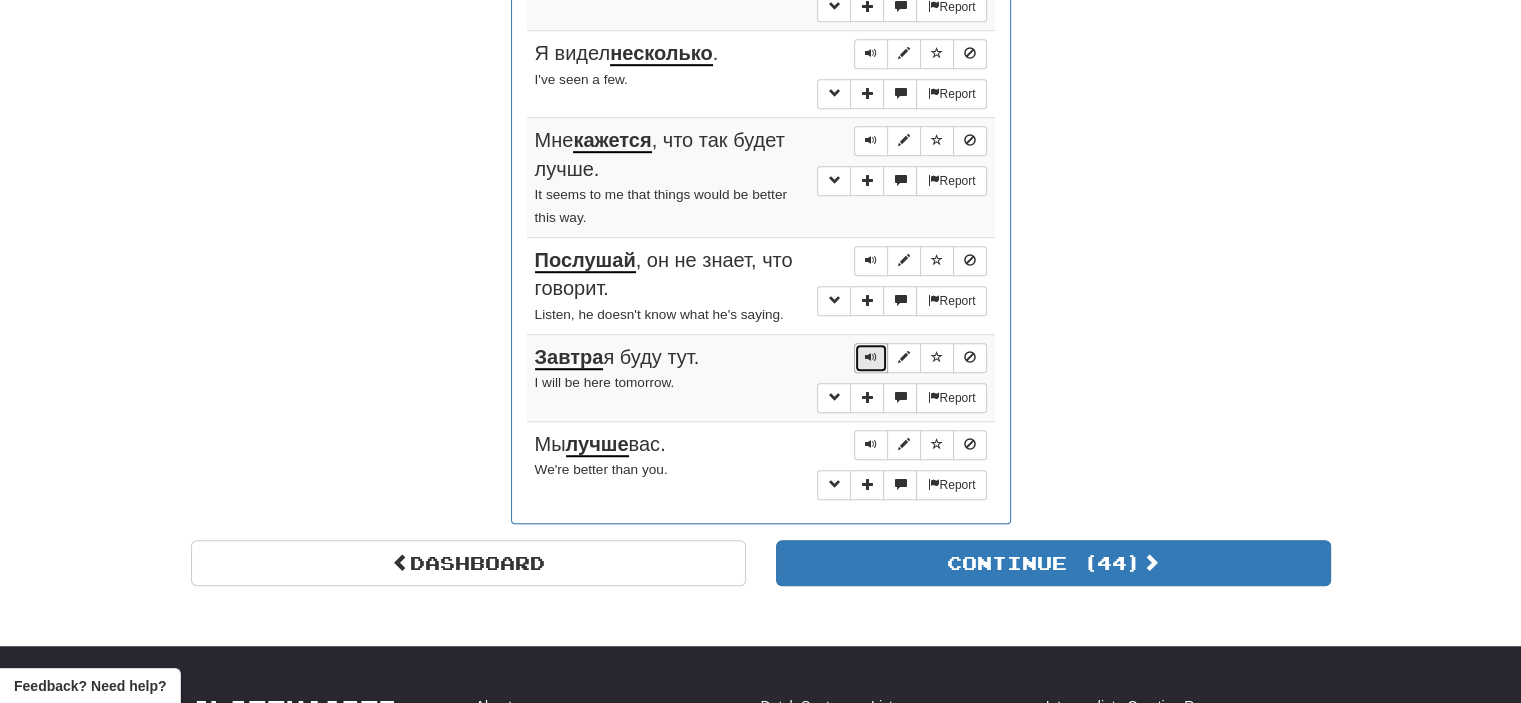 click at bounding box center [871, 357] 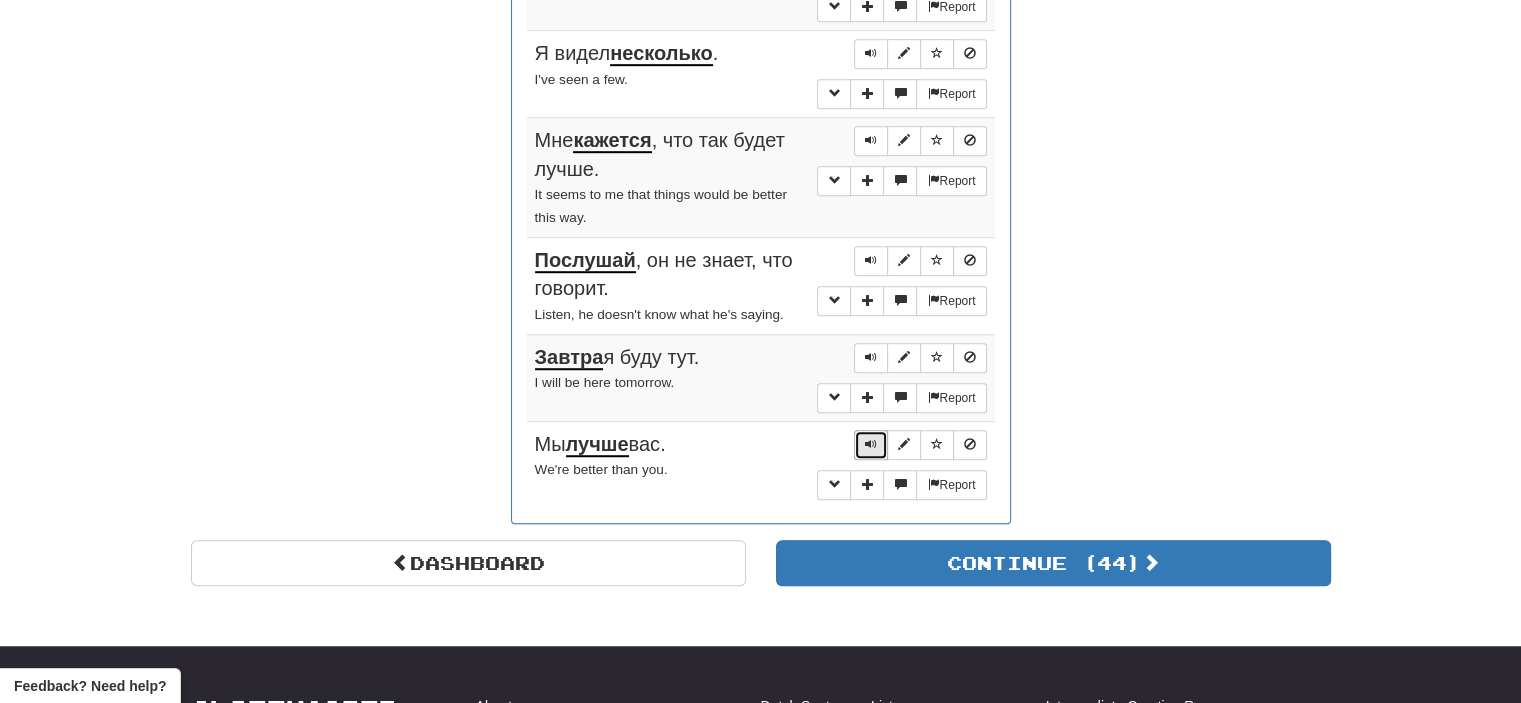click at bounding box center (871, 444) 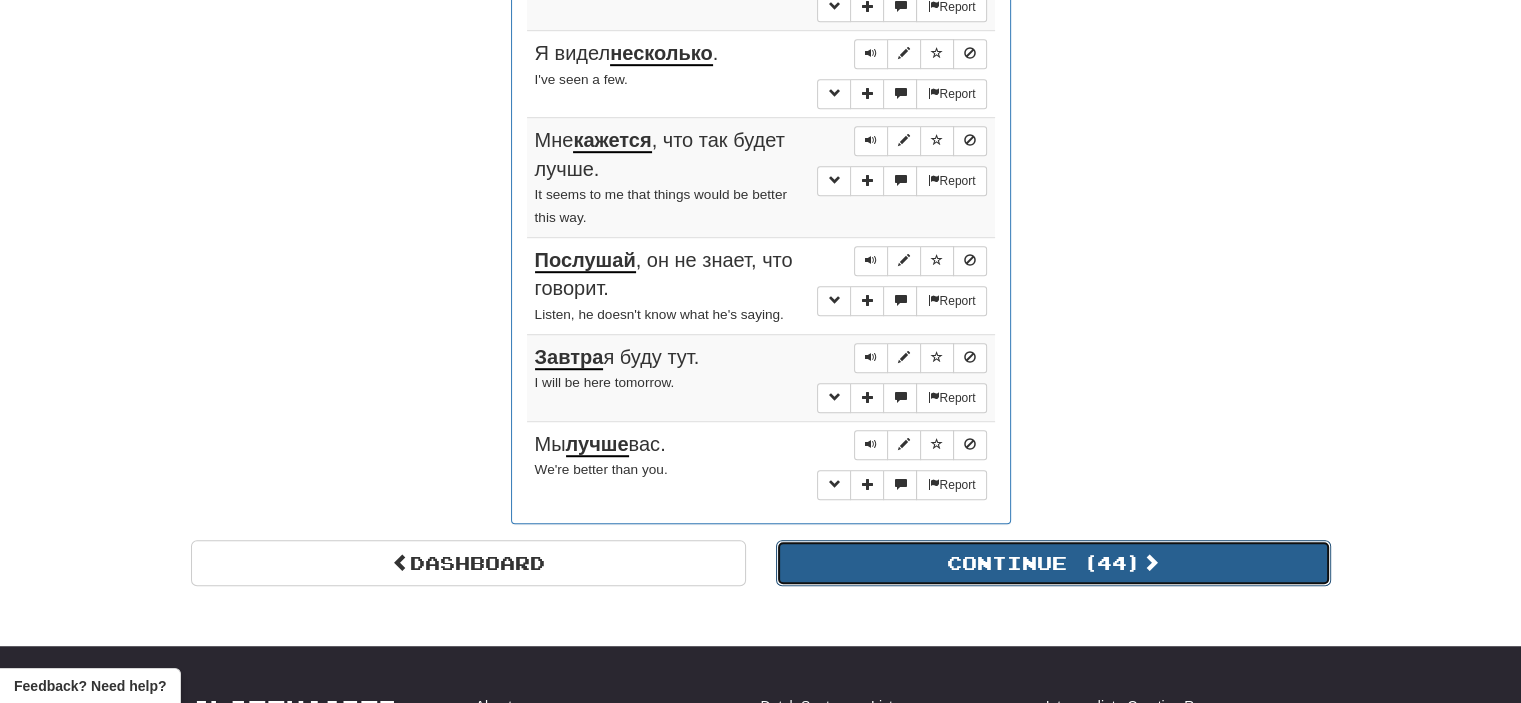 click on "Continue ( 44 )" at bounding box center [1053, 563] 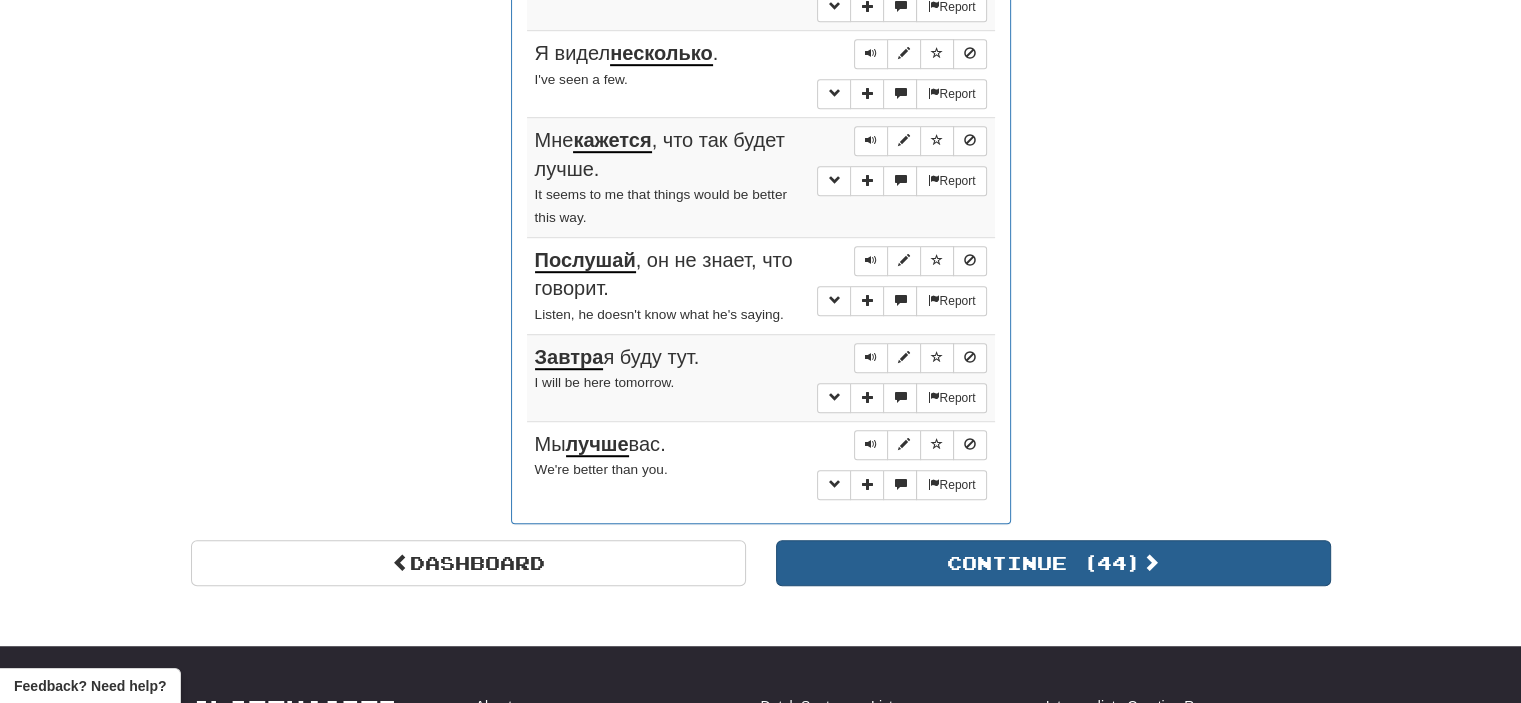 scroll, scrollTop: 710, scrollLeft: 0, axis: vertical 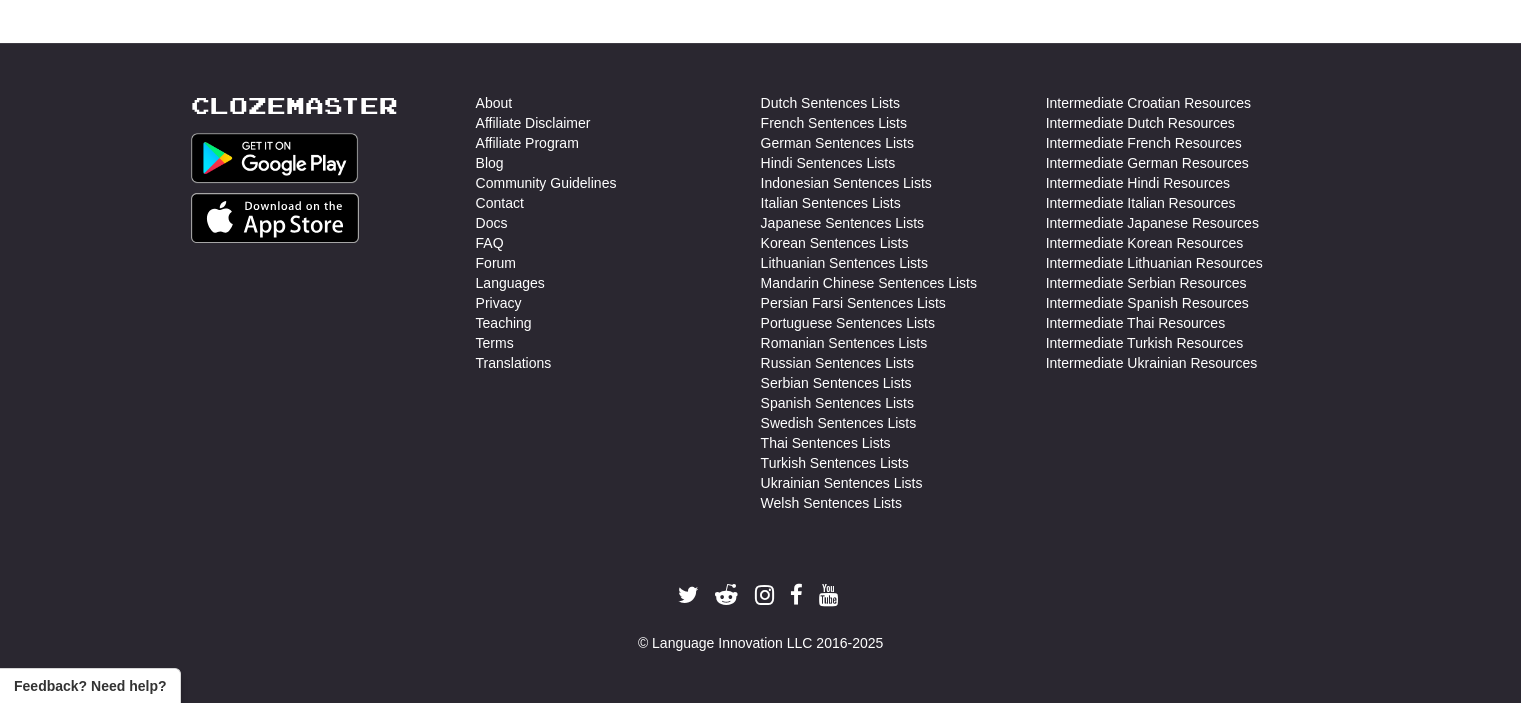 click on "Clozemaster
About
Affiliate Disclaimer
Affiliate Program
Blog
Community Guidelines
Contact
Docs
FAQ
Forum
Languages
Privacy
Teaching
Terms
Translations
Dutch Sentences Lists
French Sentences Lists
German Sentences Lists
Hindi Sentences Lists
Indonesian Sentences Lists
Italian Sentences Lists
Japanese Sentences Lists
Korean Sentences Lists
Lithuanian Sentences Lists
Mandarin Chinese Sentences Lists
Persian Farsi Sentences Lists
Portuguese Sentences Lists
Romanian Sentences Lists
Russian Sentences Lists
Serbian Sentences Lists
Spanish Sentences Lists
Swedish Sentences Lists
Thai Sentences Lists
Turkish Sentences Lists
Ukrainian Sentences Lists
Welsh Sentences Lists
Intermediate Croatian Resources
Intermediate Dutch Resources
Intermediate French Resources
Intermediate German Resources
Intermediate Hindi Resources
Intermediate Italian Resources
Intermediate Japanese Resources" at bounding box center (761, 373) 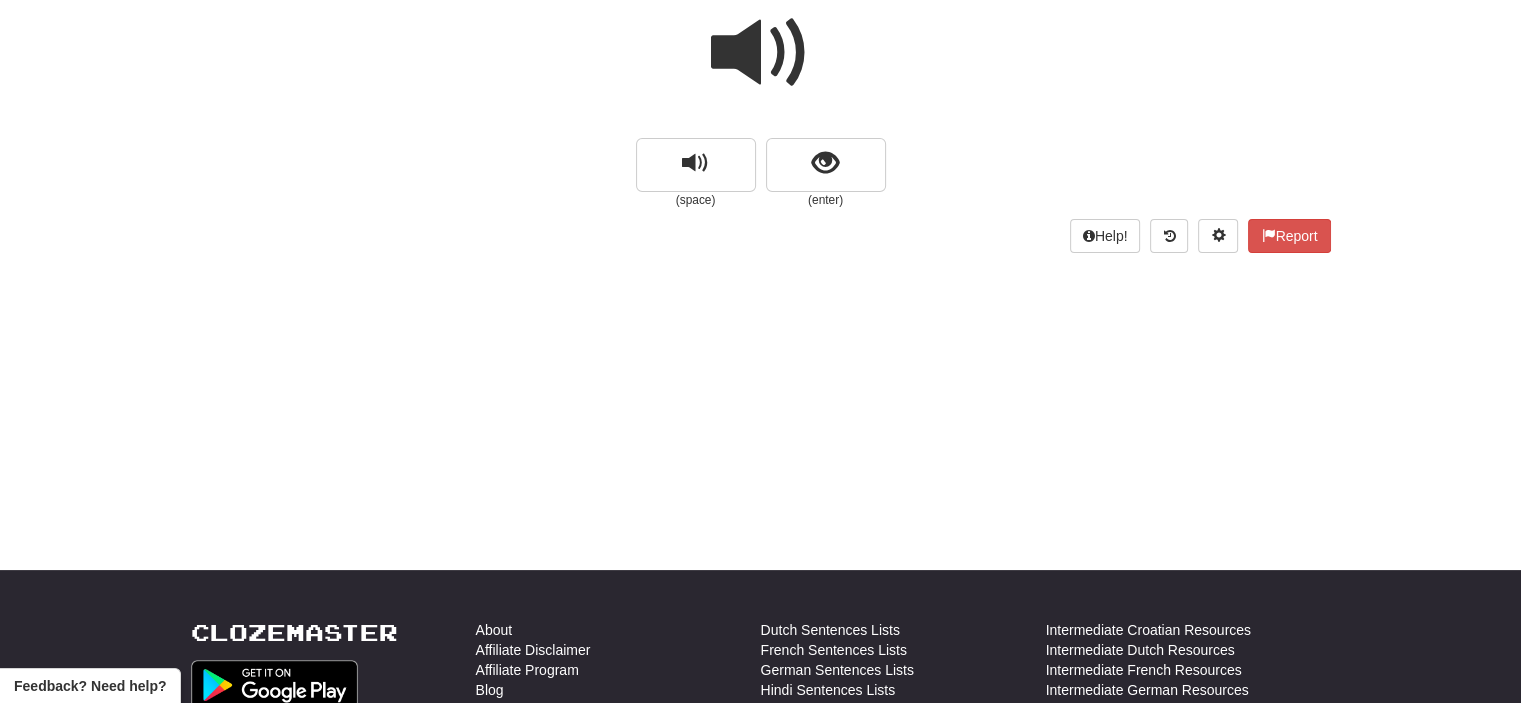scroll, scrollTop: 0, scrollLeft: 0, axis: both 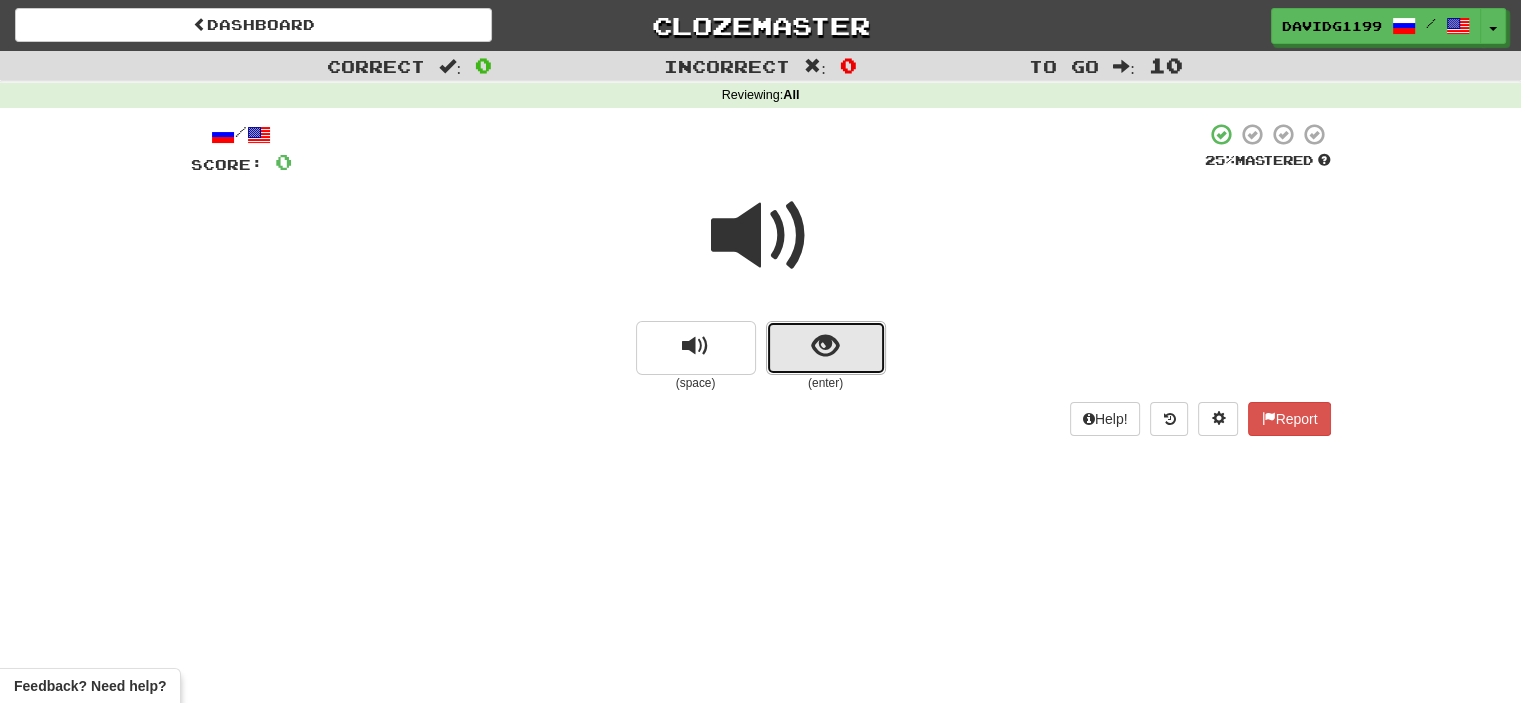 click at bounding box center (826, 348) 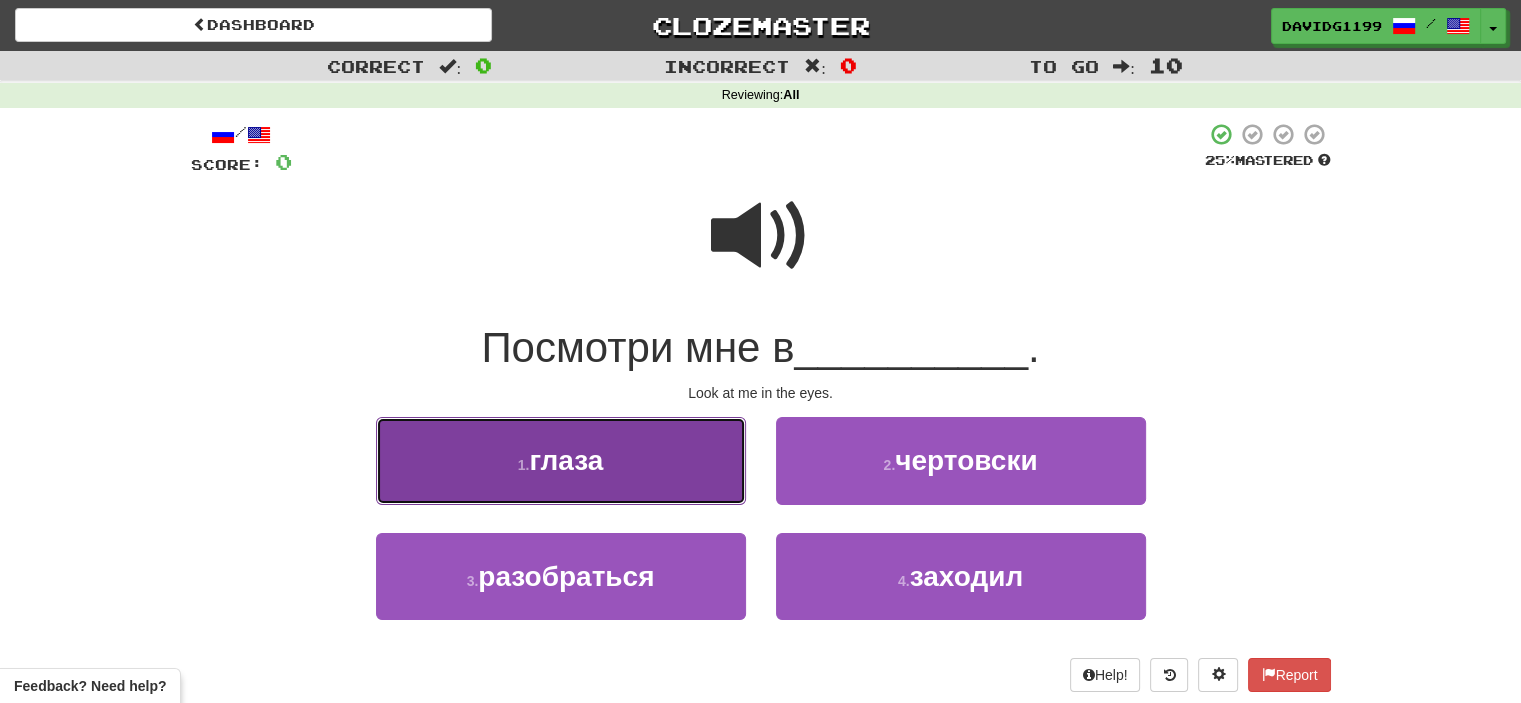 click on "1 .  глаза" at bounding box center [561, 460] 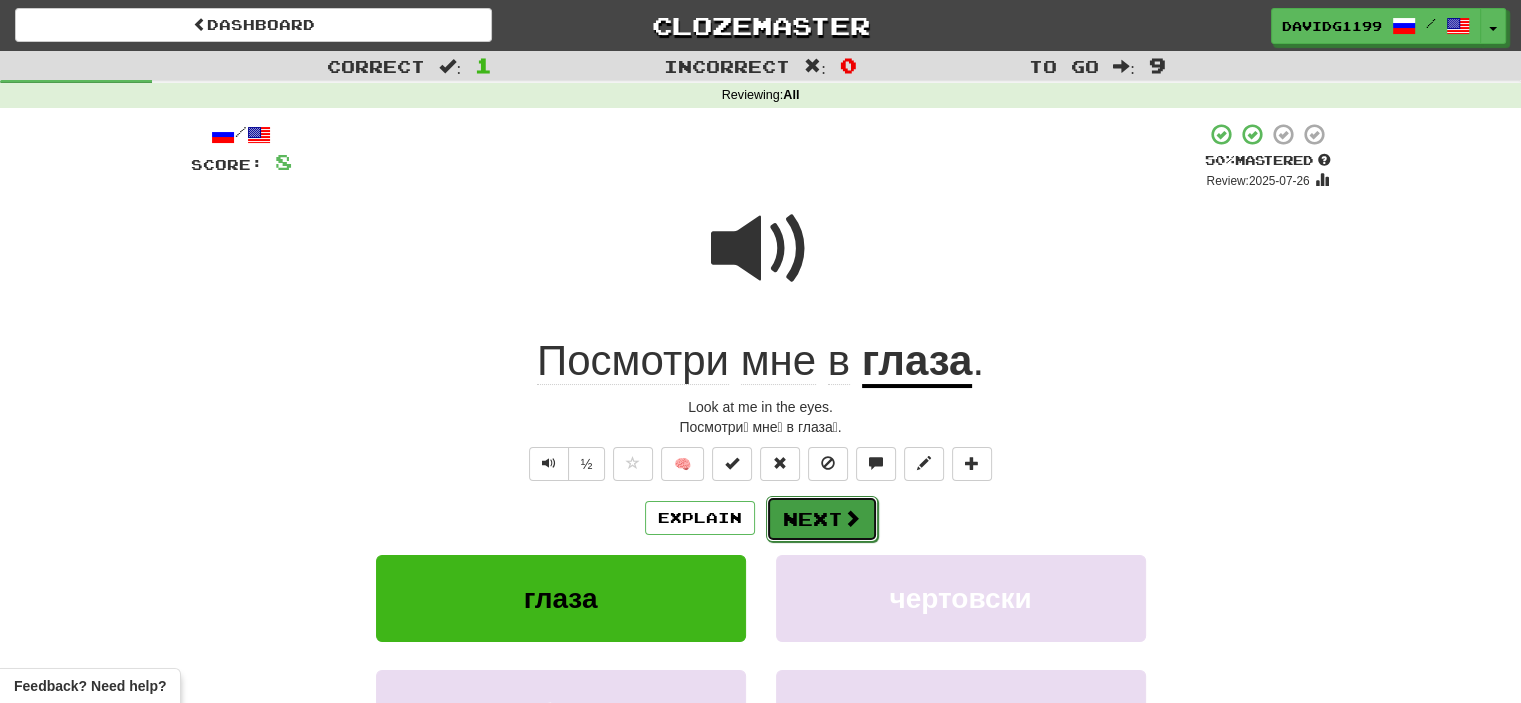 click on "Next" at bounding box center [822, 519] 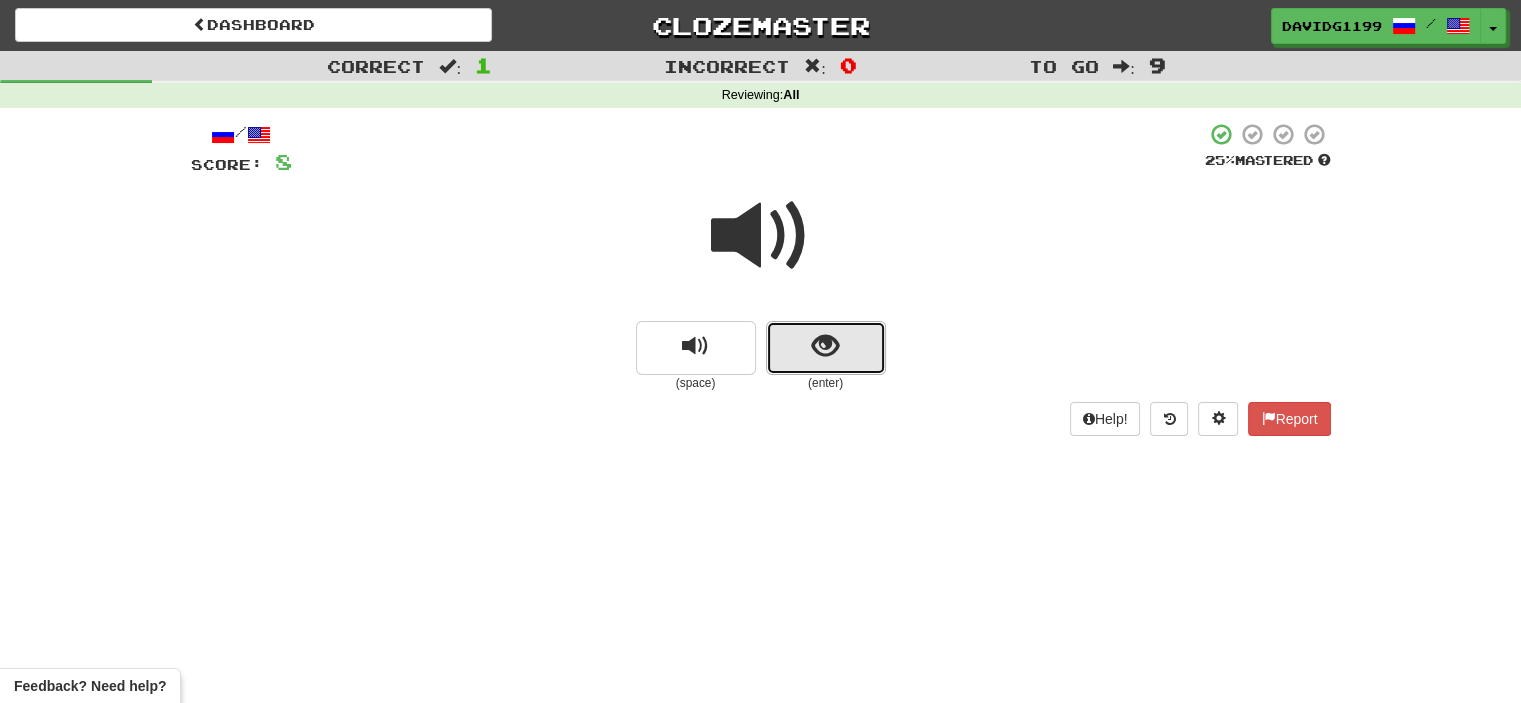 click at bounding box center [826, 348] 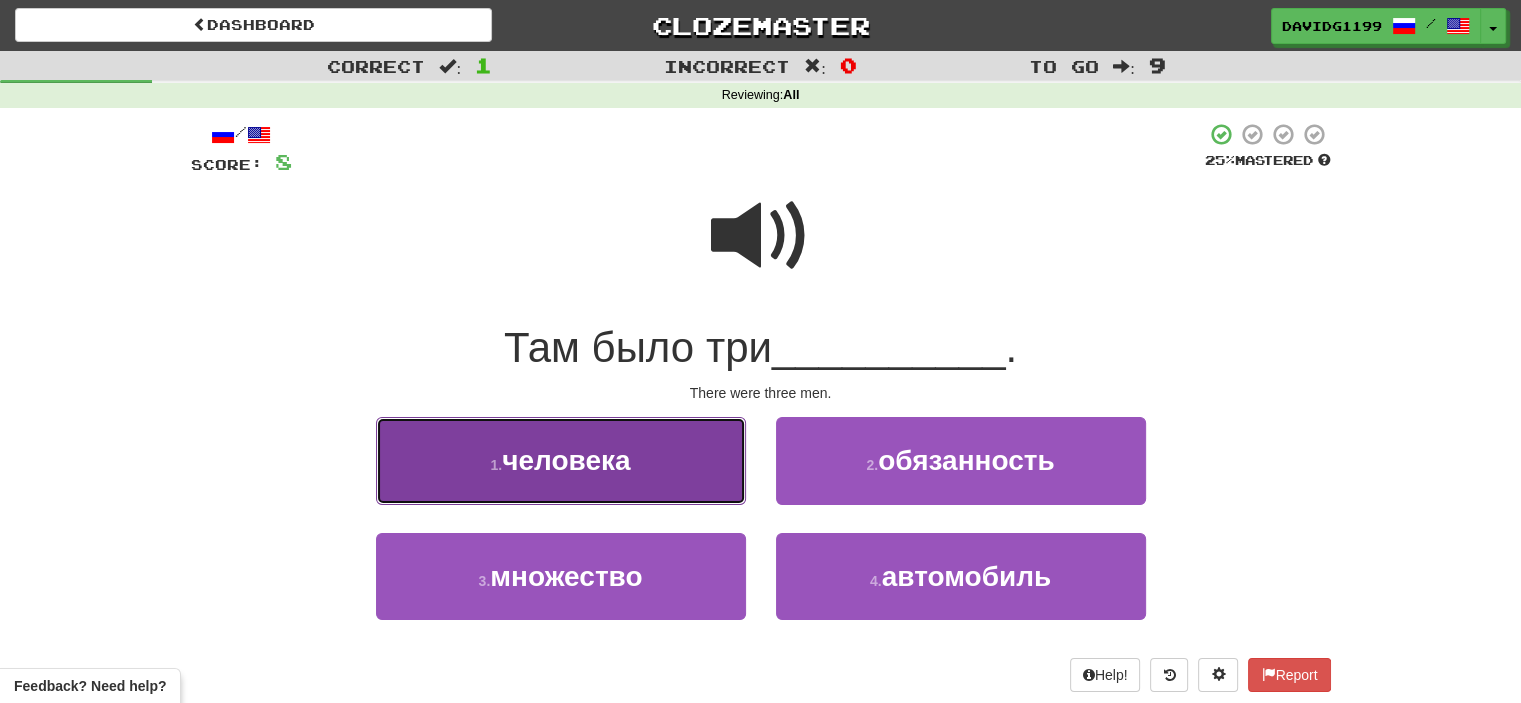 click on "1 .  человека" at bounding box center (561, 460) 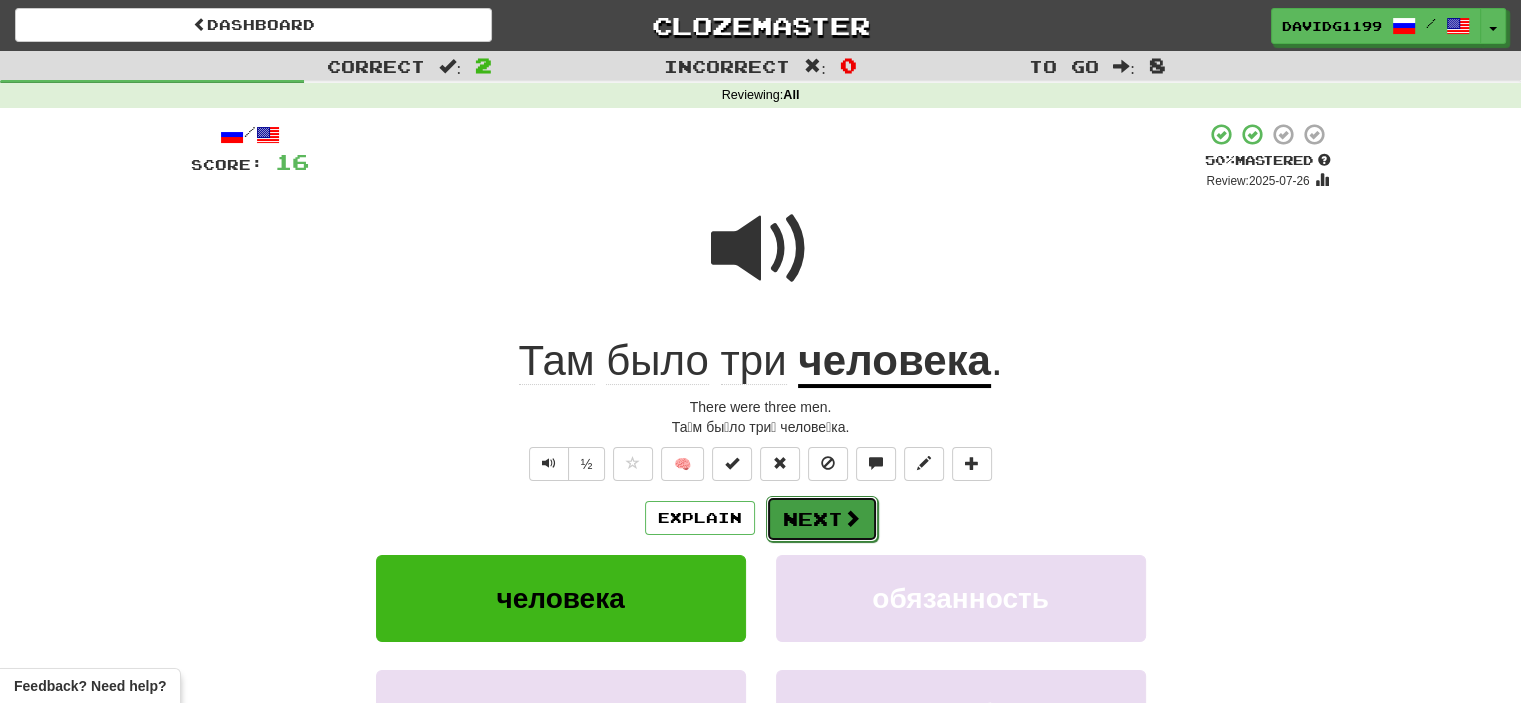click on "Next" at bounding box center (822, 519) 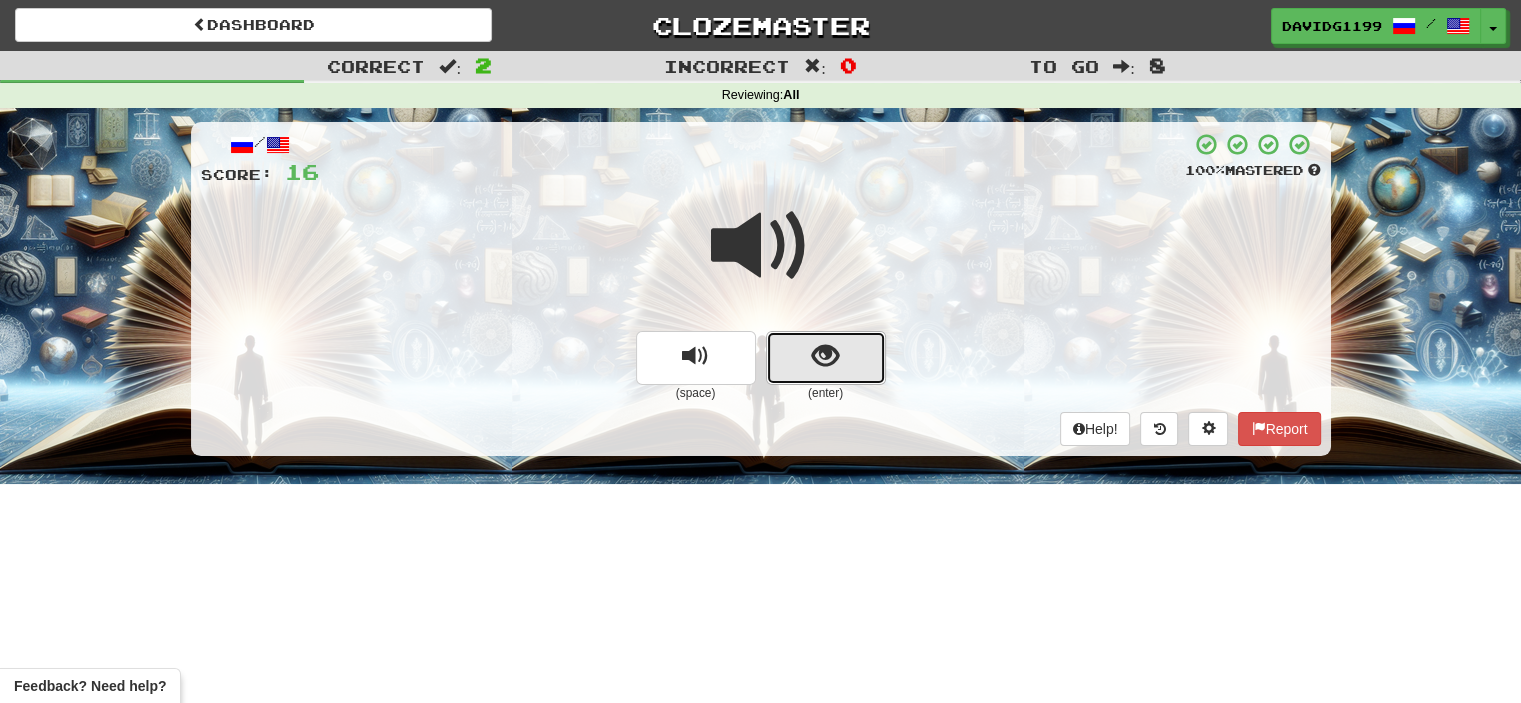 click at bounding box center [826, 358] 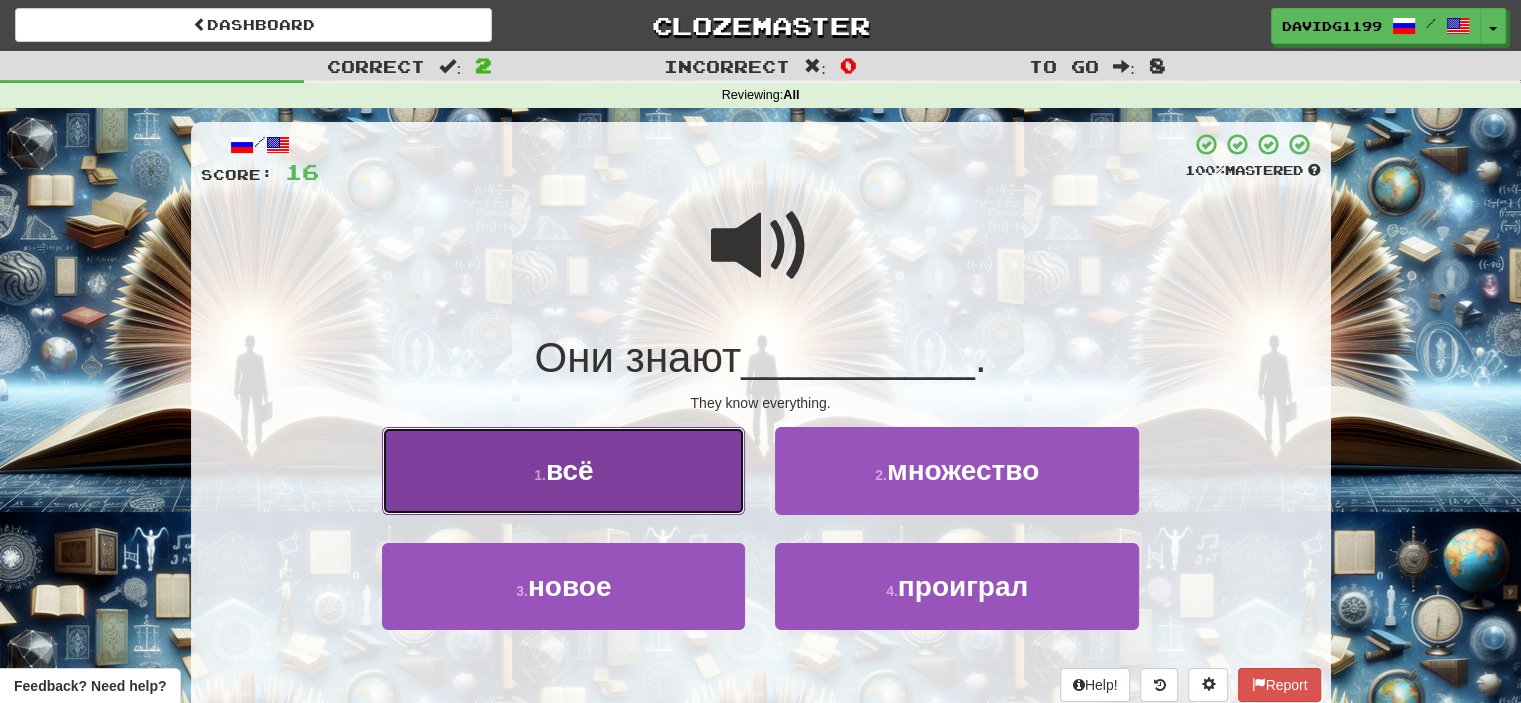 click on "1 .  всё" at bounding box center (563, 470) 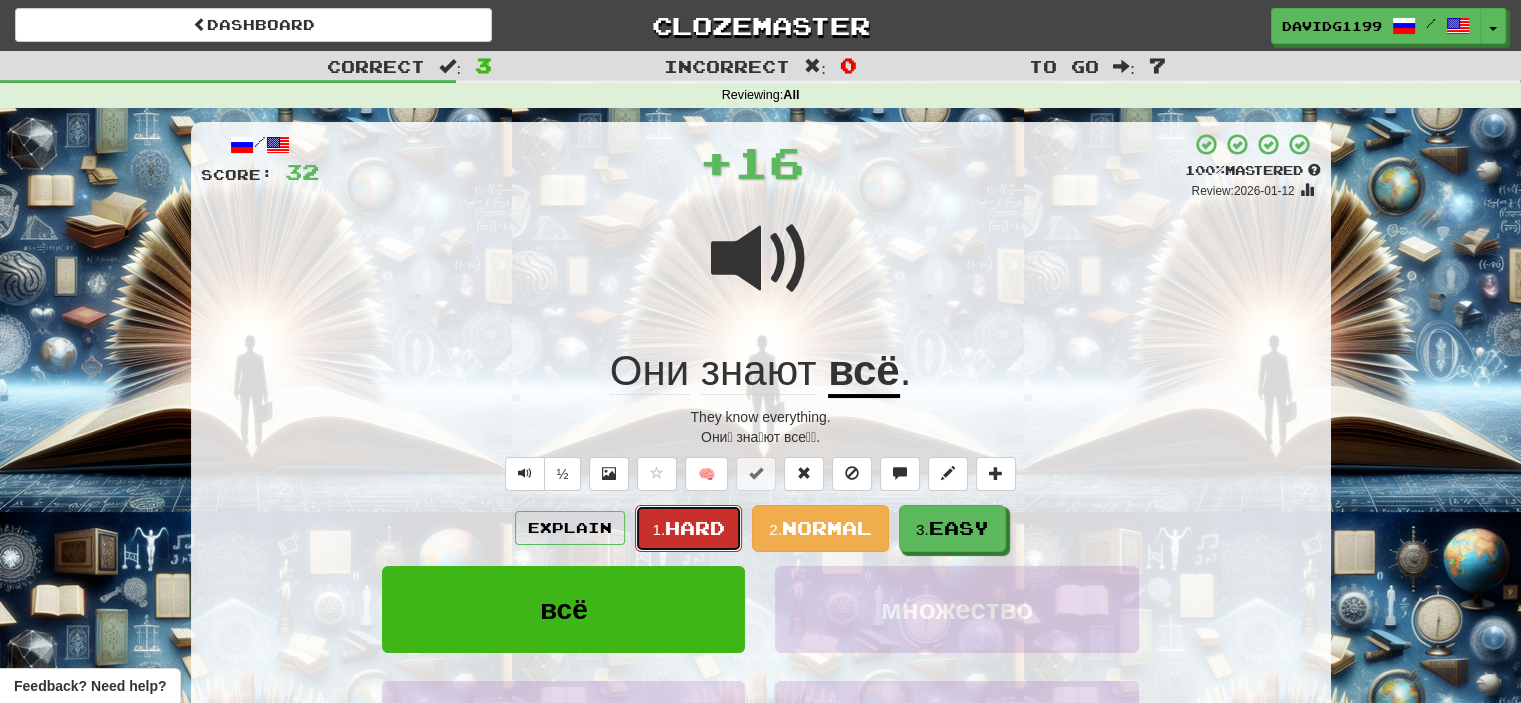 click on "Hard" at bounding box center [695, 528] 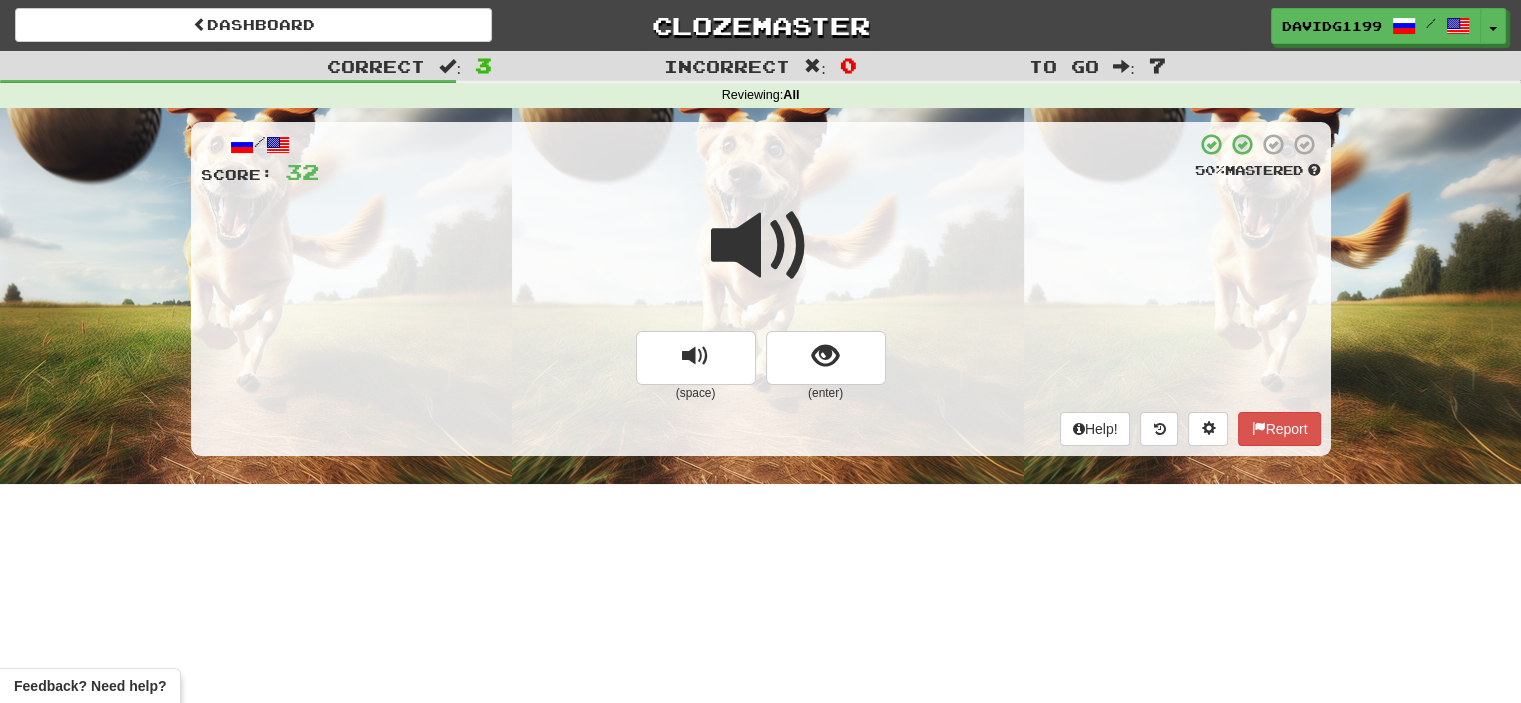 click at bounding box center (761, 246) 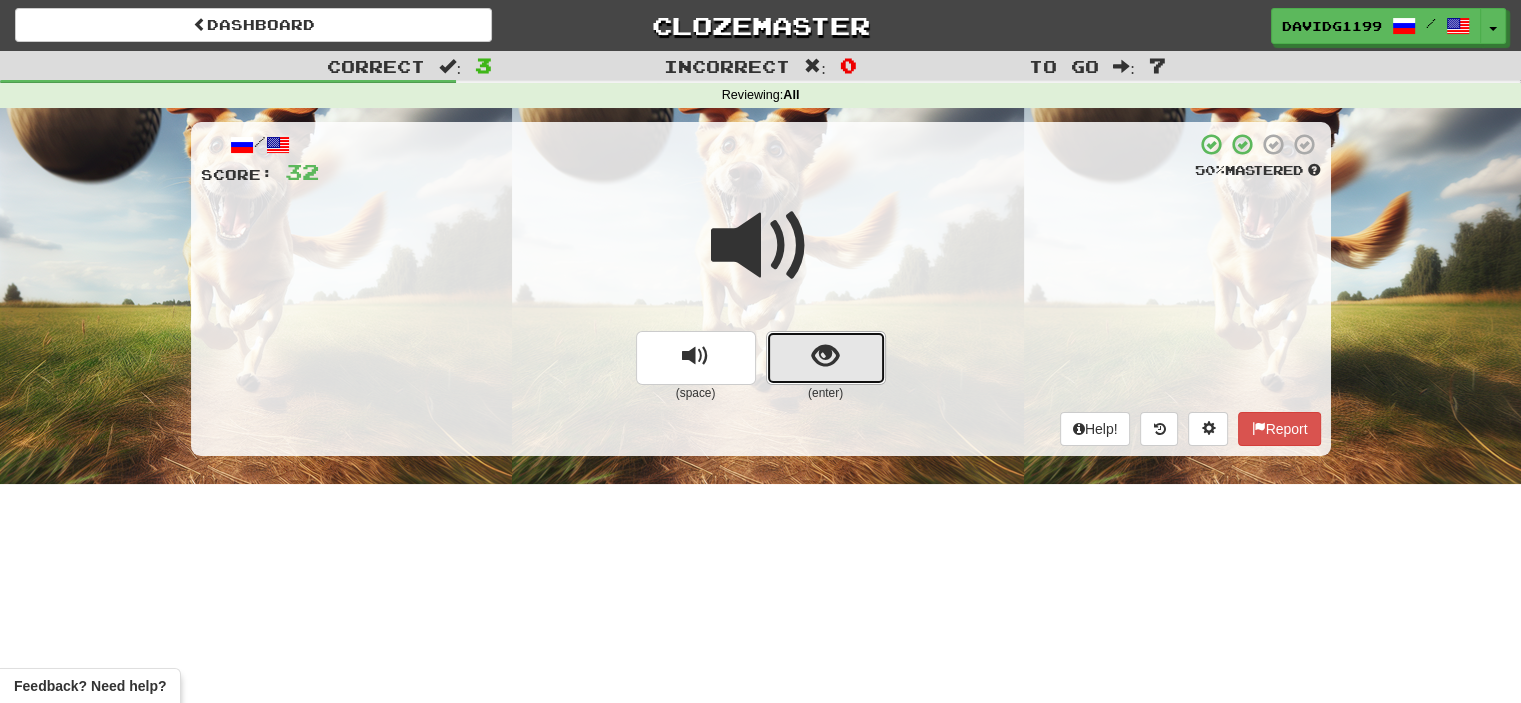 click at bounding box center [826, 358] 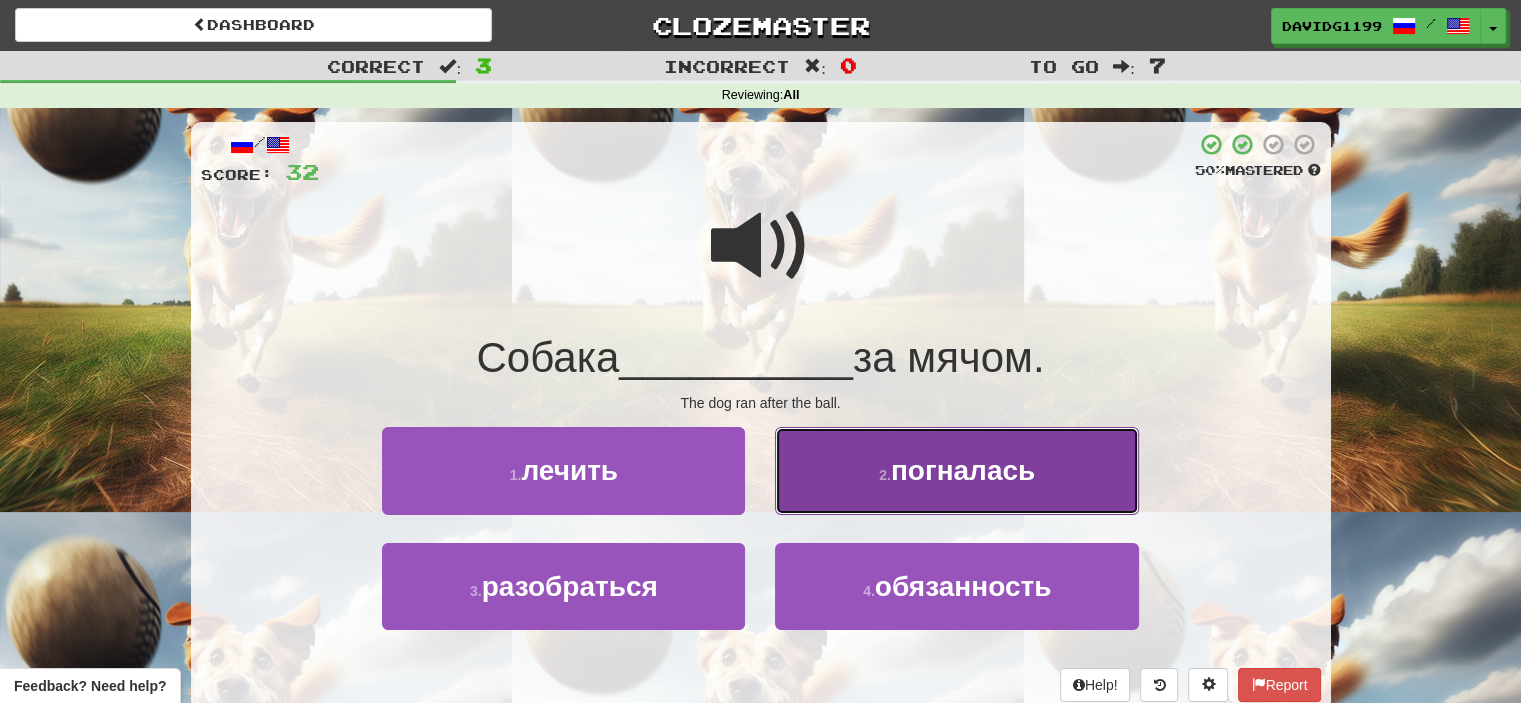 click on "2 .  погналась" at bounding box center [956, 470] 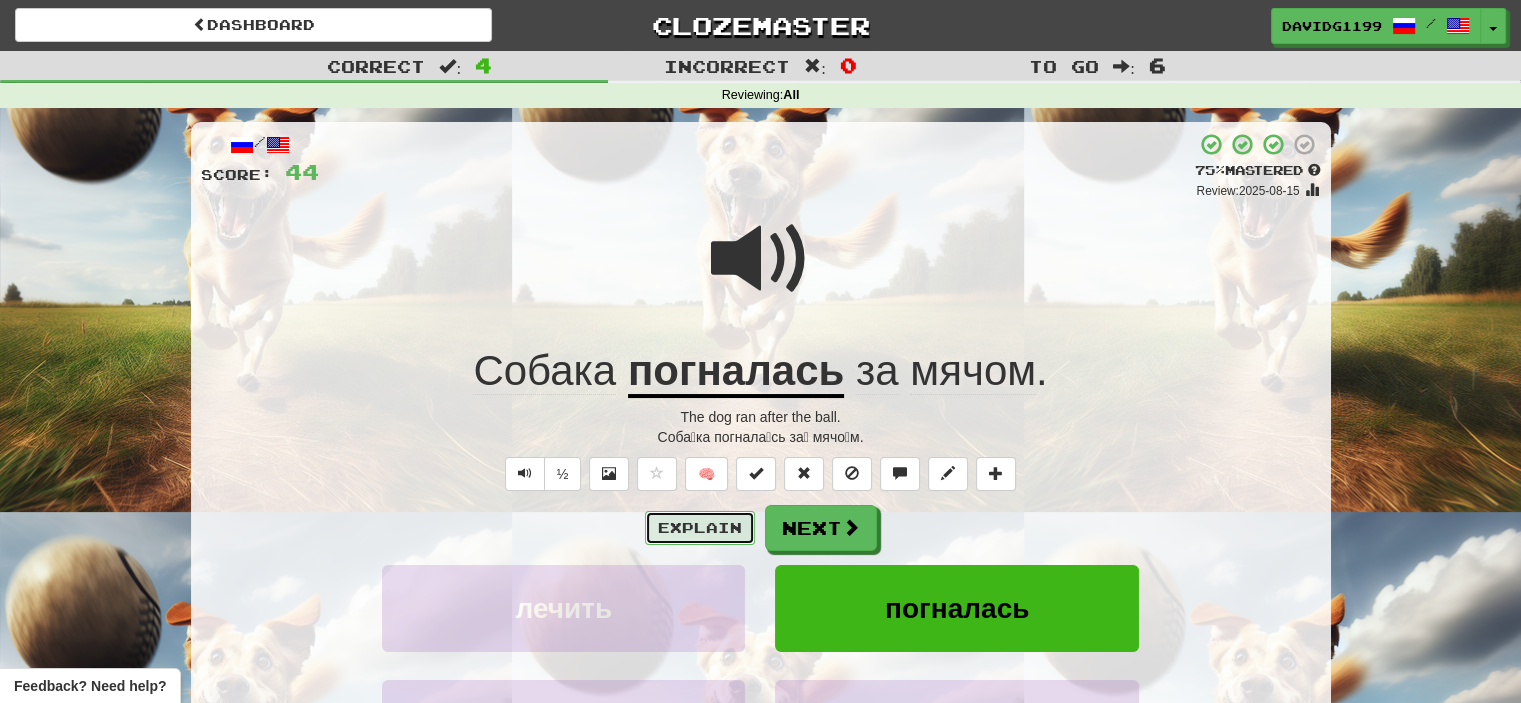 click on "Explain" at bounding box center (700, 528) 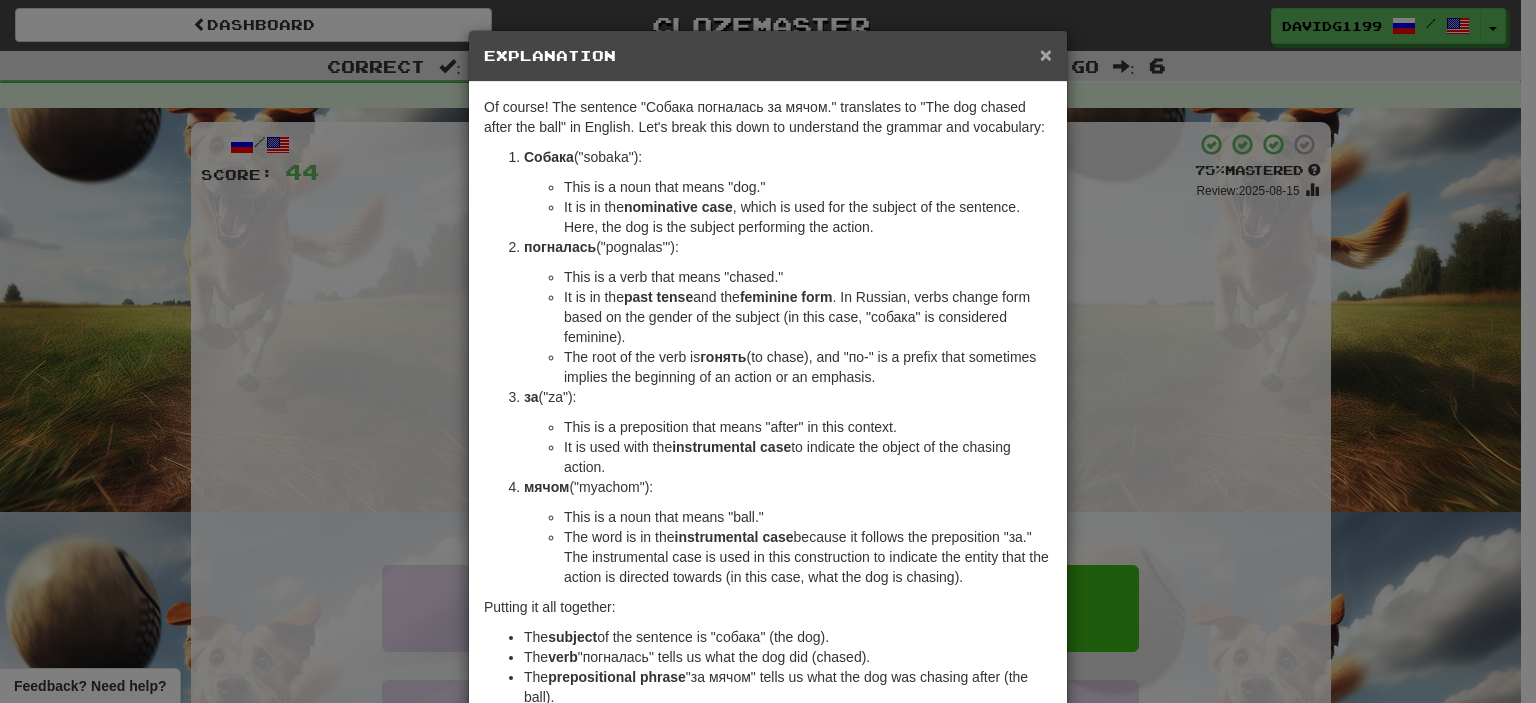 click on "×" at bounding box center [1046, 54] 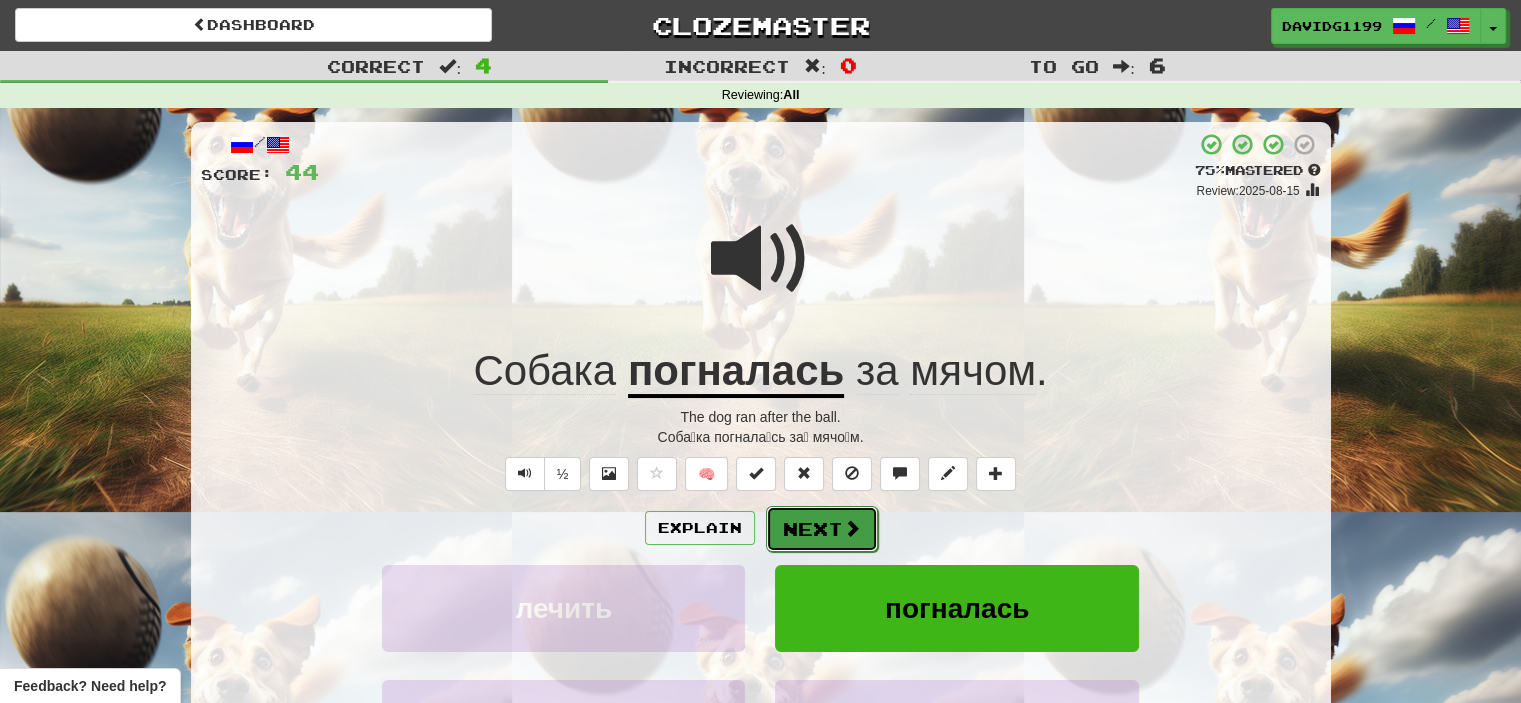 click on "Next" at bounding box center [822, 529] 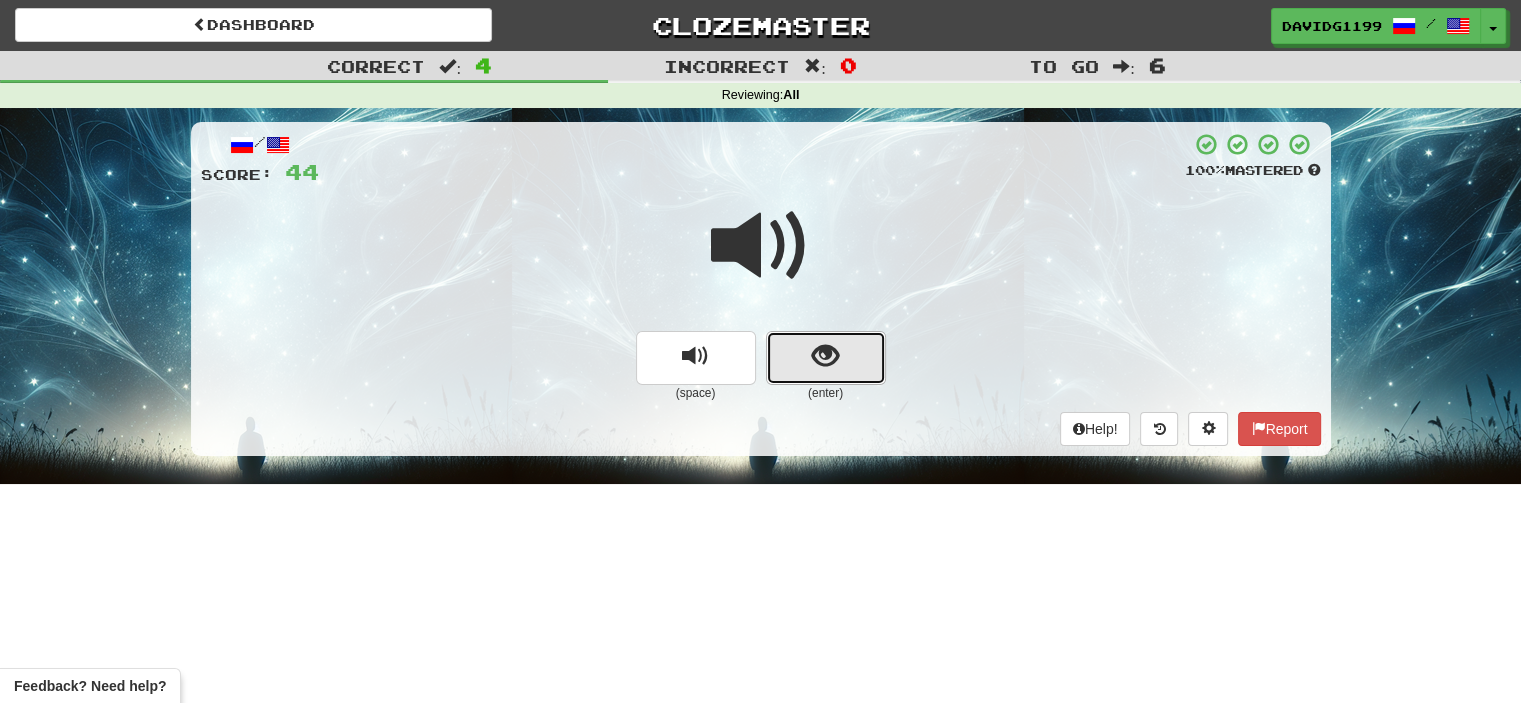 click at bounding box center [826, 358] 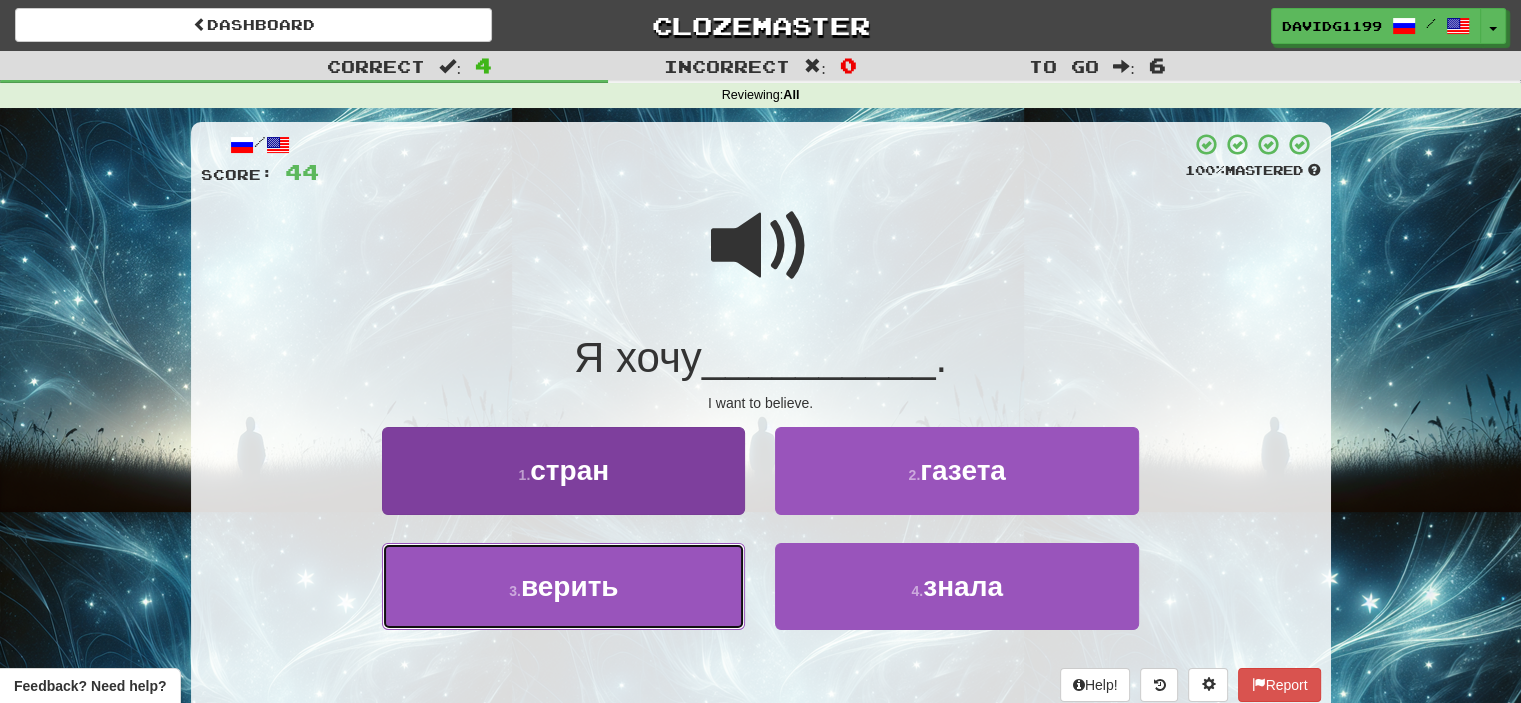 drag, startPoint x: 635, startPoint y: 608, endPoint x: 575, endPoint y: 571, distance: 70.491135 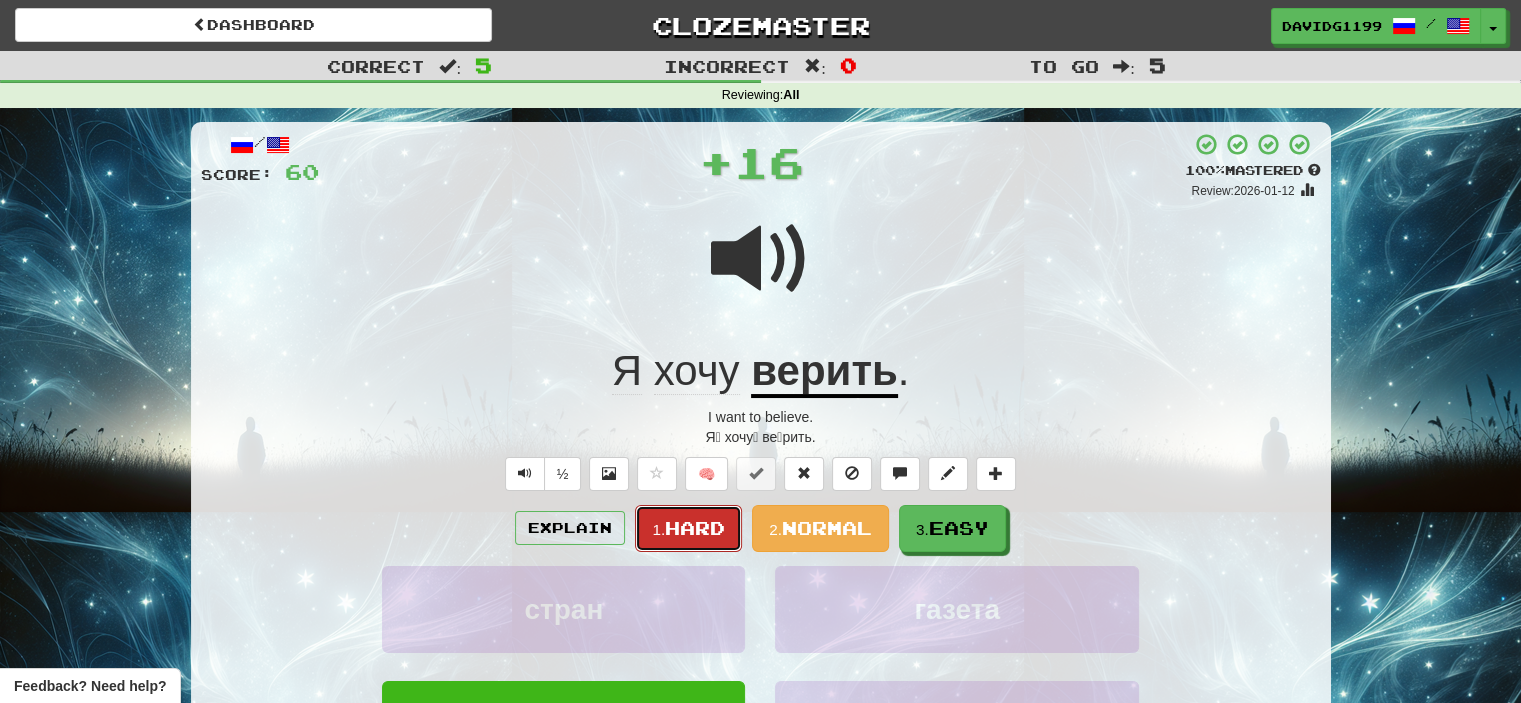 click on "Hard" at bounding box center (695, 528) 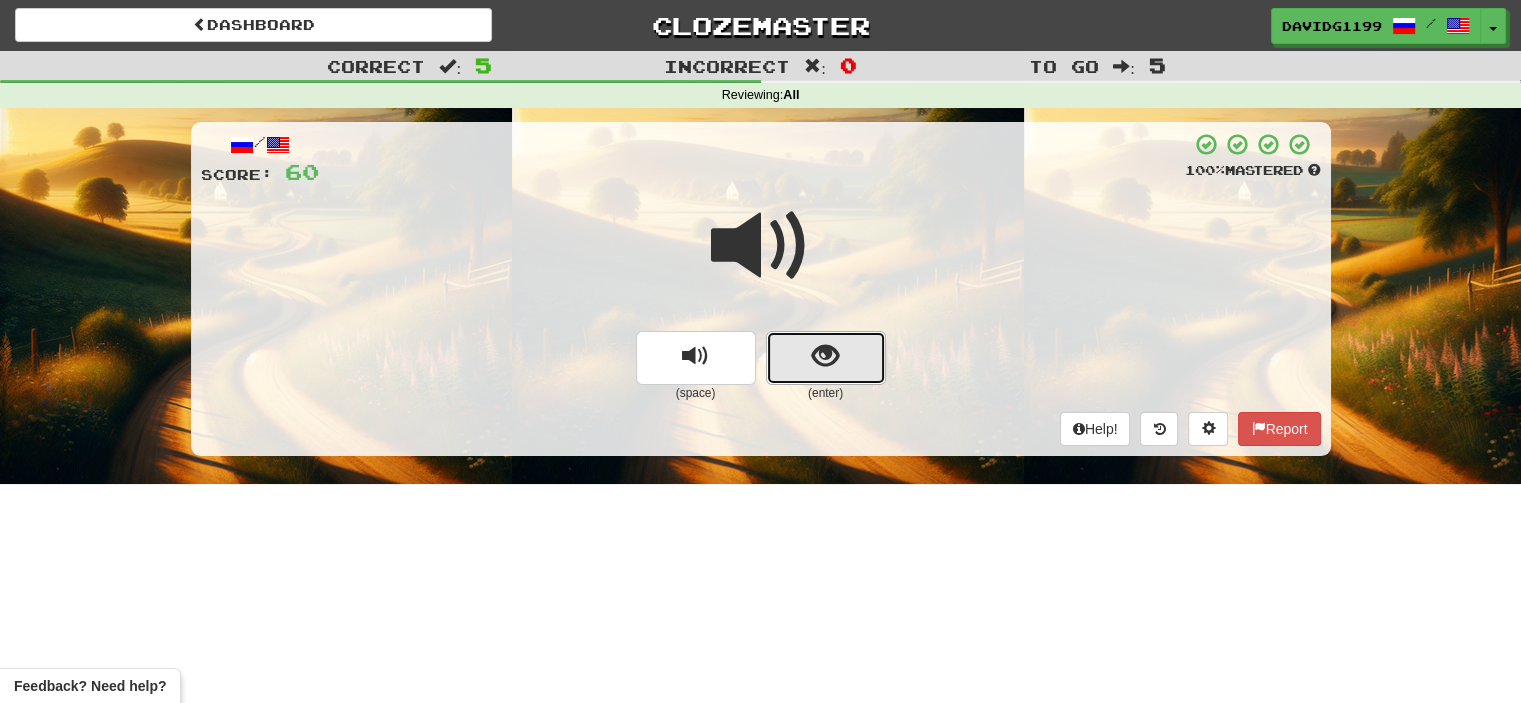 click at bounding box center (826, 358) 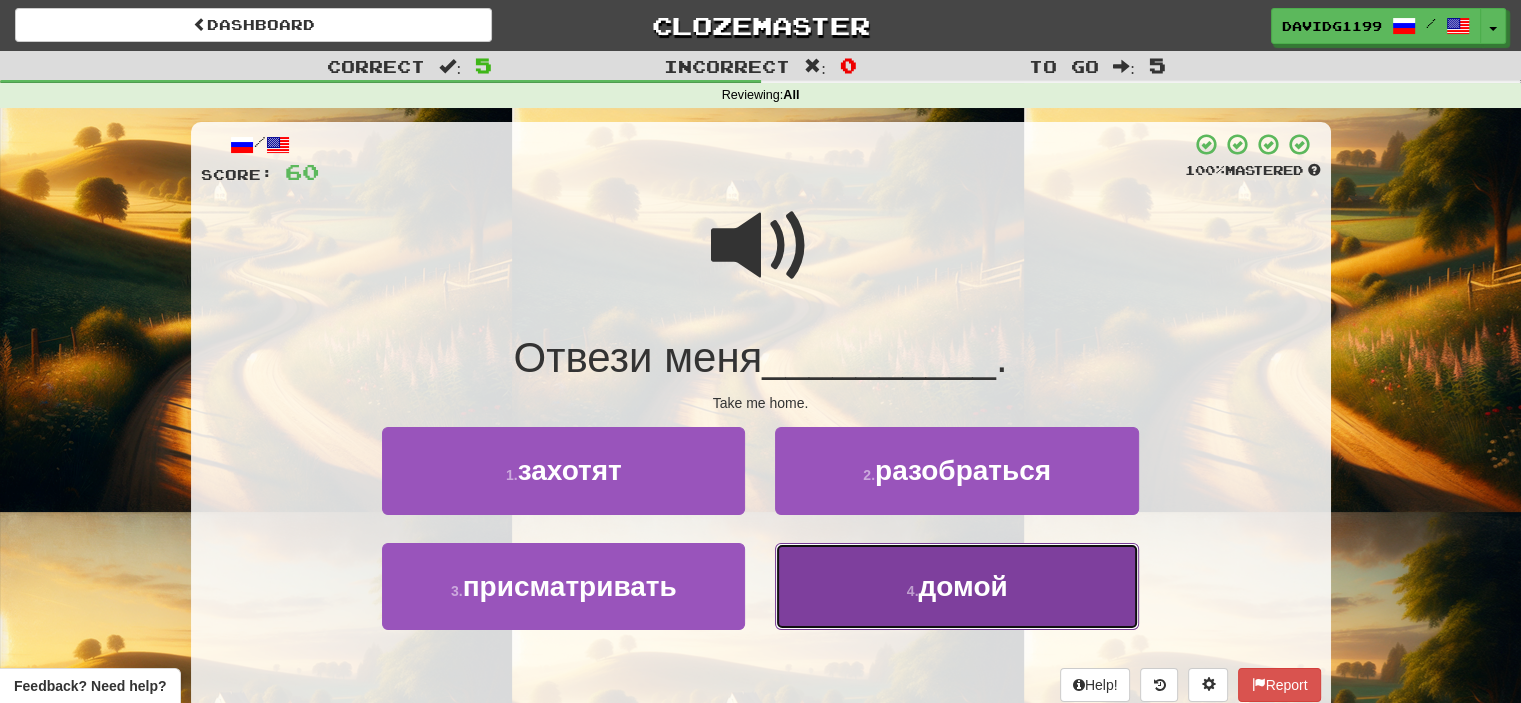 click on "4 .  домой" at bounding box center [956, 586] 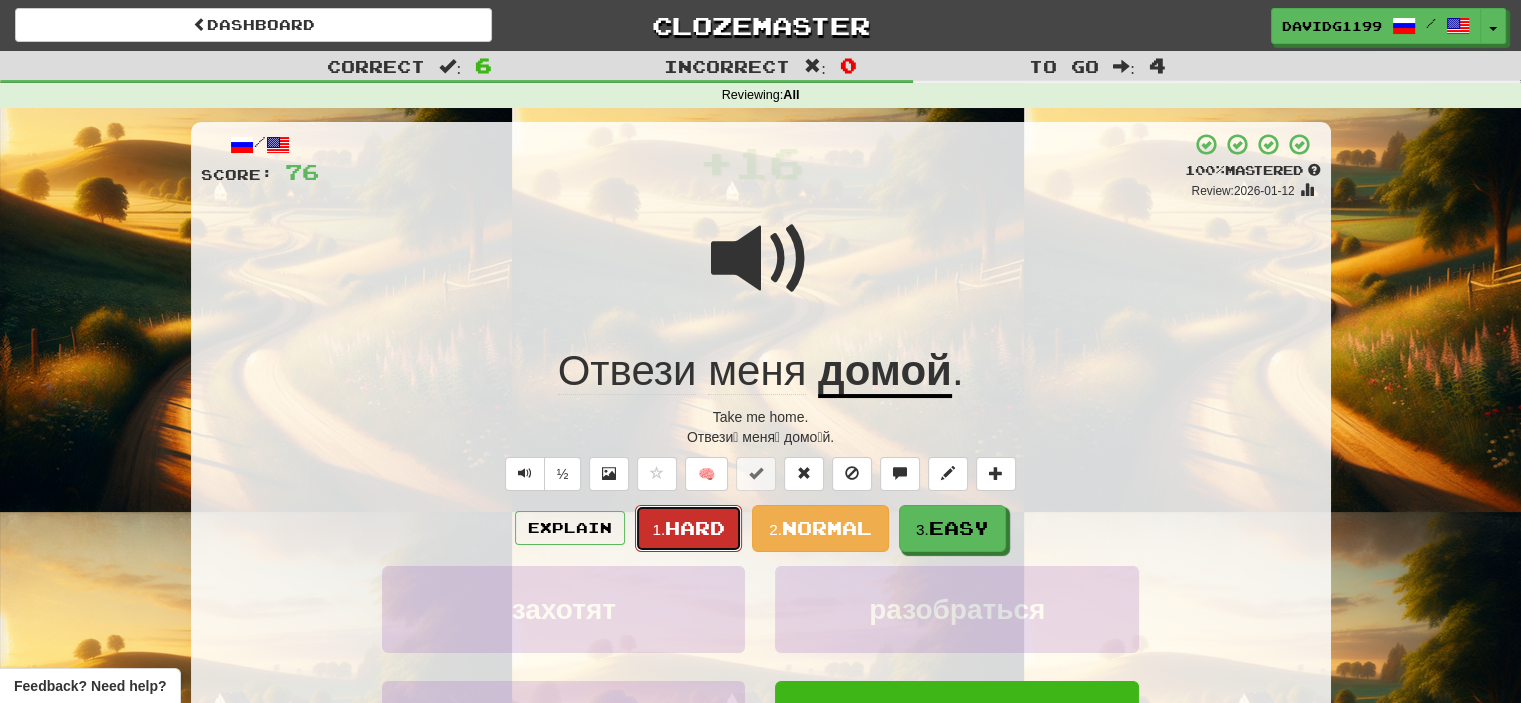 click on "Hard" at bounding box center [695, 528] 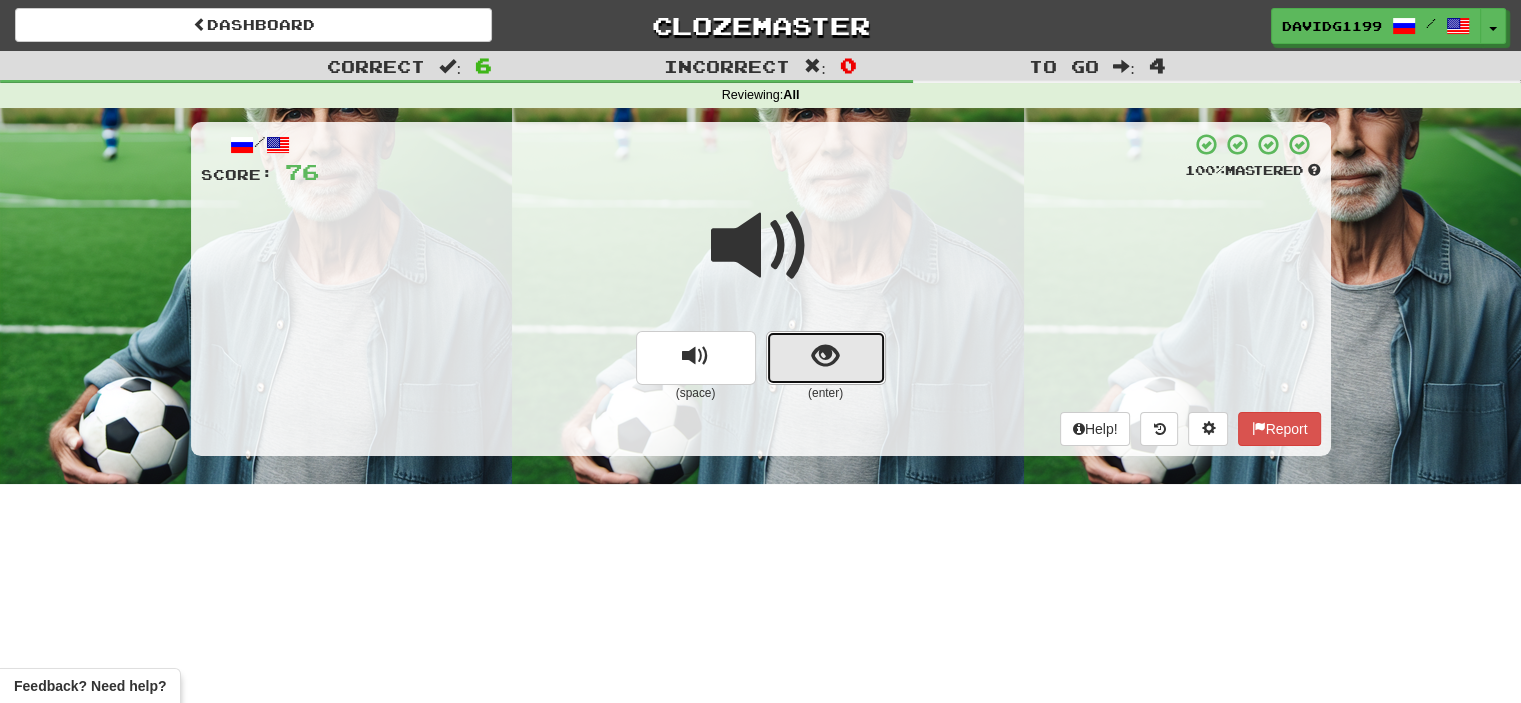 click at bounding box center (826, 358) 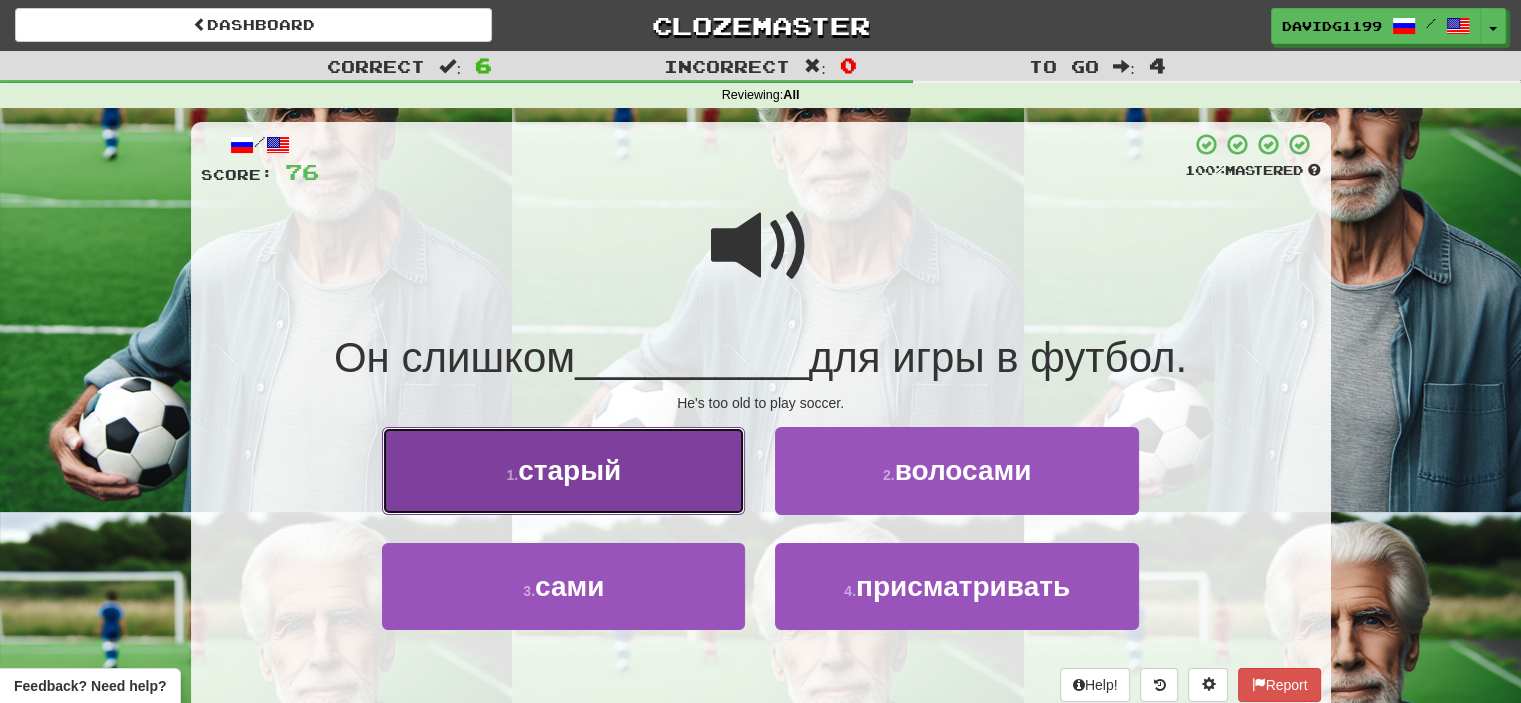 click on "1 .  старый" at bounding box center (563, 470) 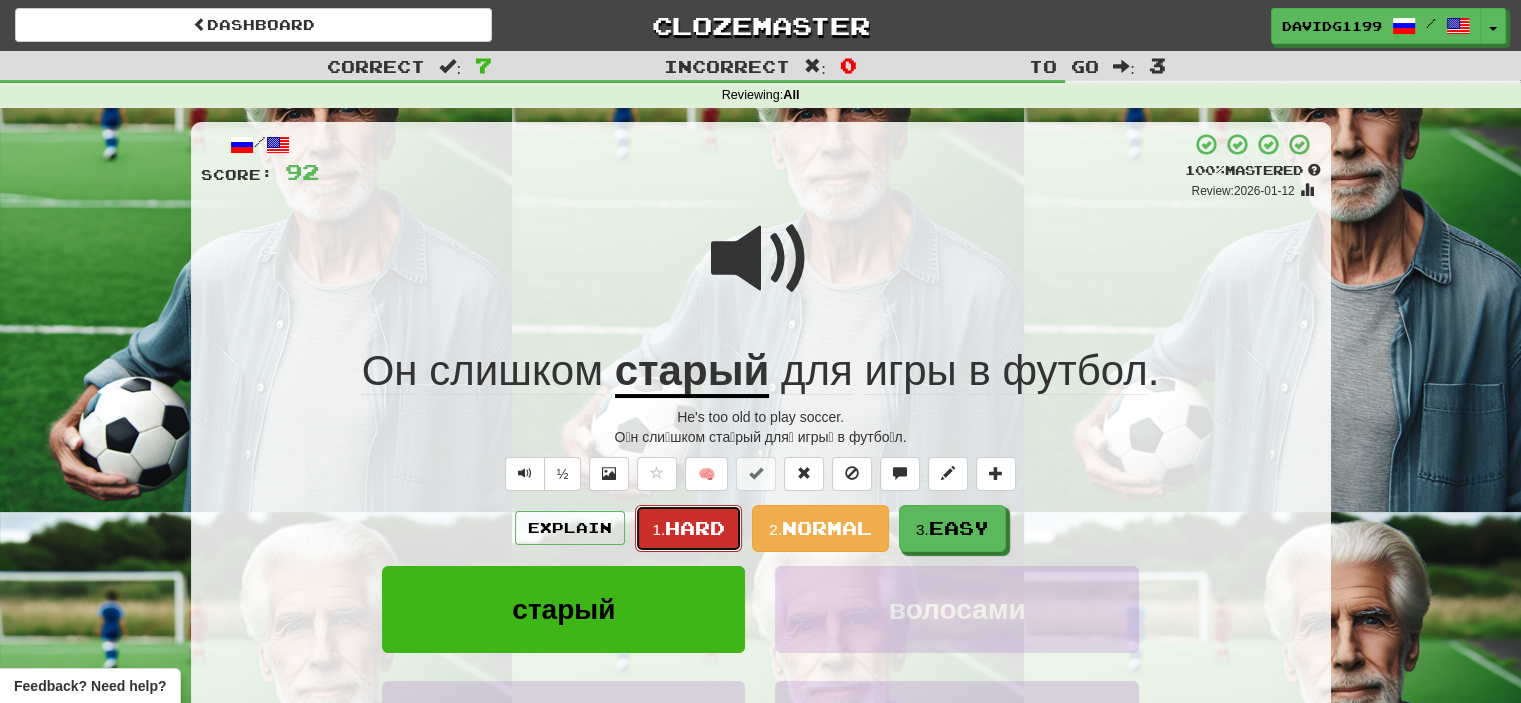 click on "Hard" at bounding box center (695, 528) 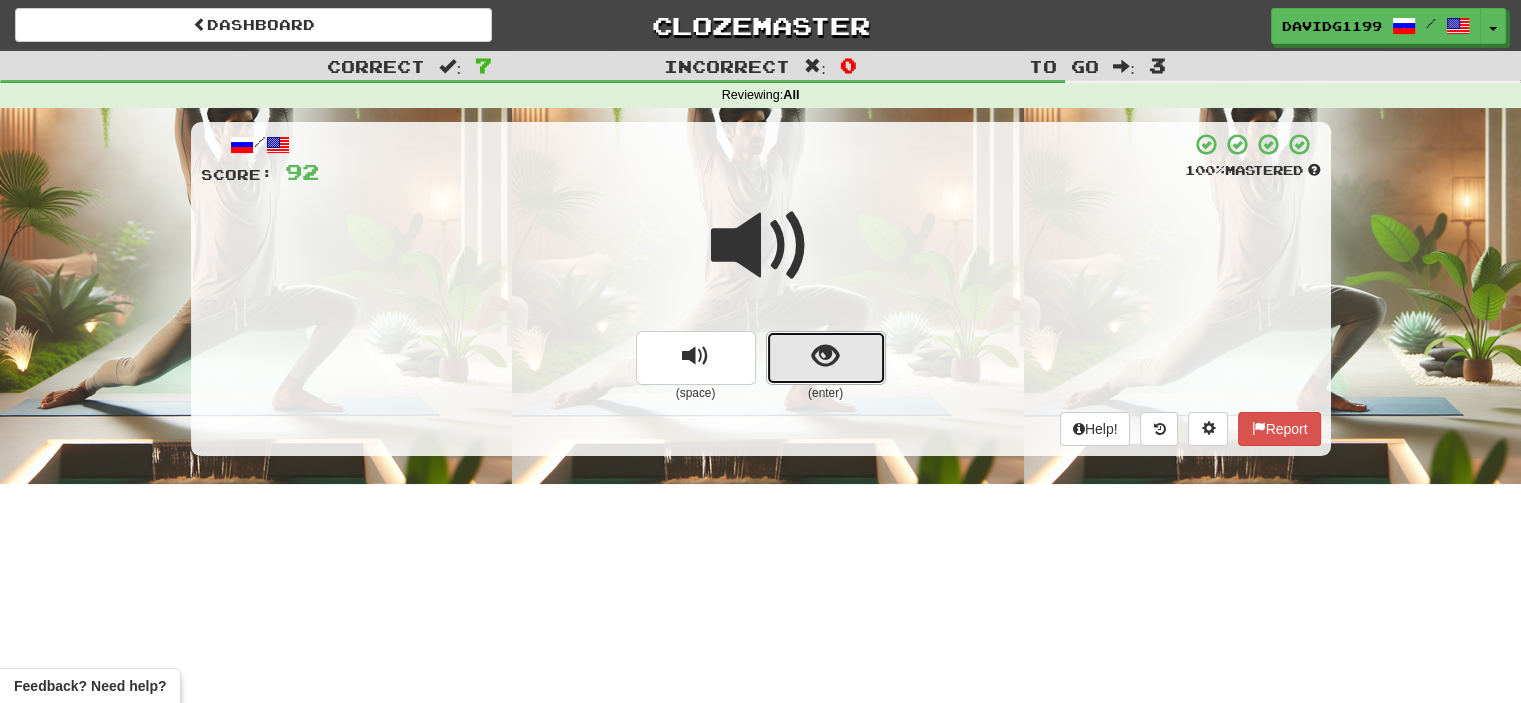 click at bounding box center (826, 358) 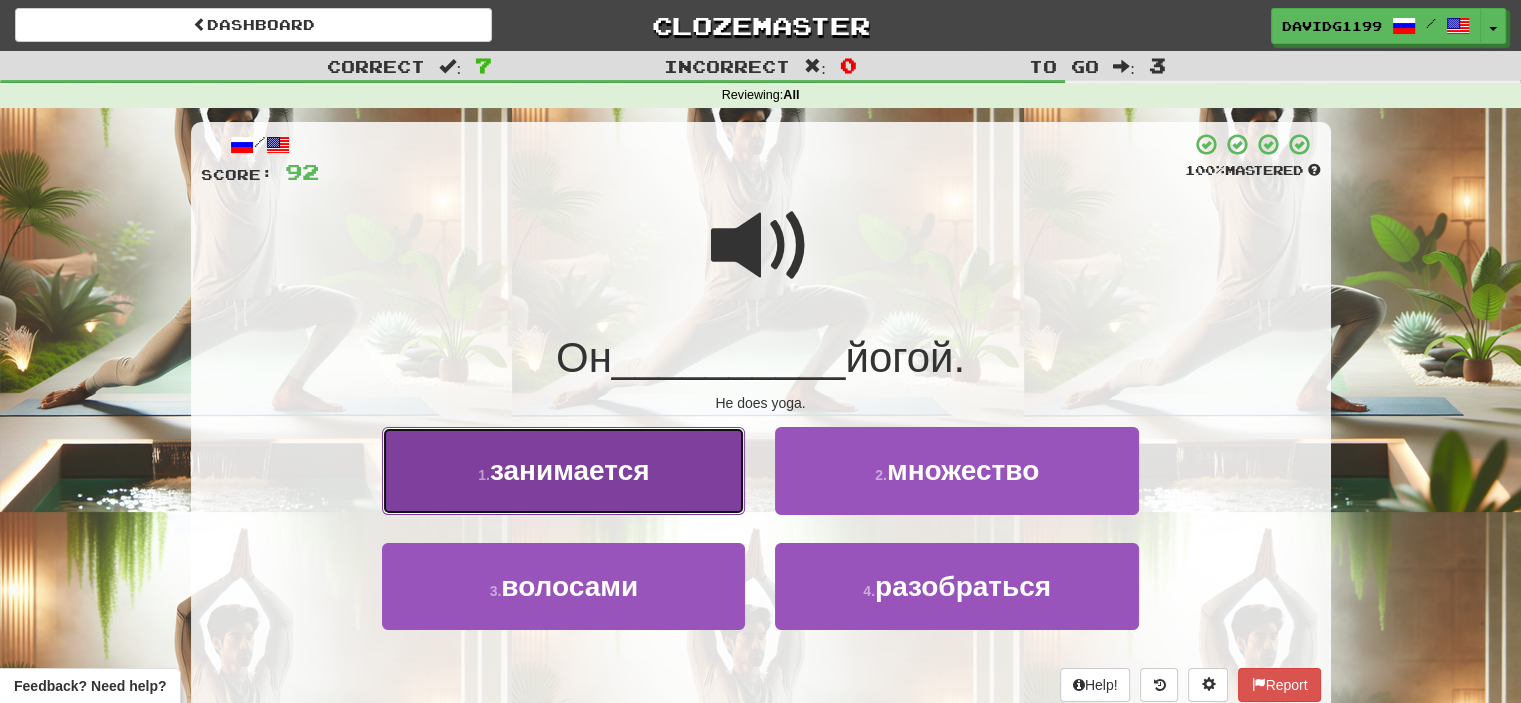 click on "1 .  занимается" at bounding box center [563, 470] 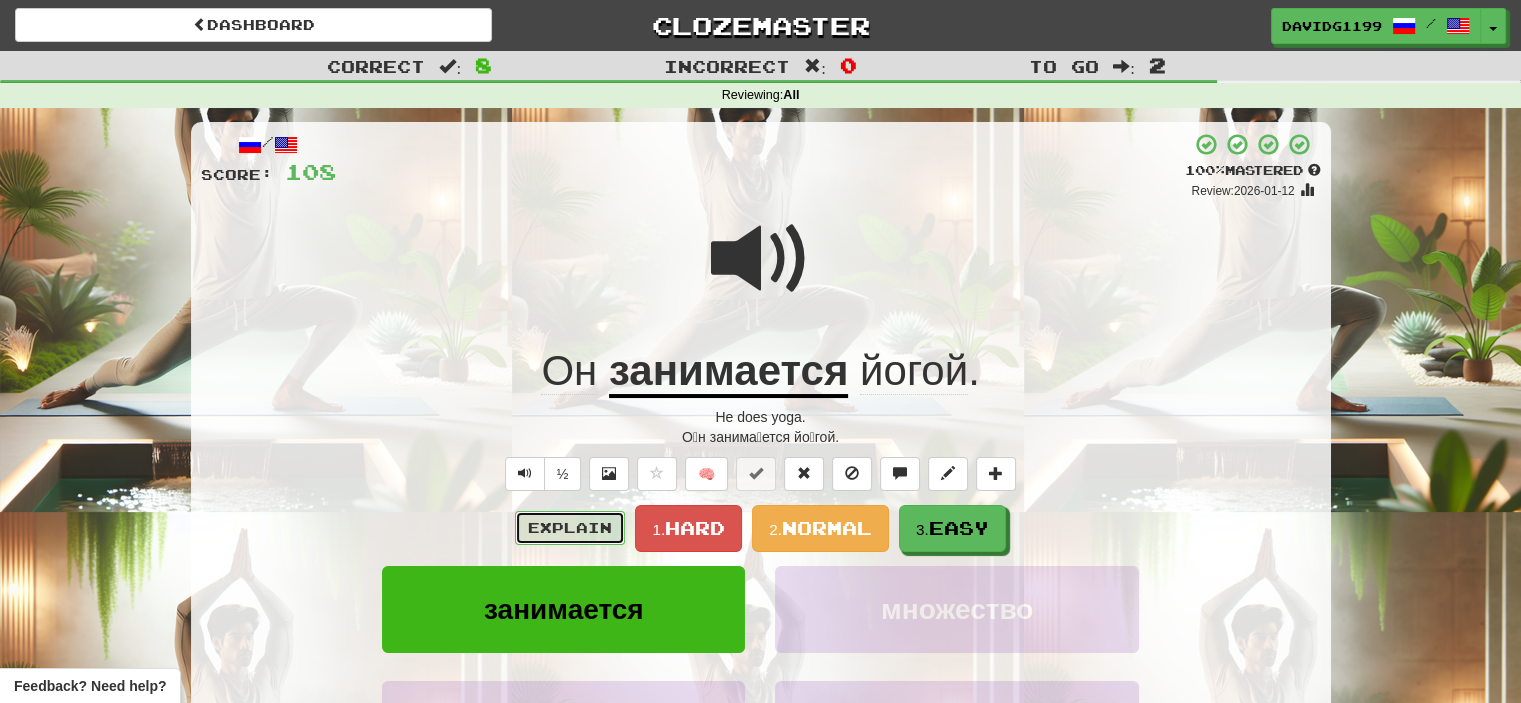 click on "Explain" at bounding box center [570, 528] 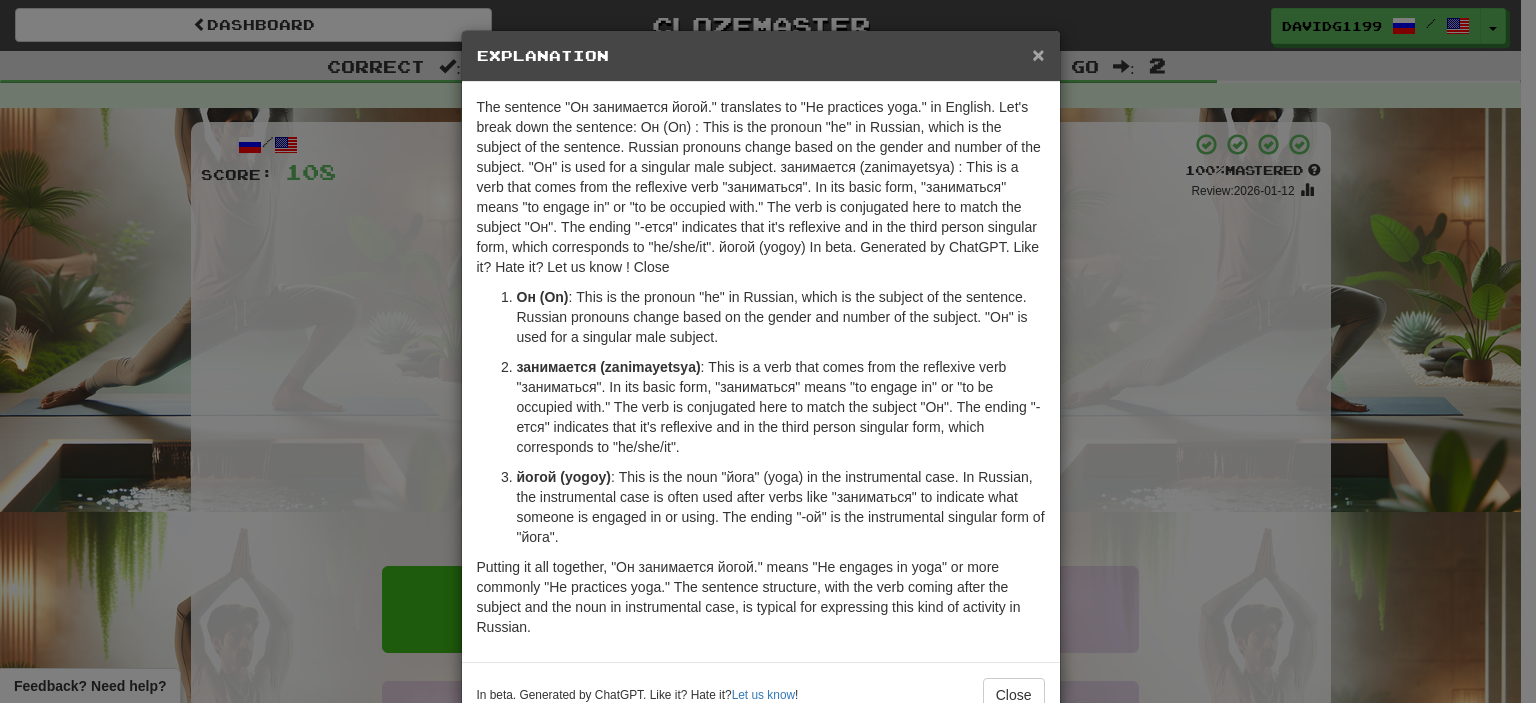 click on "×" at bounding box center [1038, 54] 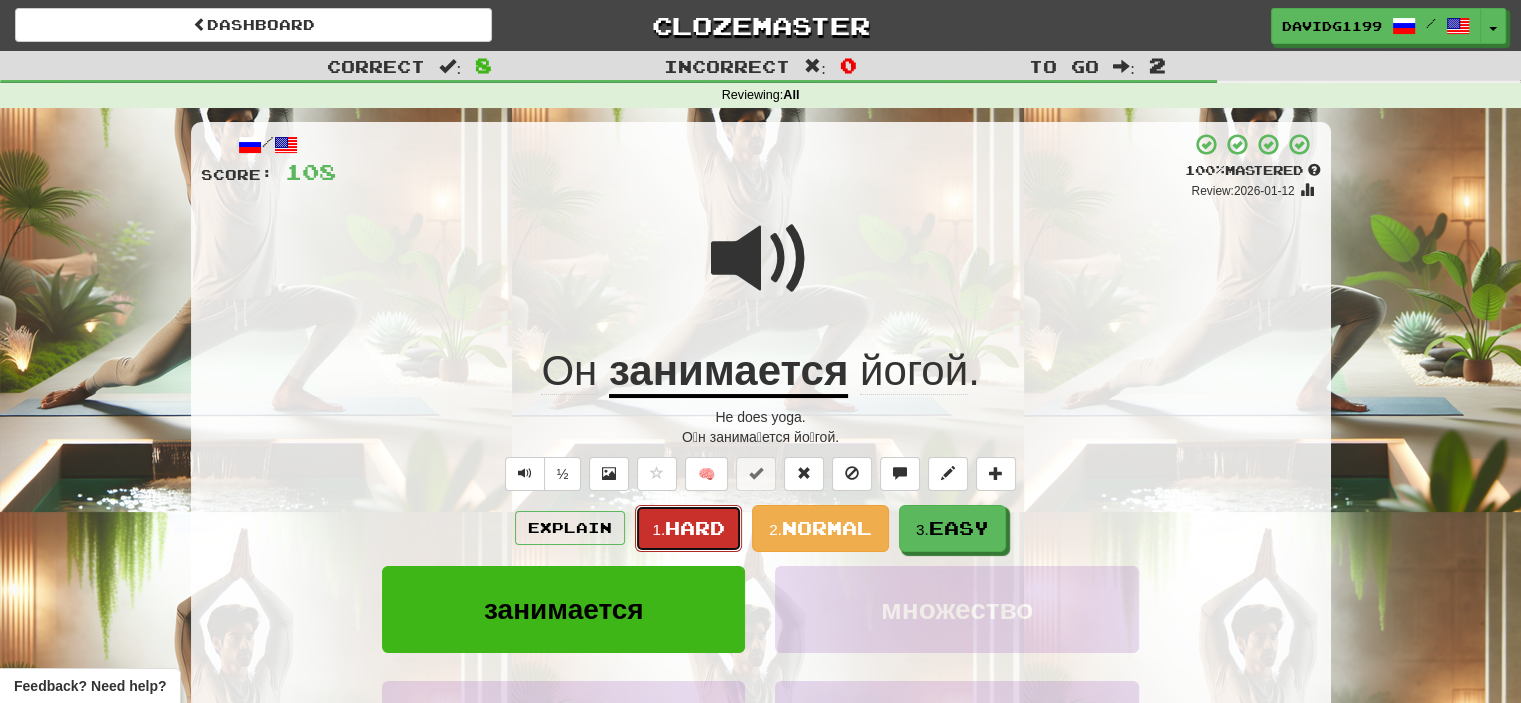 click on "1.  Hard" at bounding box center [688, 528] 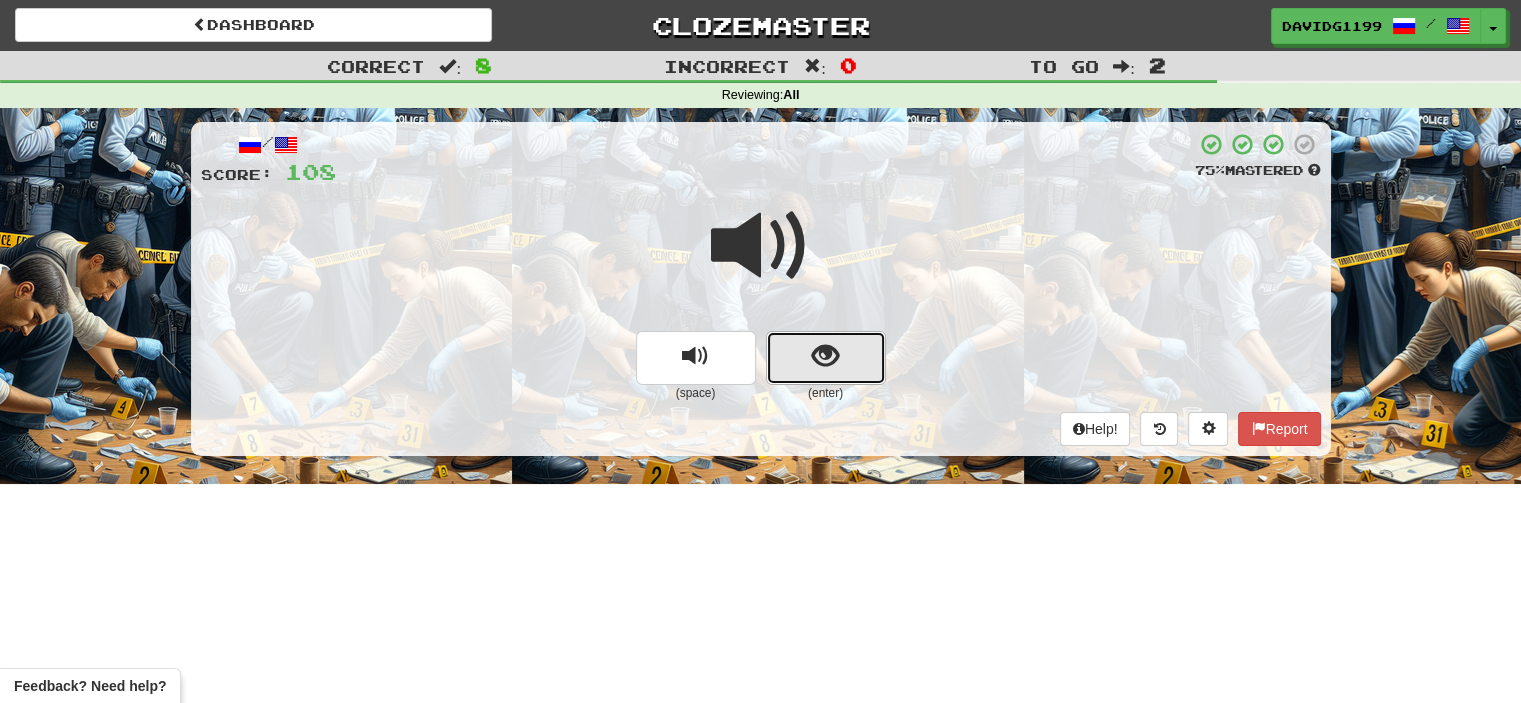 click at bounding box center [825, 356] 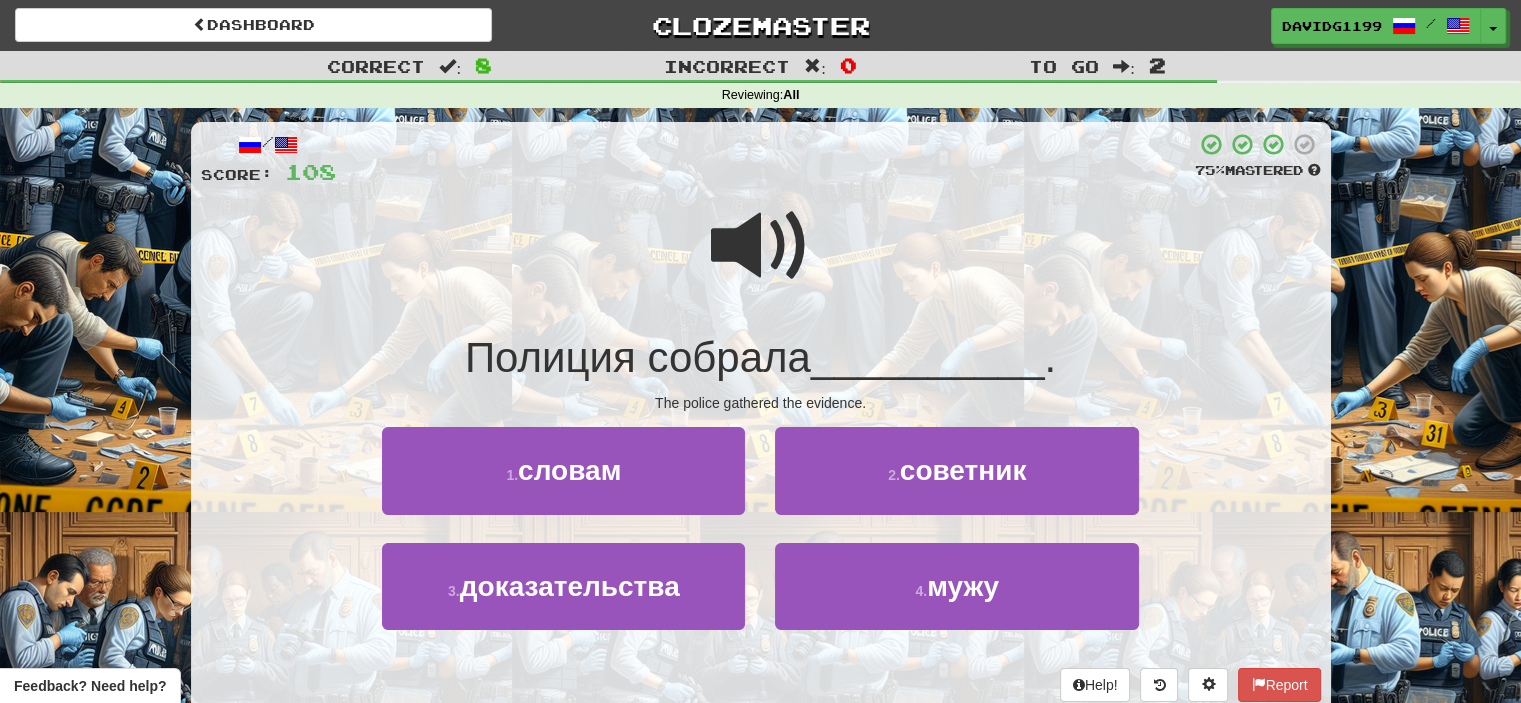 click at bounding box center (761, 246) 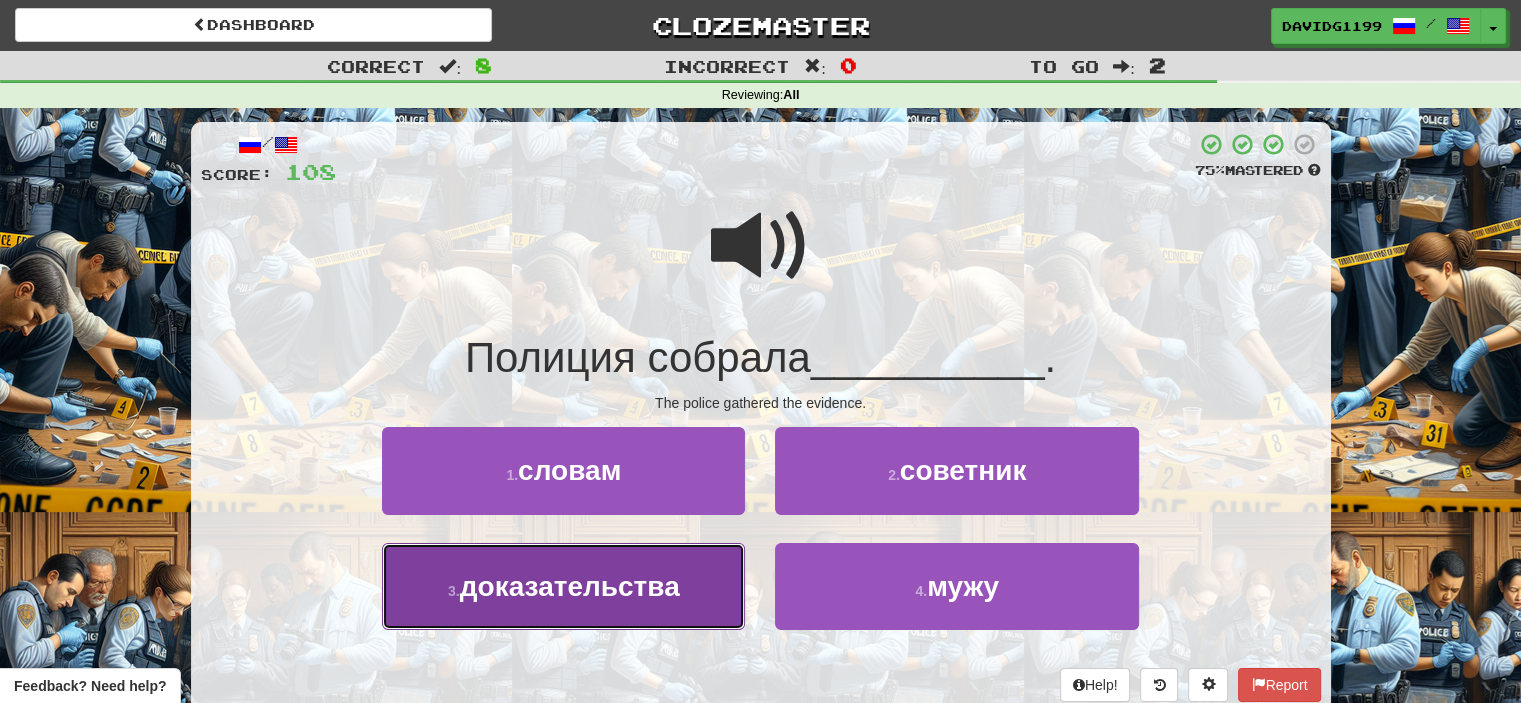 click on "доказательства" at bounding box center [570, 586] 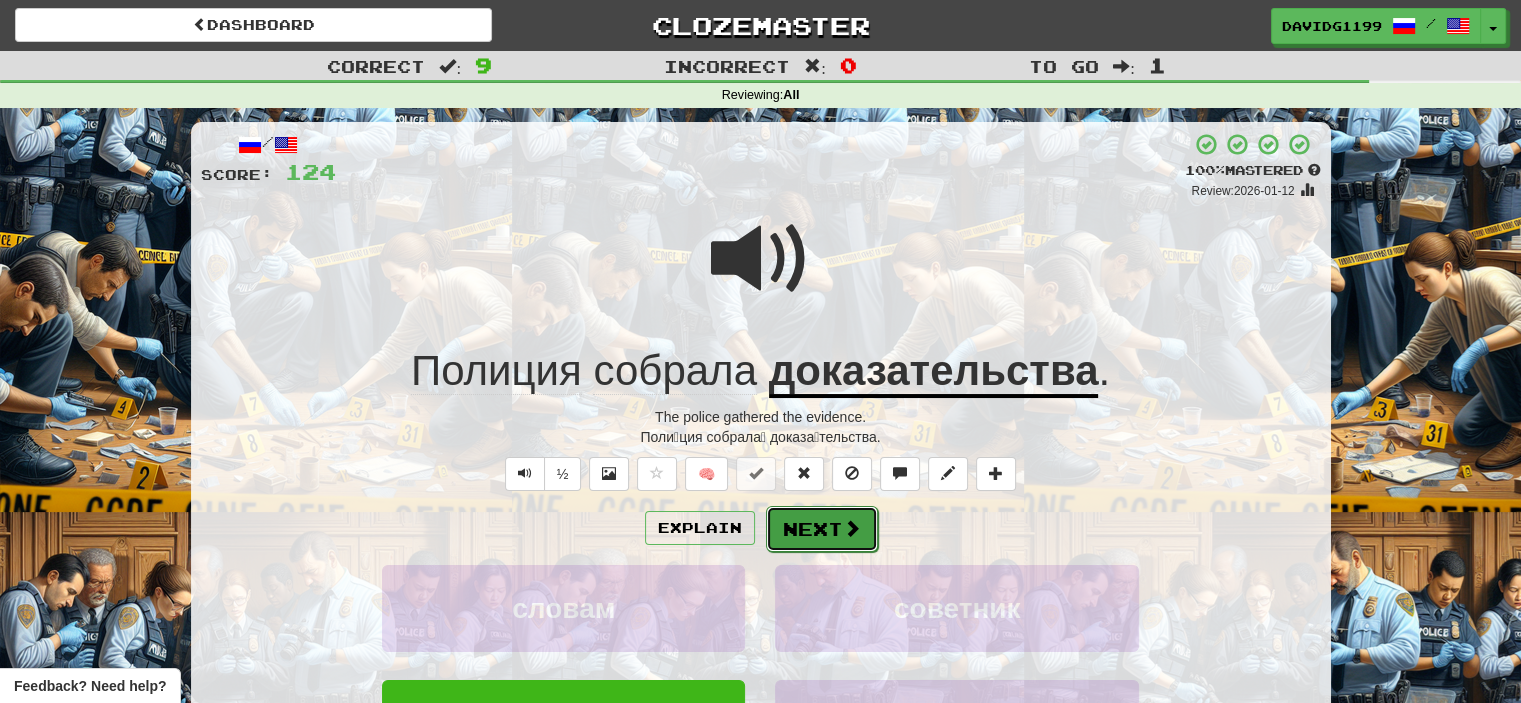 click on "Next" at bounding box center [822, 529] 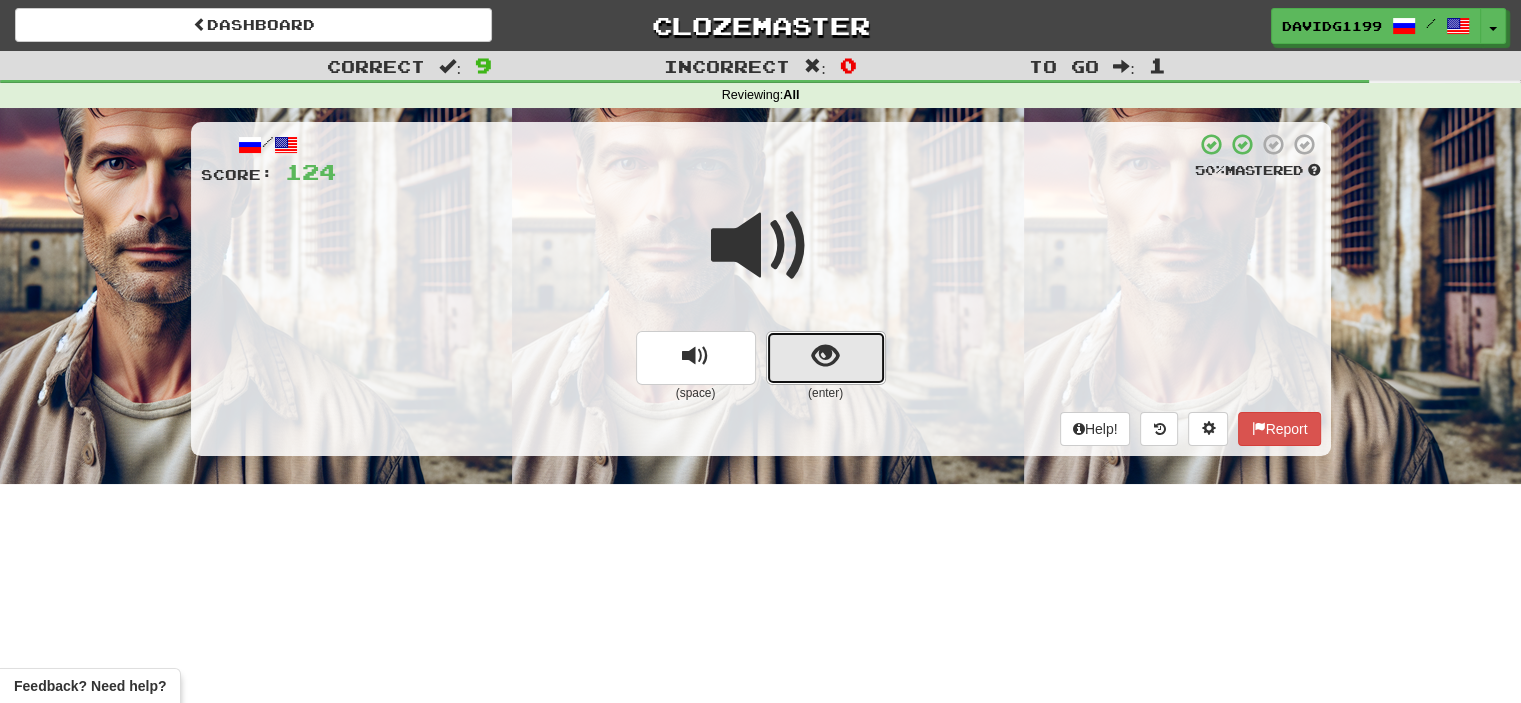 click at bounding box center [826, 358] 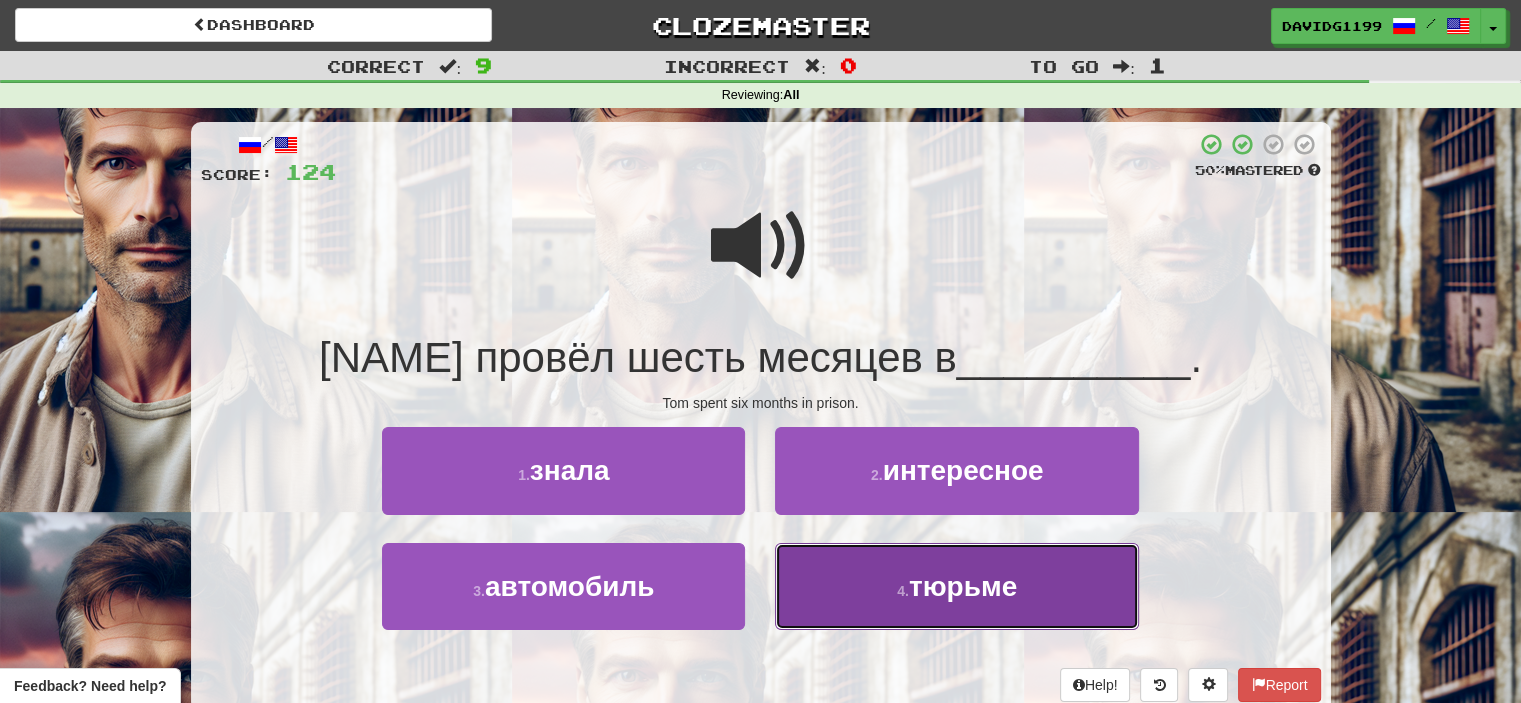 click on "тюрьме" at bounding box center (963, 586) 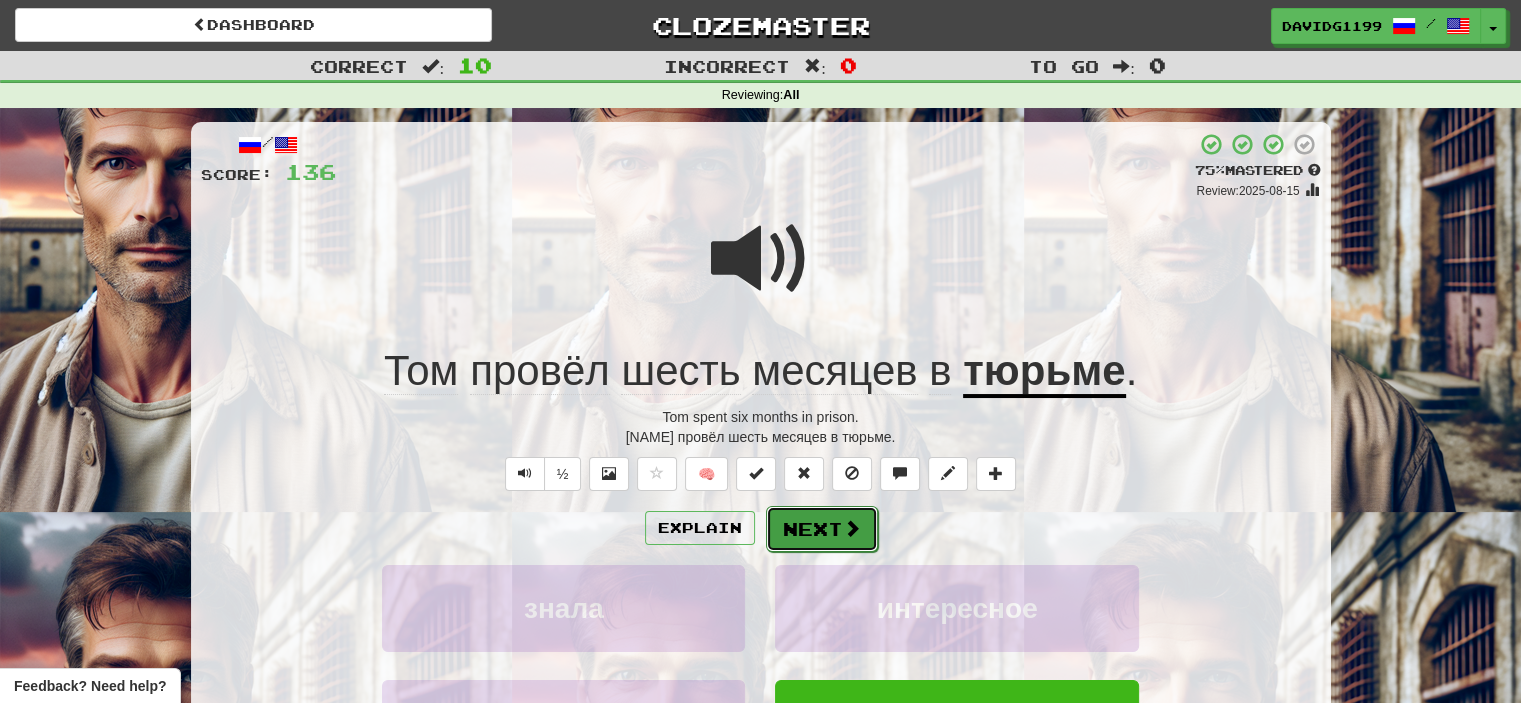 click on "Next" at bounding box center [822, 529] 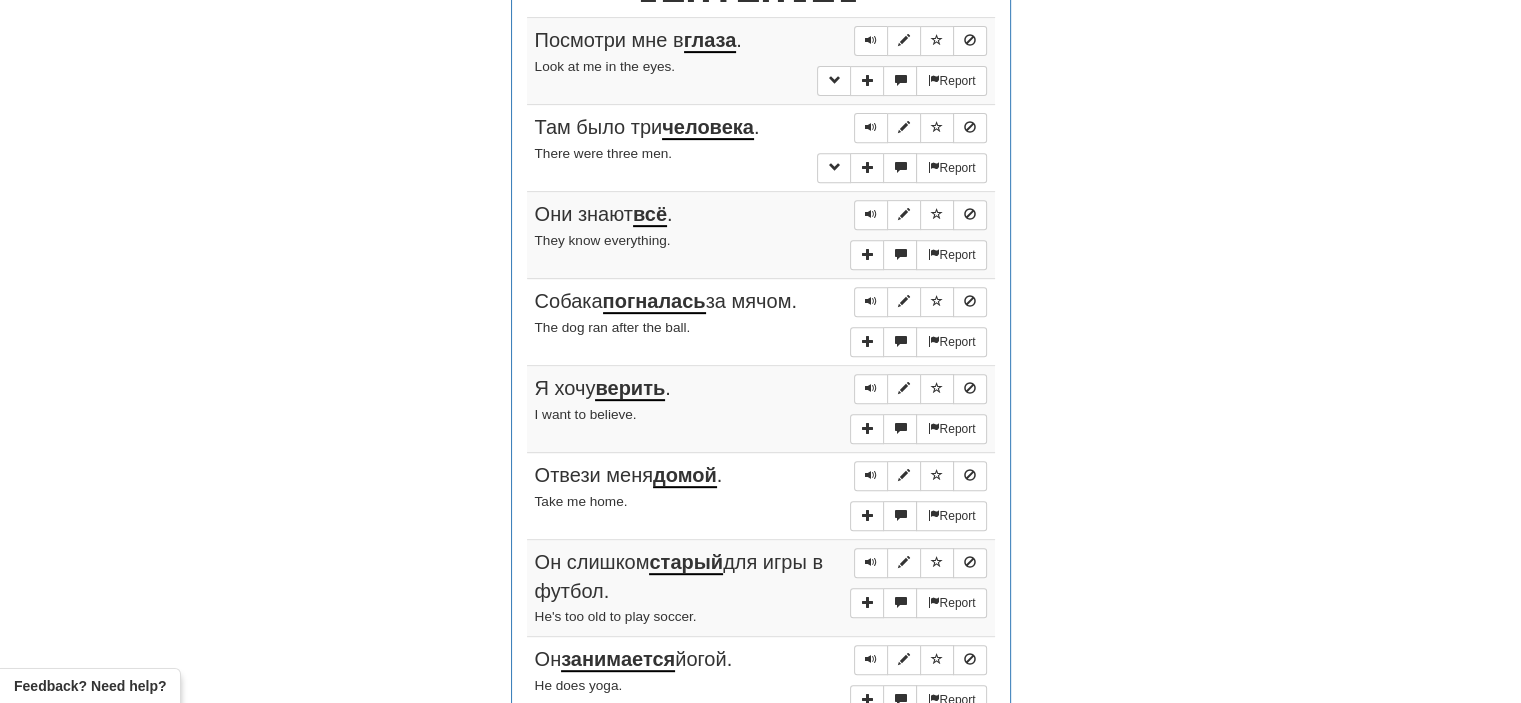 scroll, scrollTop: 812, scrollLeft: 0, axis: vertical 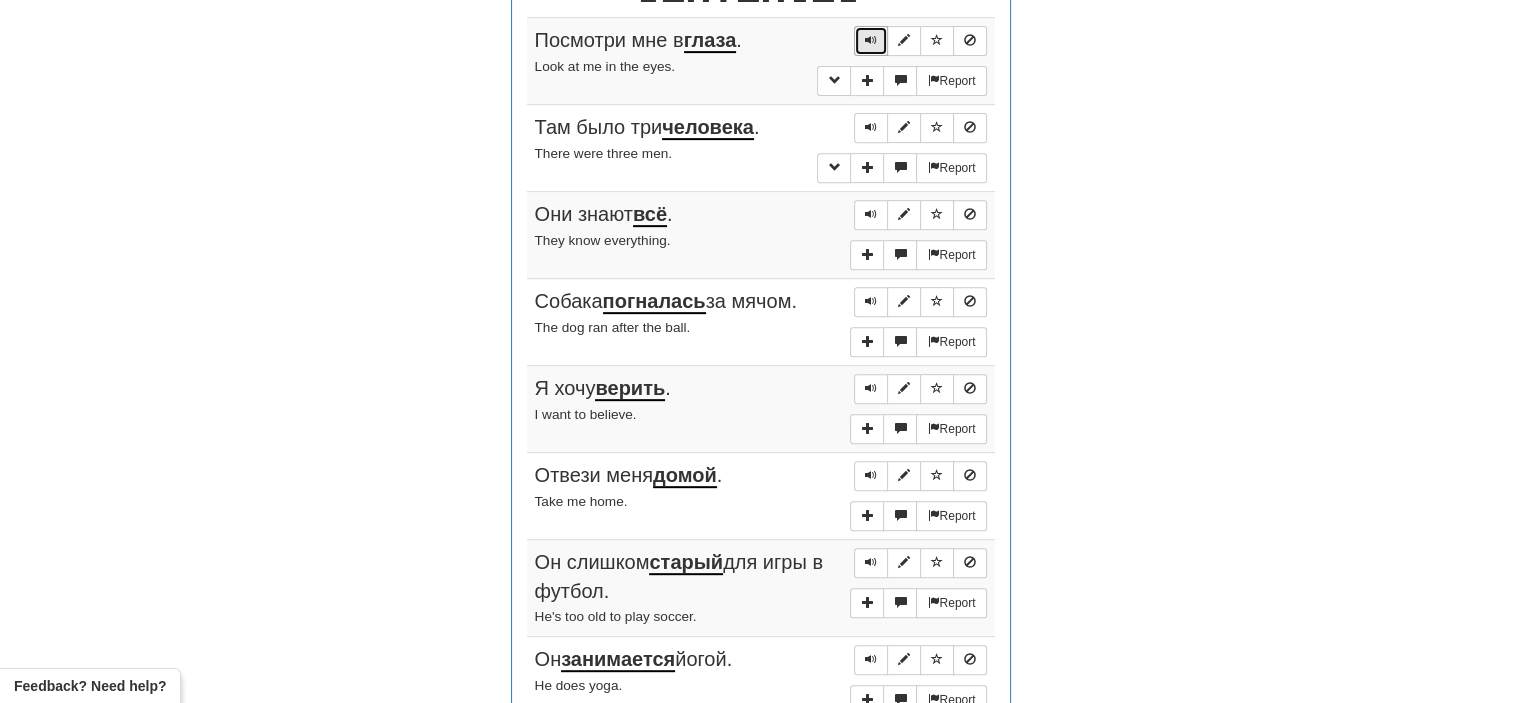 click at bounding box center (871, 40) 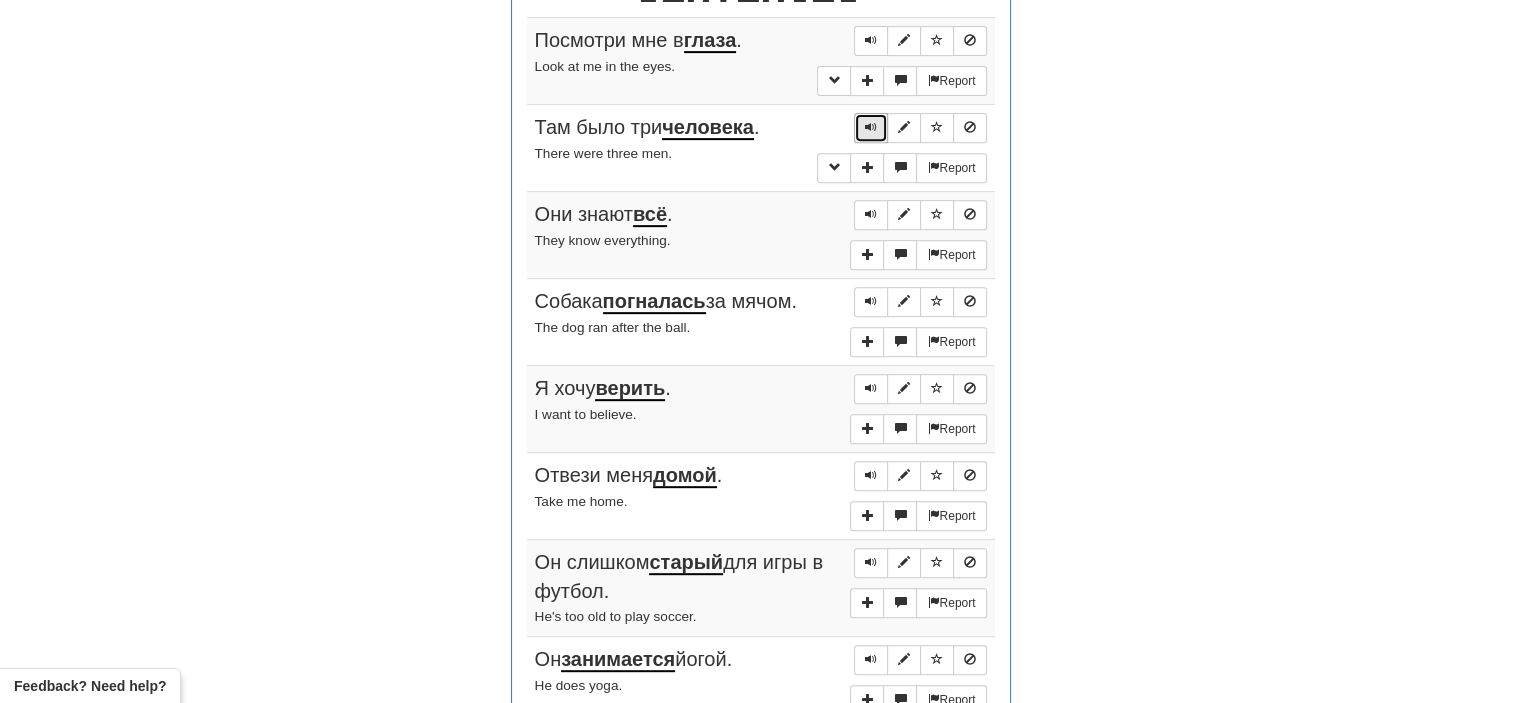 click at bounding box center (871, 127) 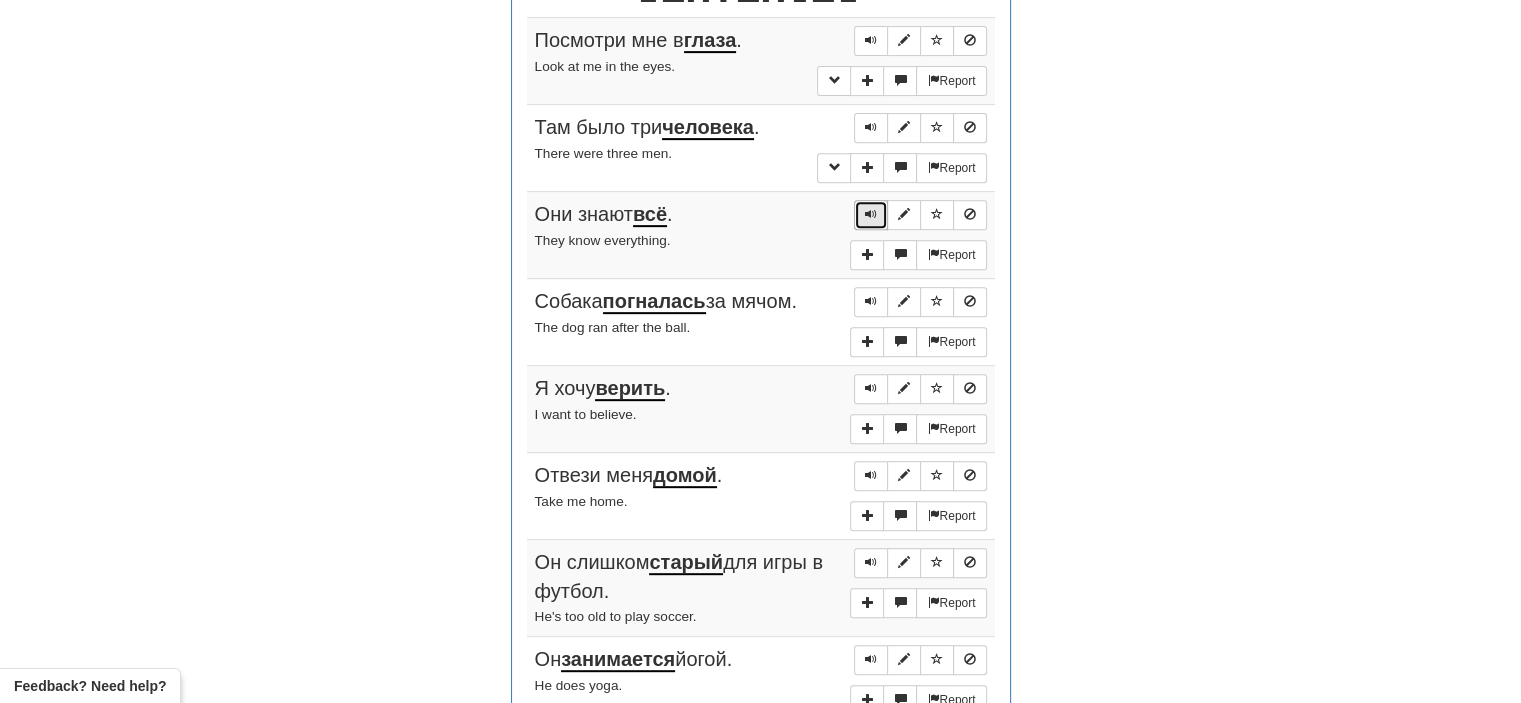 click at bounding box center [871, 214] 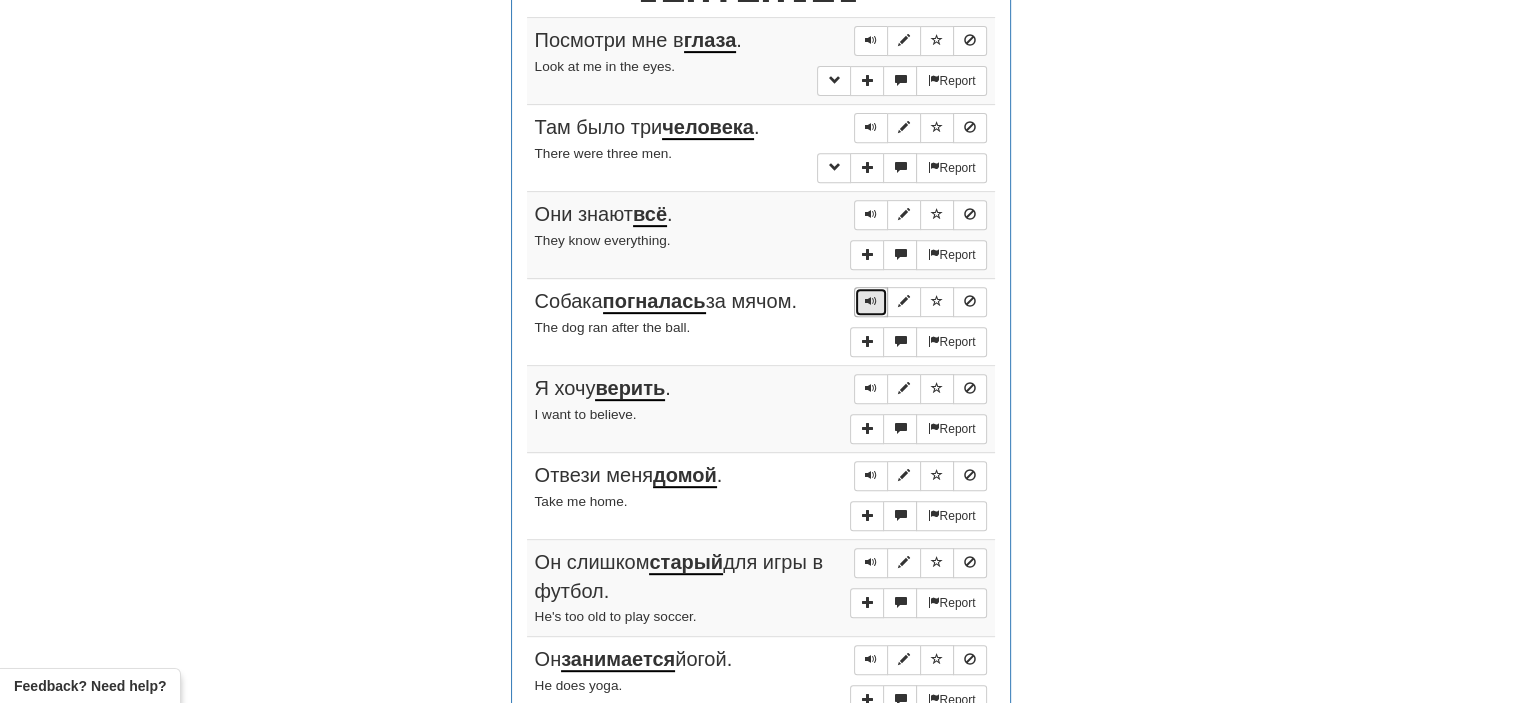click at bounding box center (871, 302) 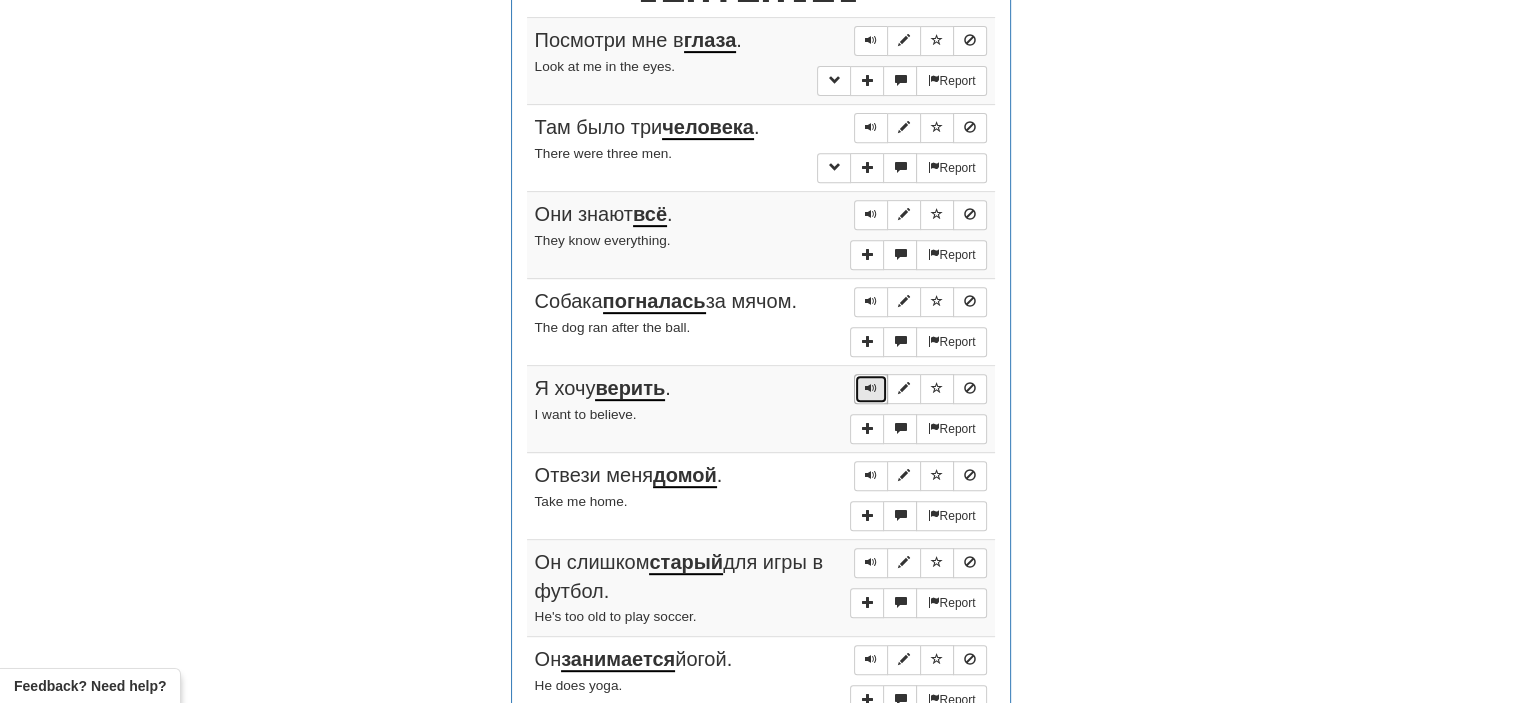 click at bounding box center [871, 388] 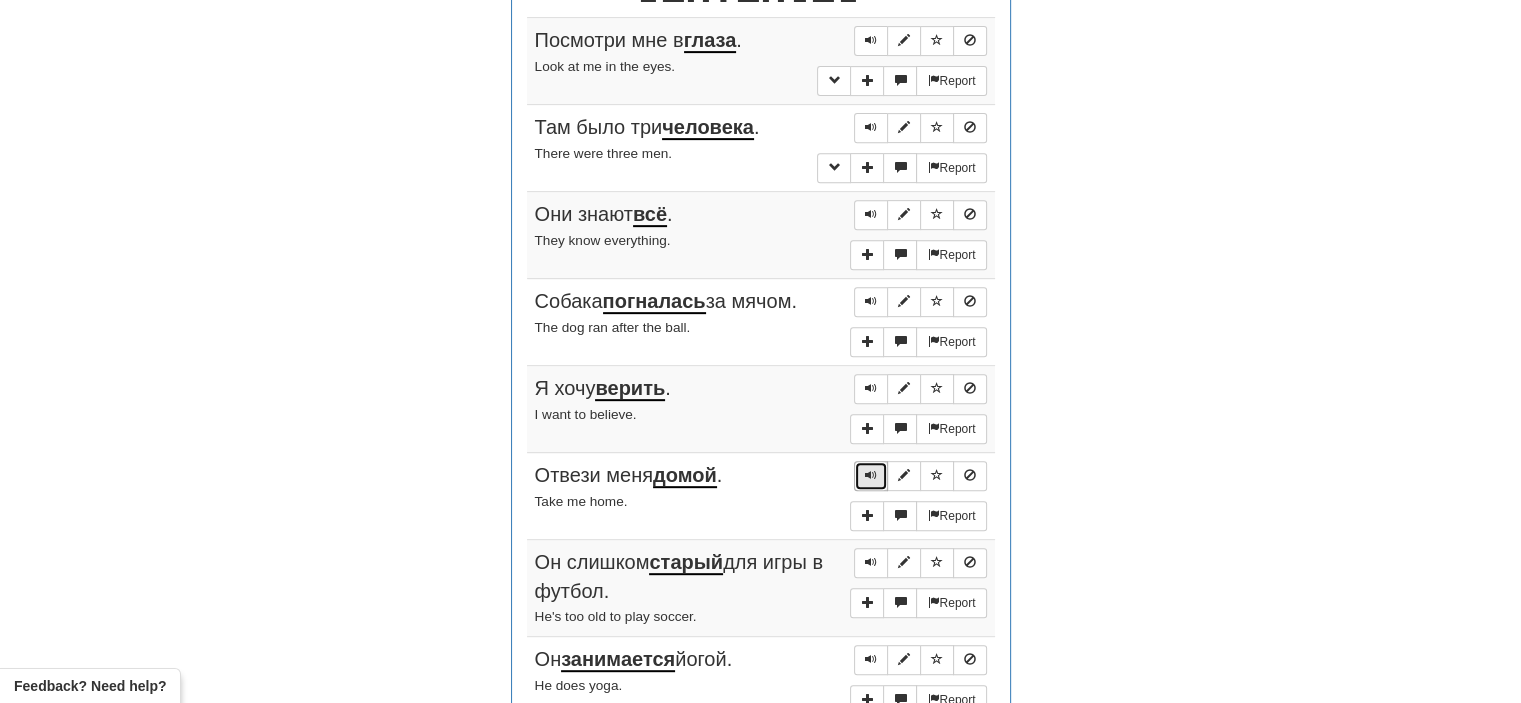 click at bounding box center [871, 475] 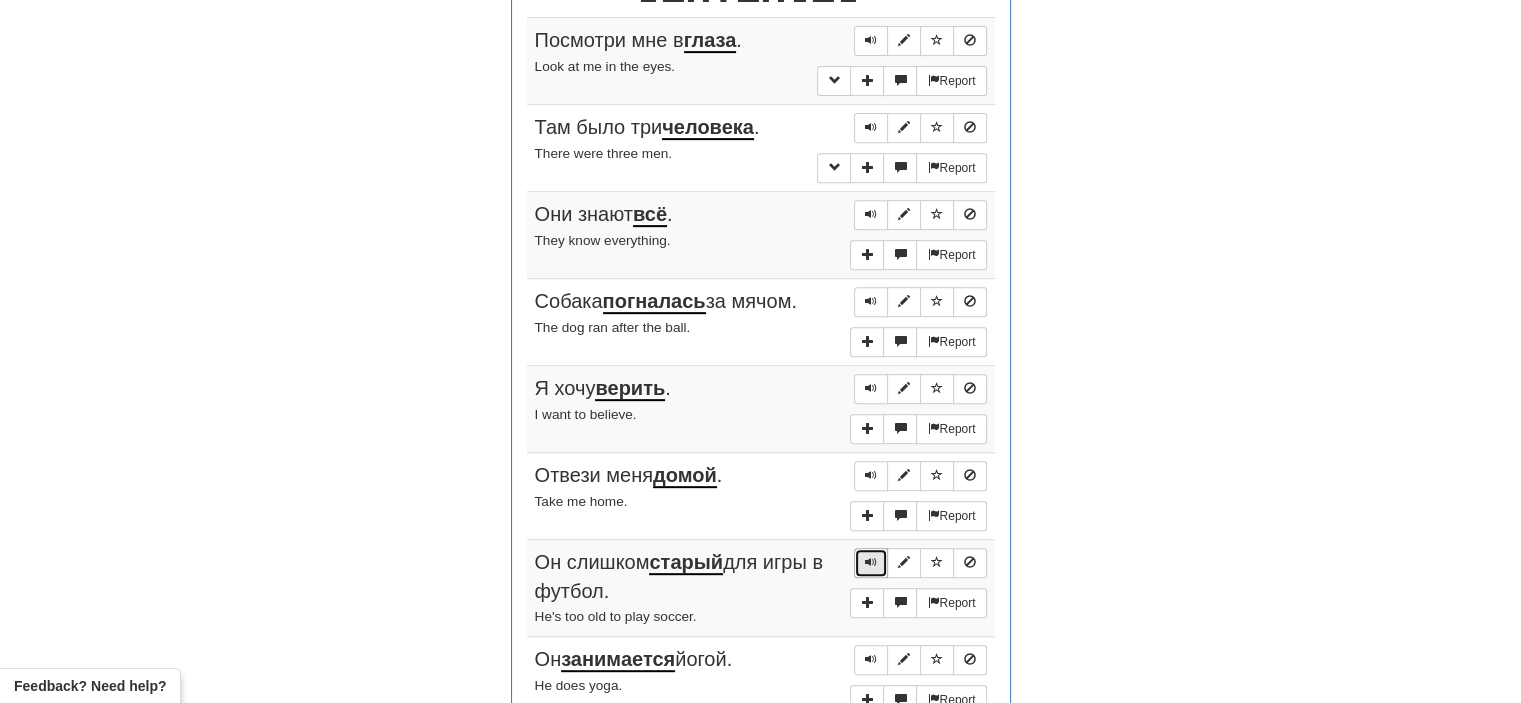 click at bounding box center [871, 562] 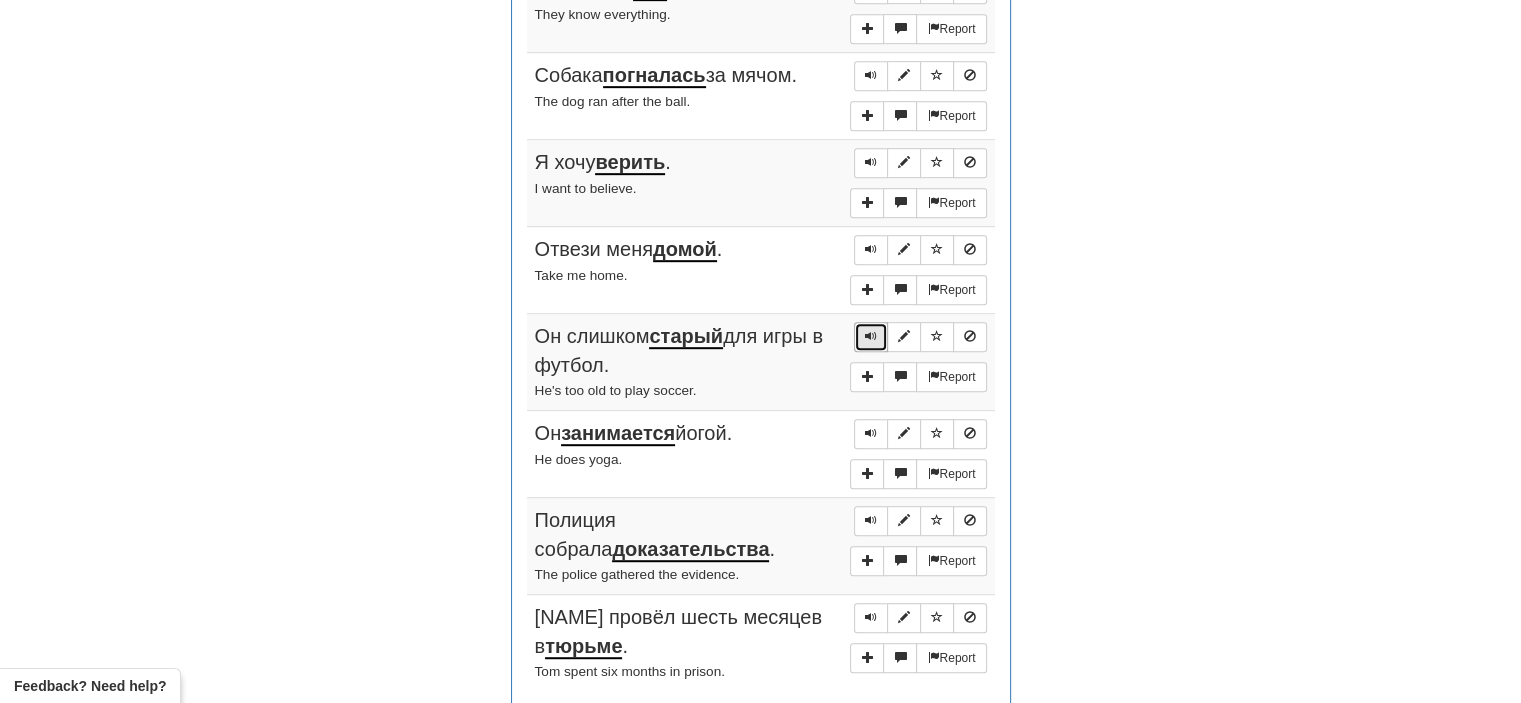scroll, scrollTop: 1040, scrollLeft: 0, axis: vertical 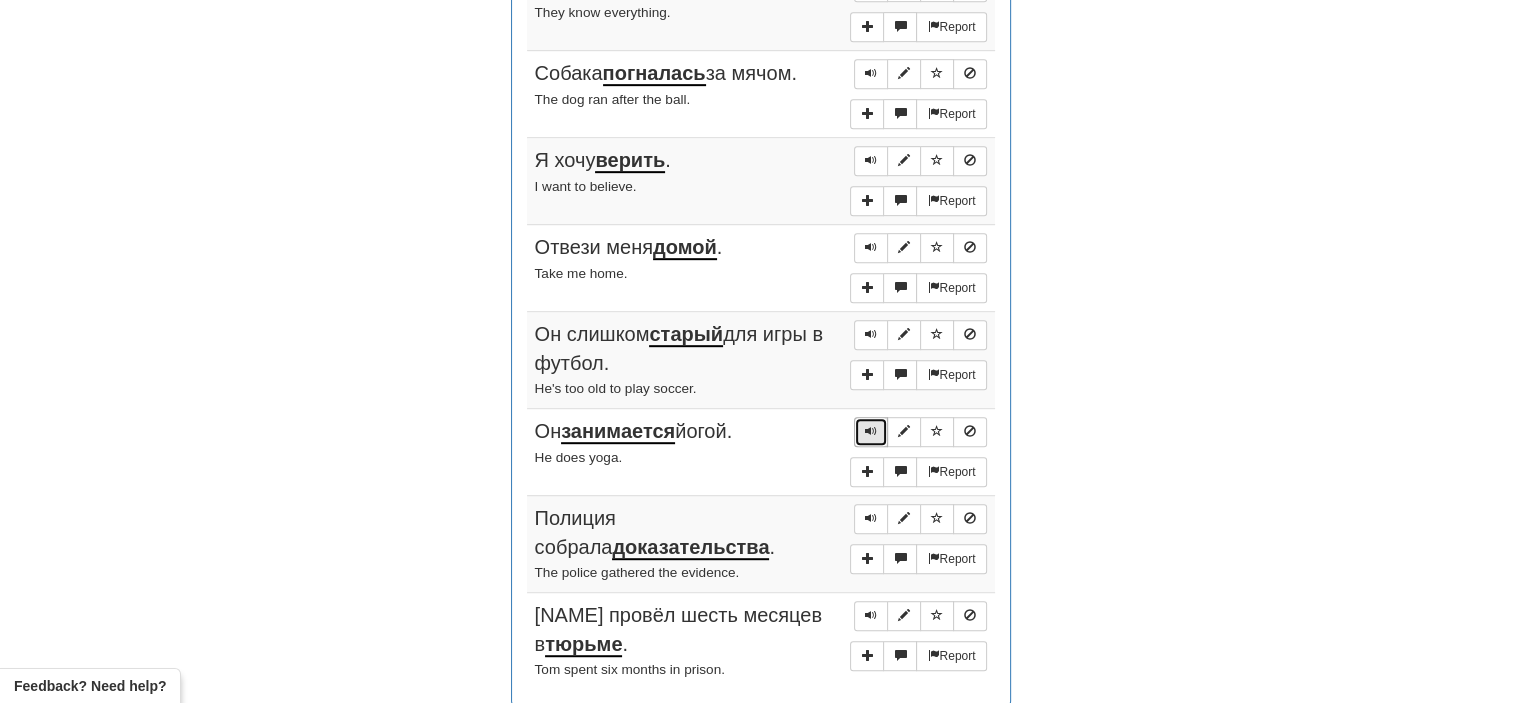 click at bounding box center (871, 431) 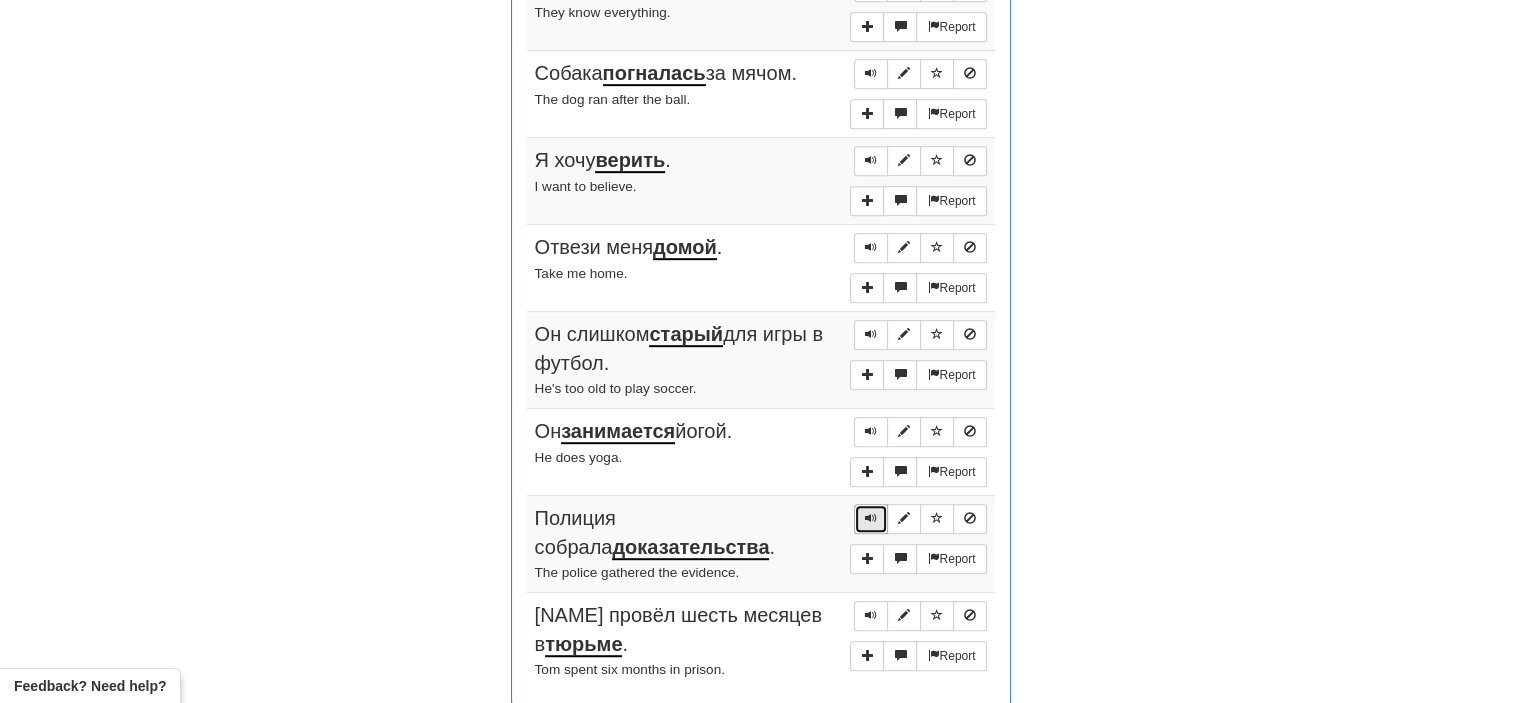 click at bounding box center [871, 518] 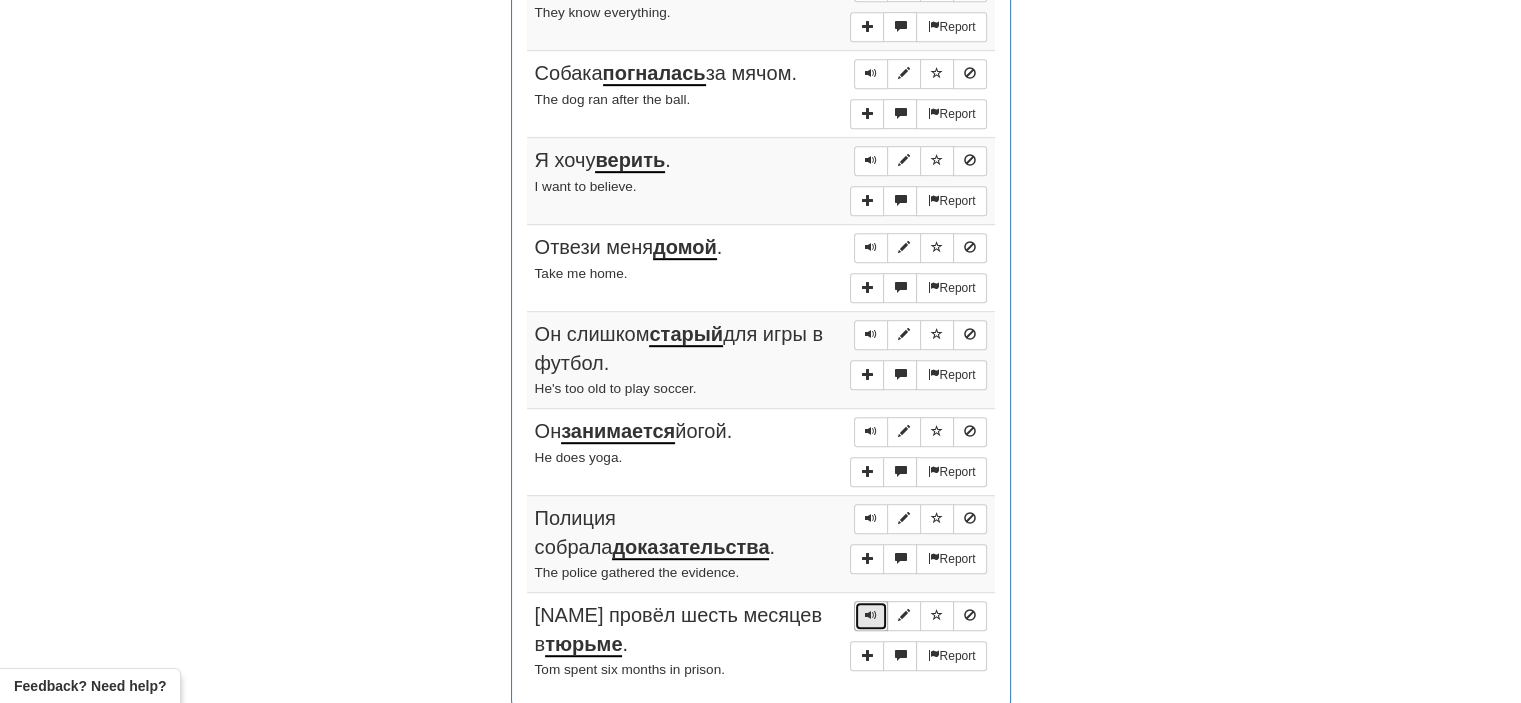 click at bounding box center (871, 615) 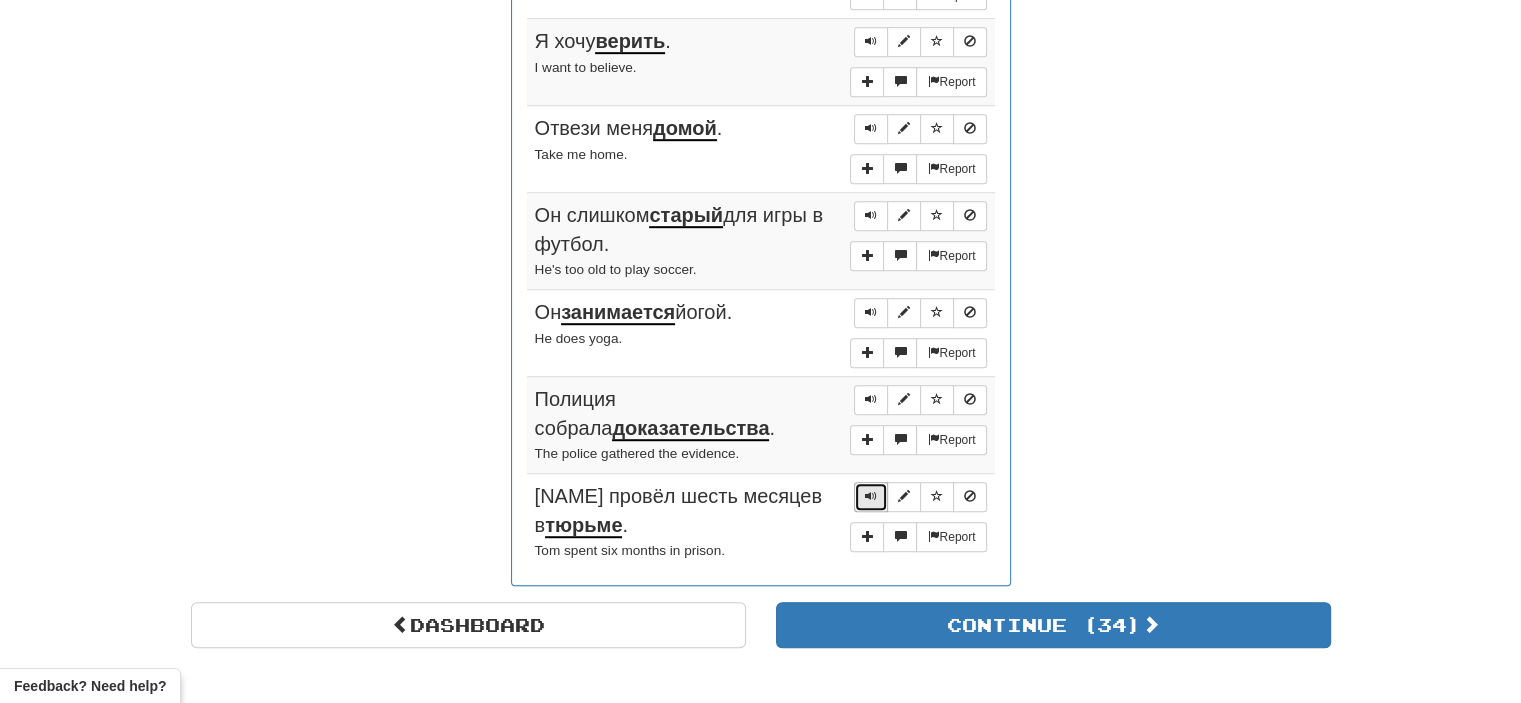 scroll, scrollTop: 1199, scrollLeft: 0, axis: vertical 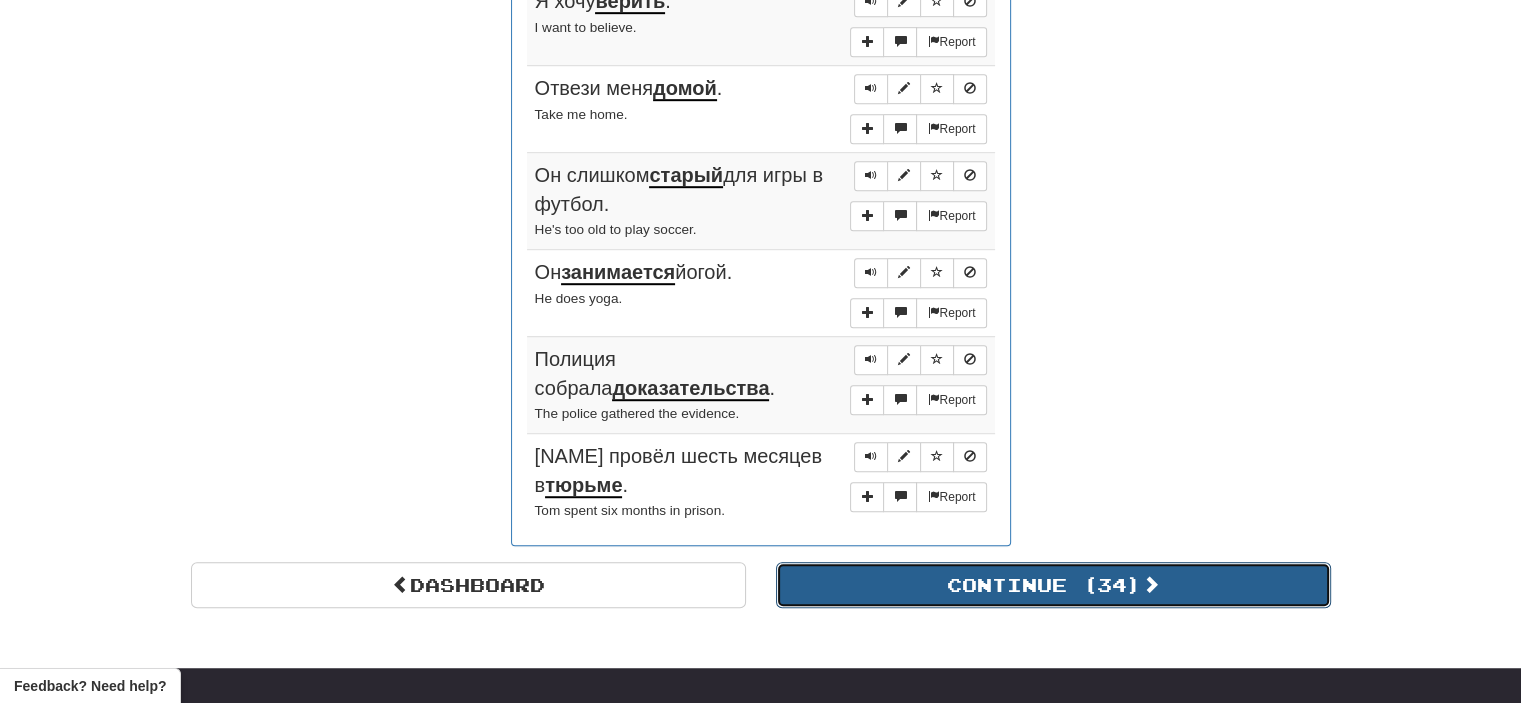 click on "Continue ( 34 )" at bounding box center (1053, 585) 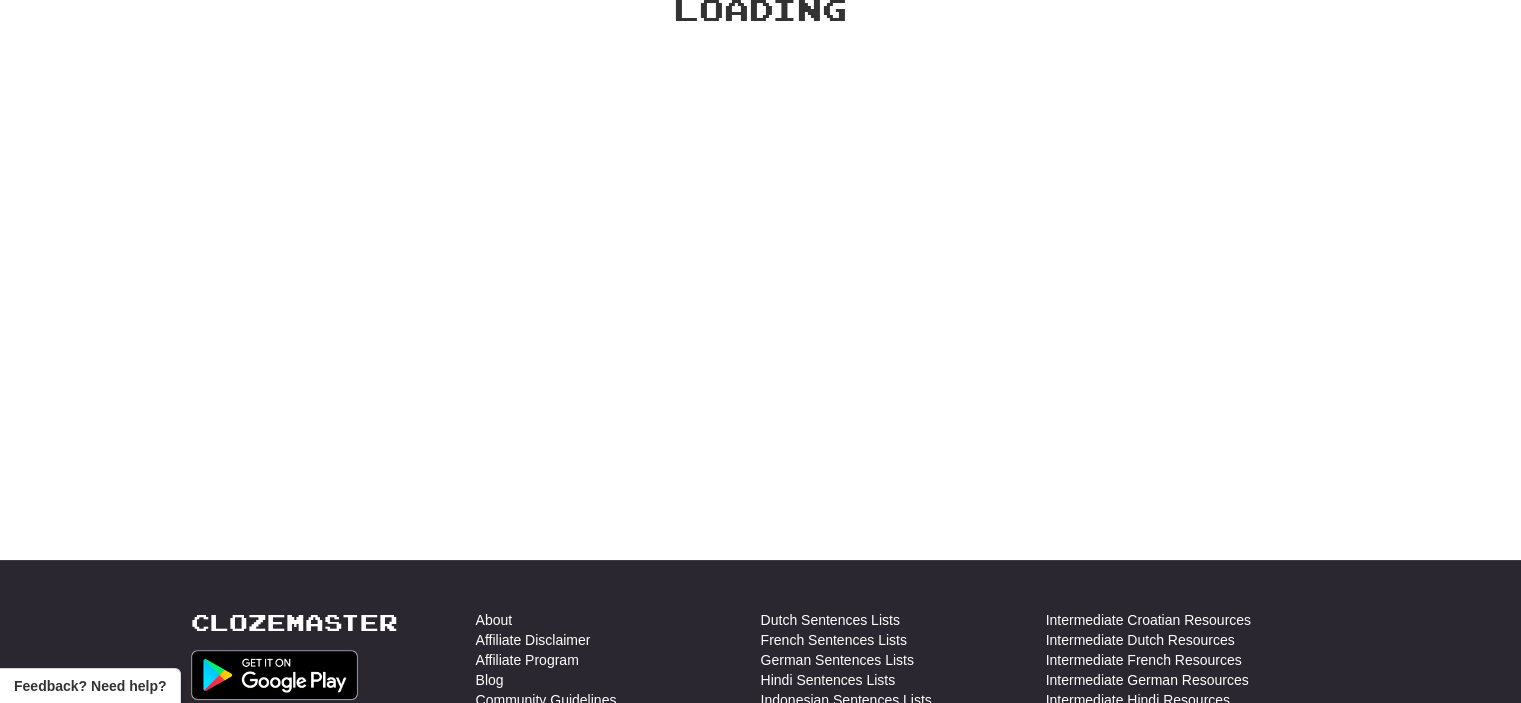 scroll, scrollTop: 0, scrollLeft: 0, axis: both 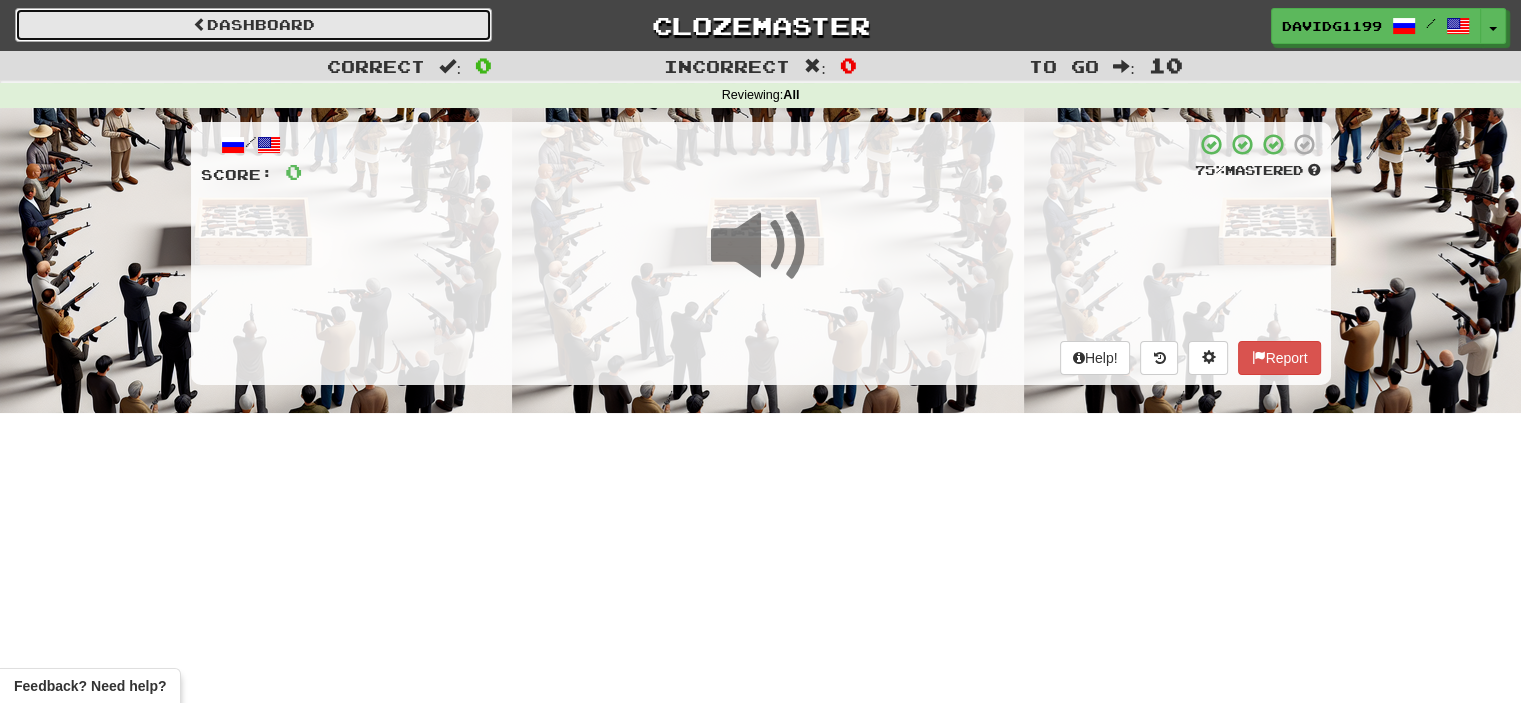 click on "Dashboard" at bounding box center (253, 25) 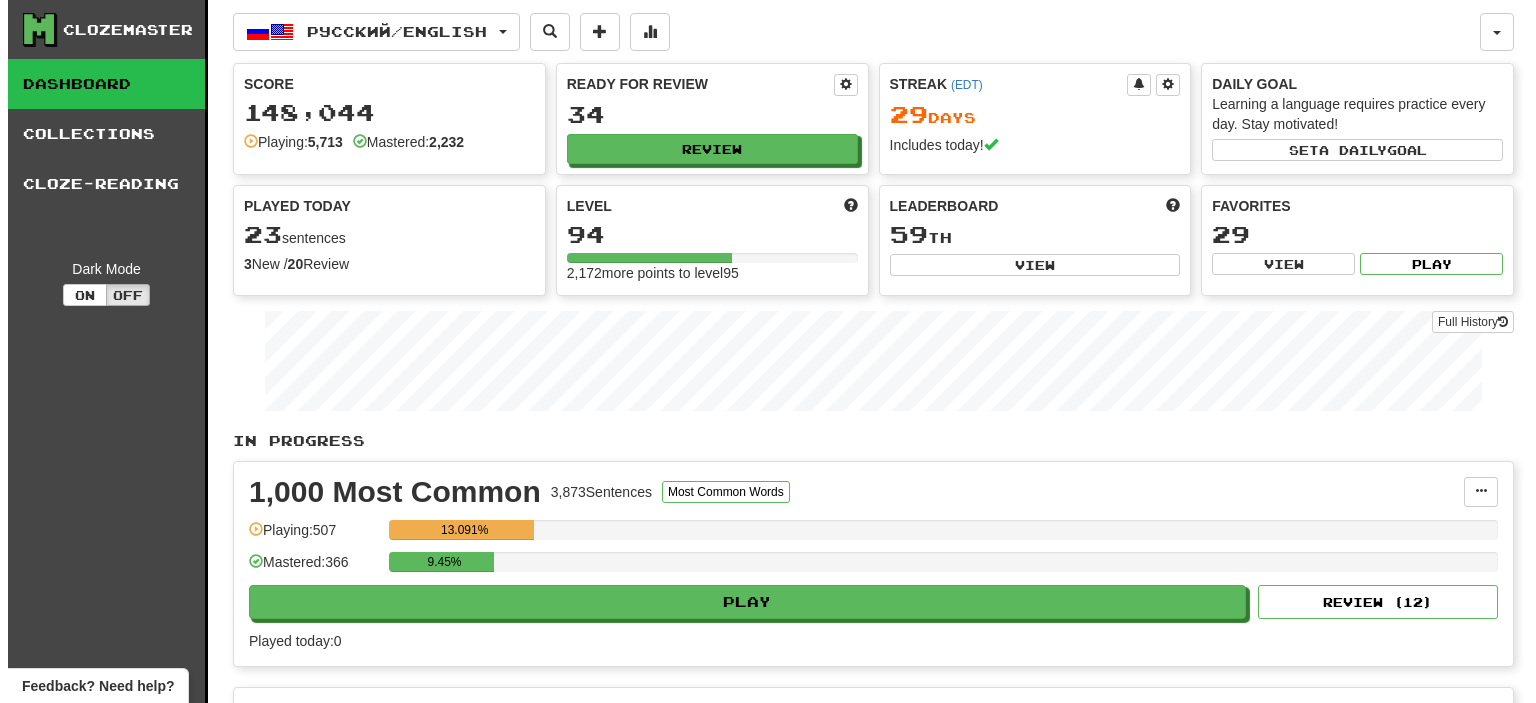 scroll, scrollTop: 0, scrollLeft: 0, axis: both 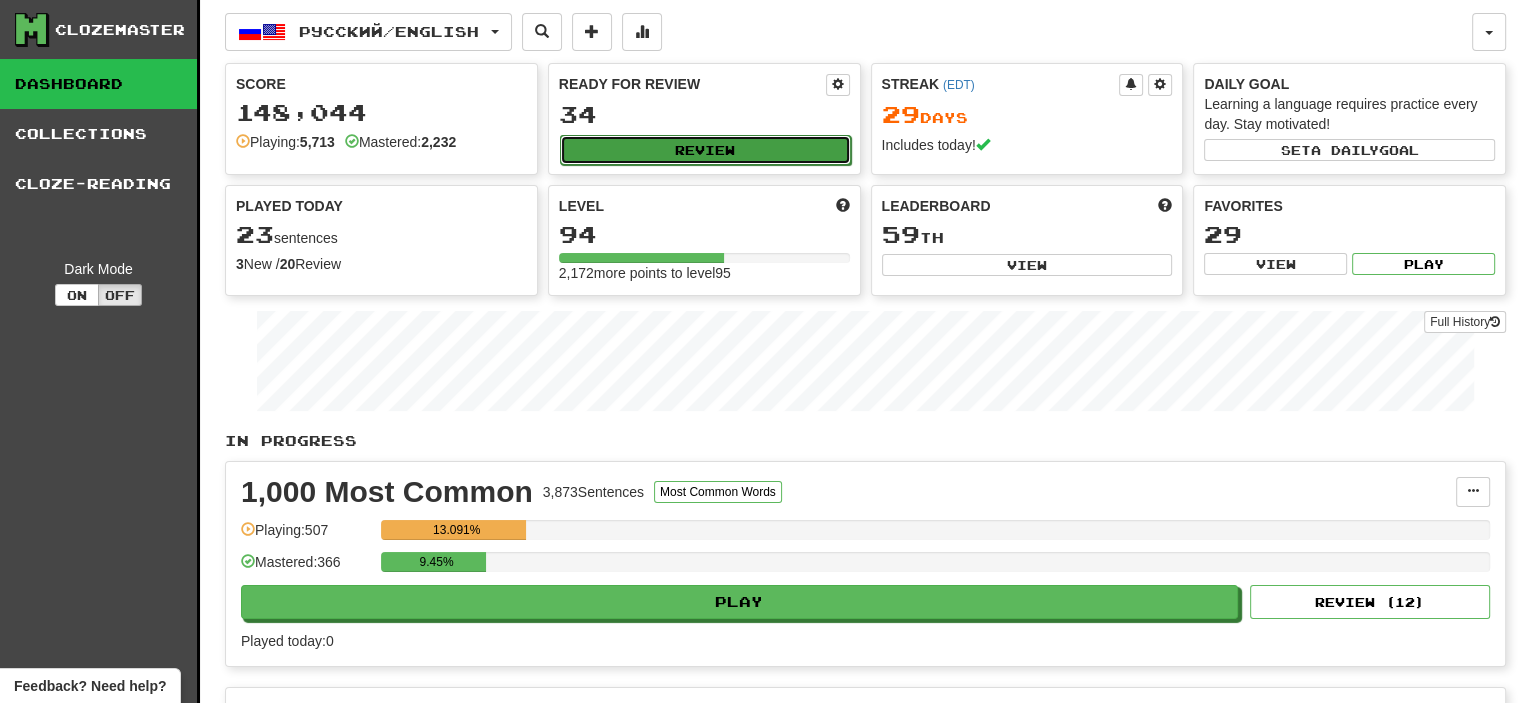 click on "Review" at bounding box center (705, 150) 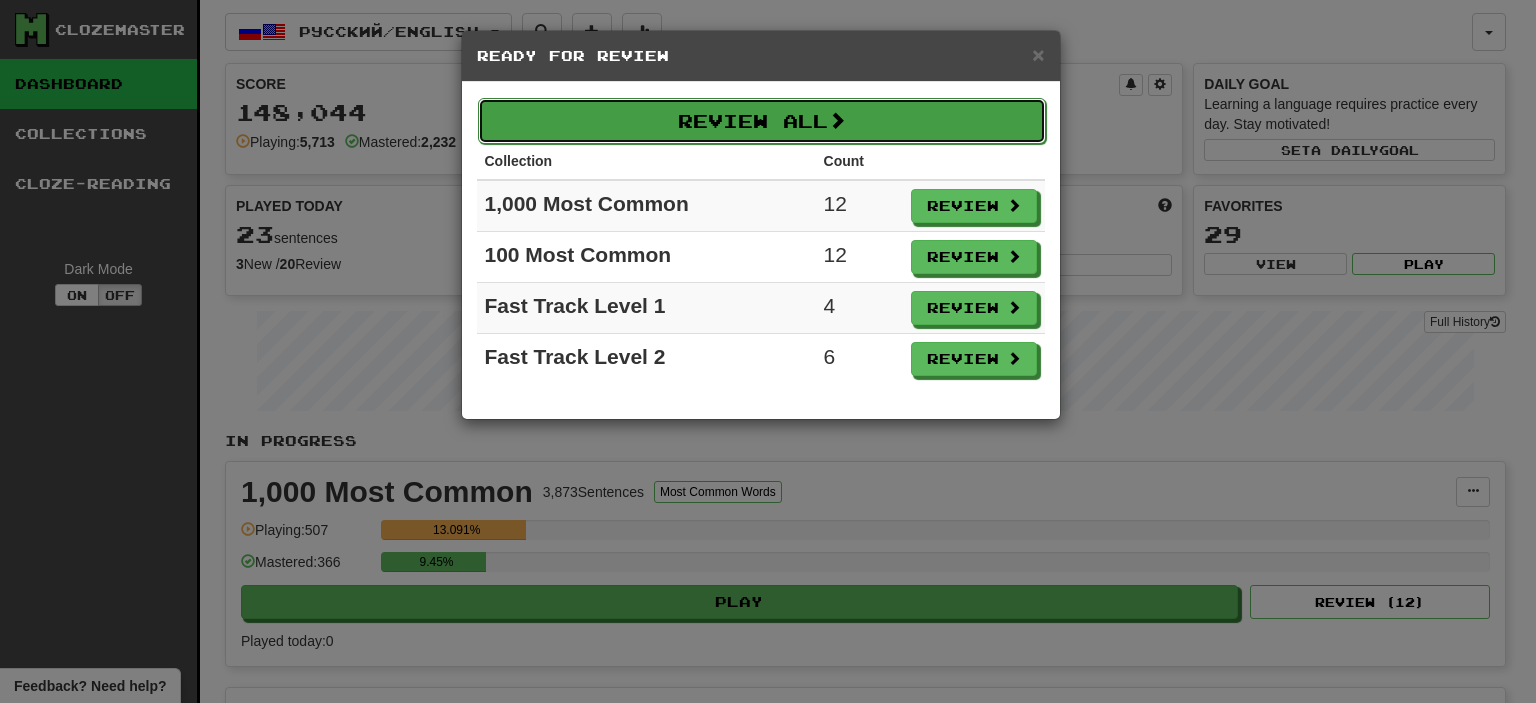 click on "Review All" at bounding box center [762, 121] 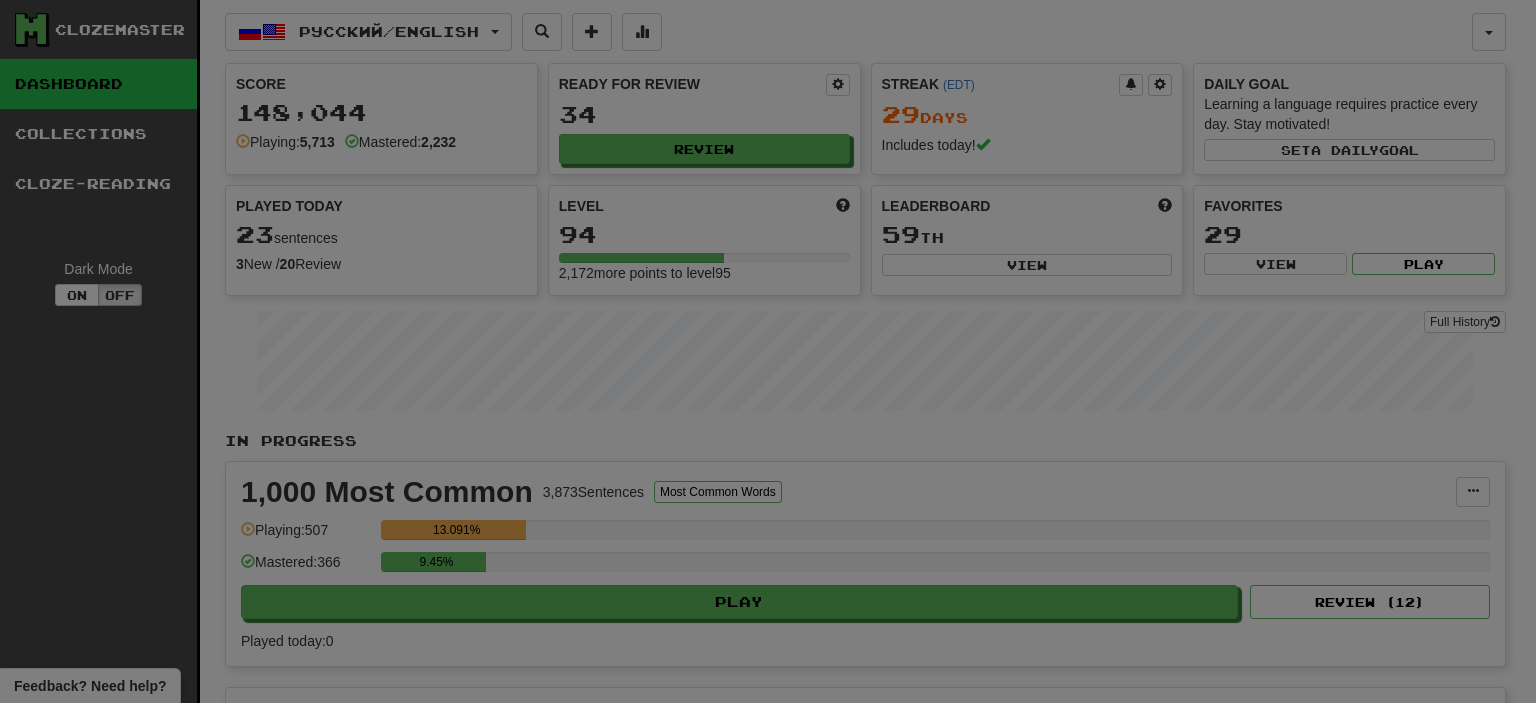 select on "**" 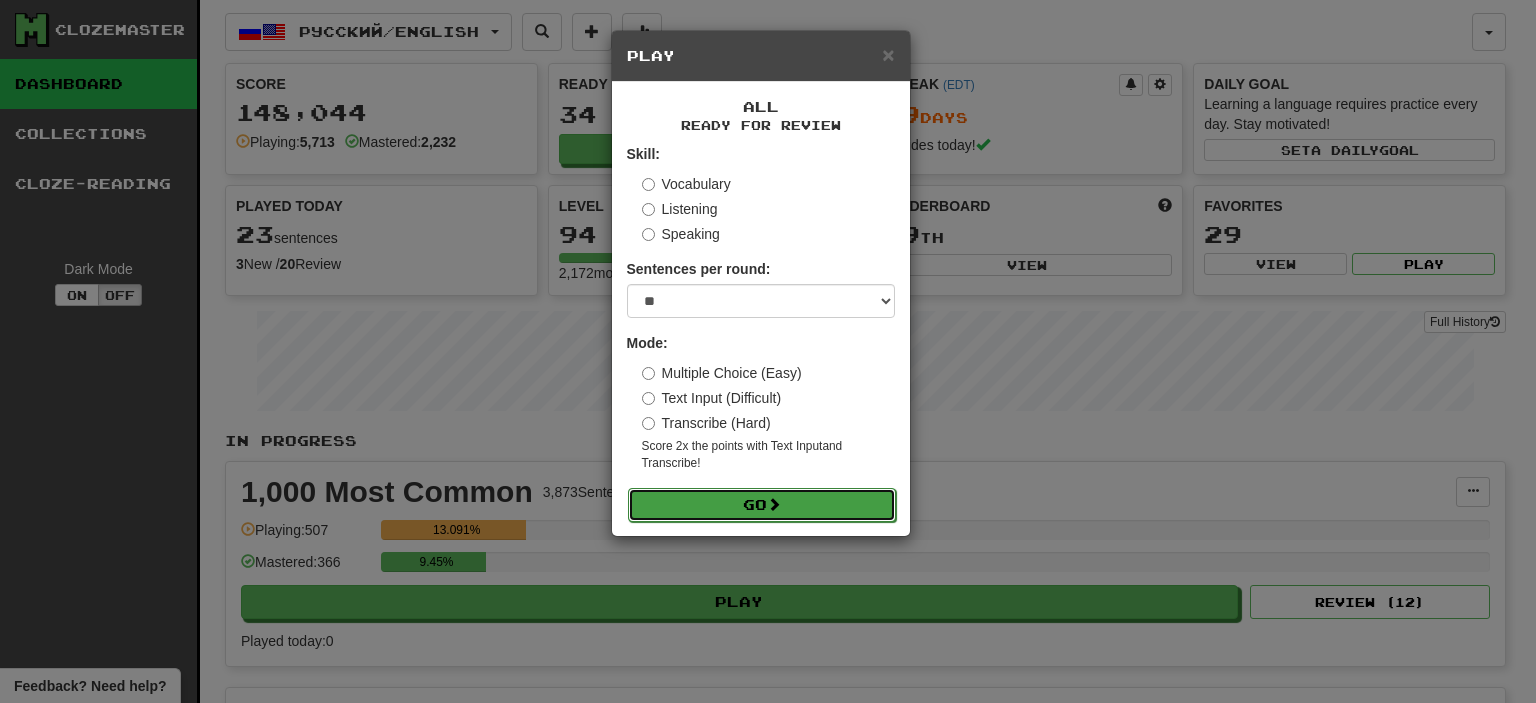 click on "Go" at bounding box center (762, 505) 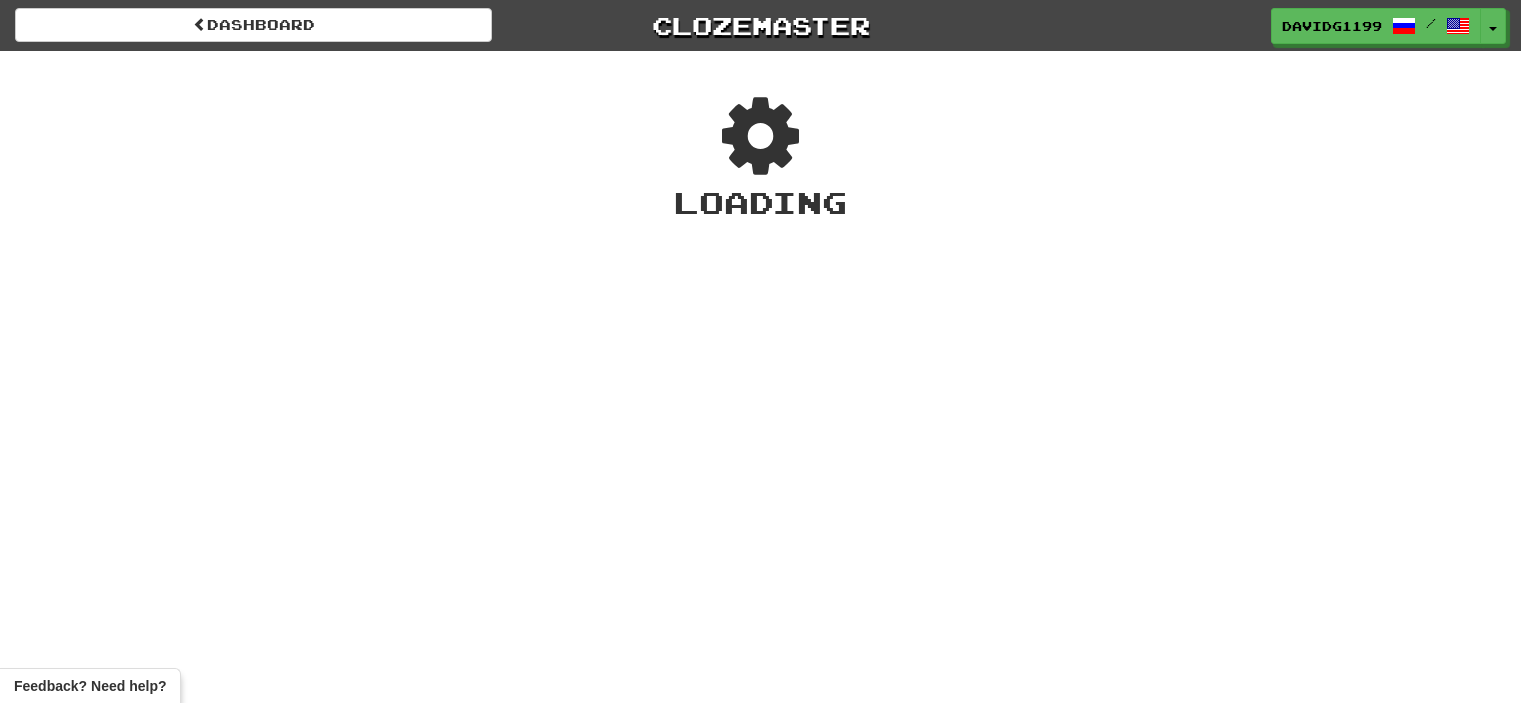 scroll, scrollTop: 0, scrollLeft: 0, axis: both 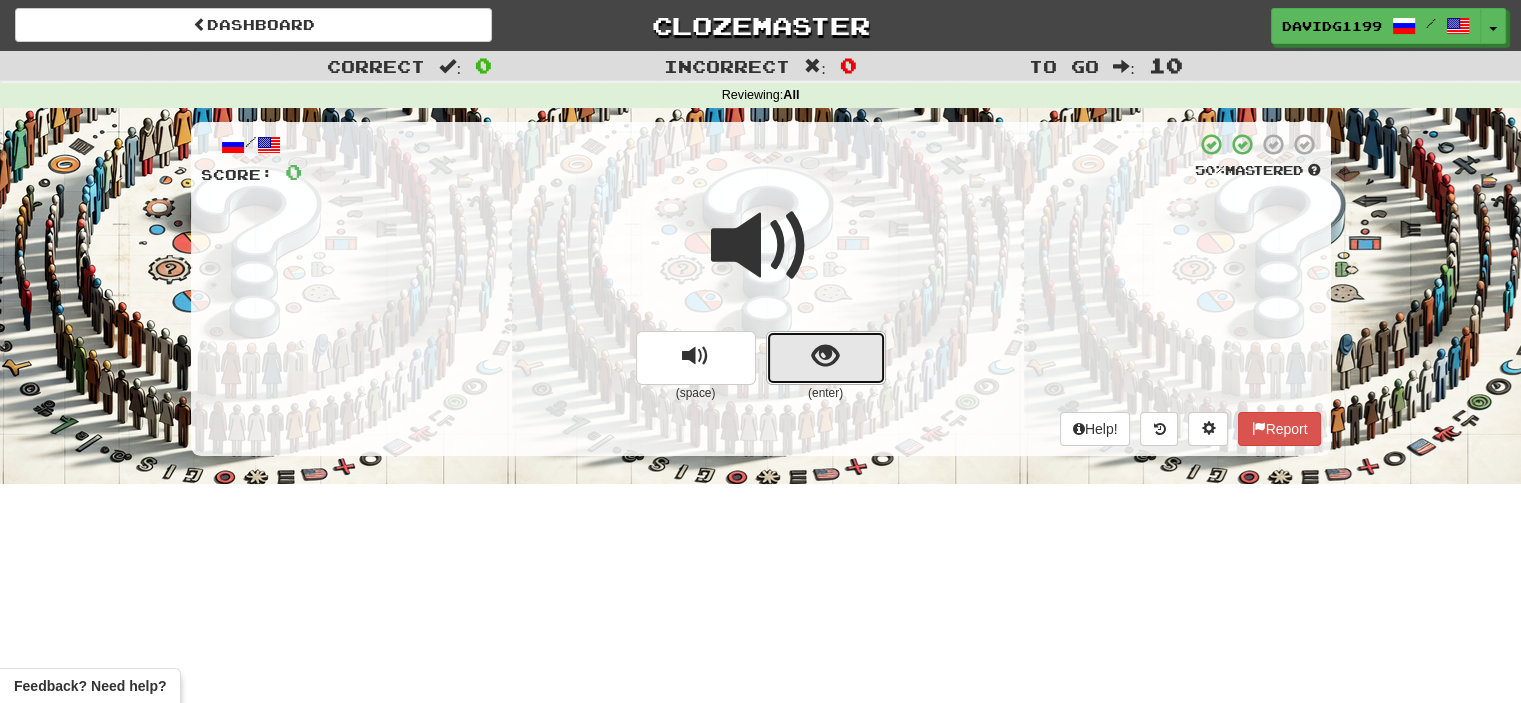 click at bounding box center (826, 358) 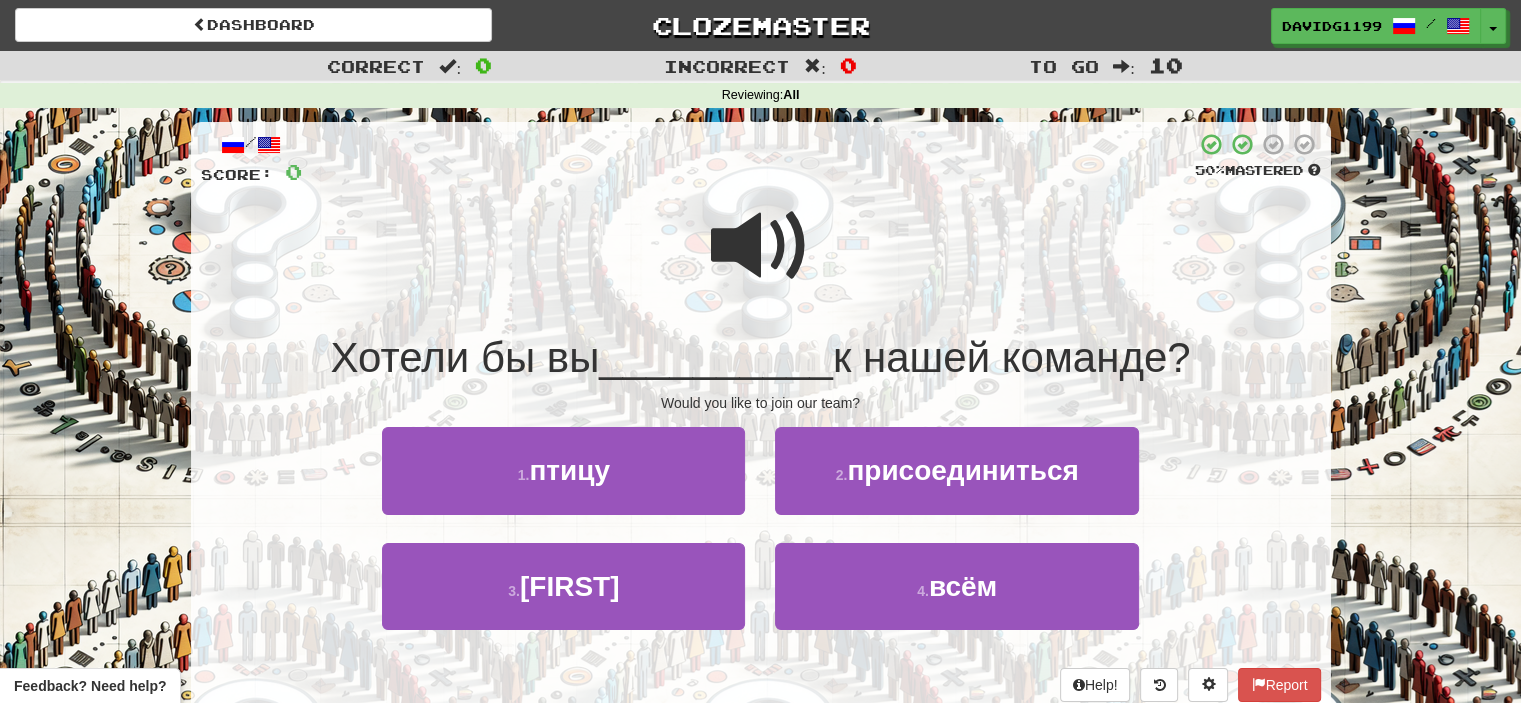 click at bounding box center (761, 246) 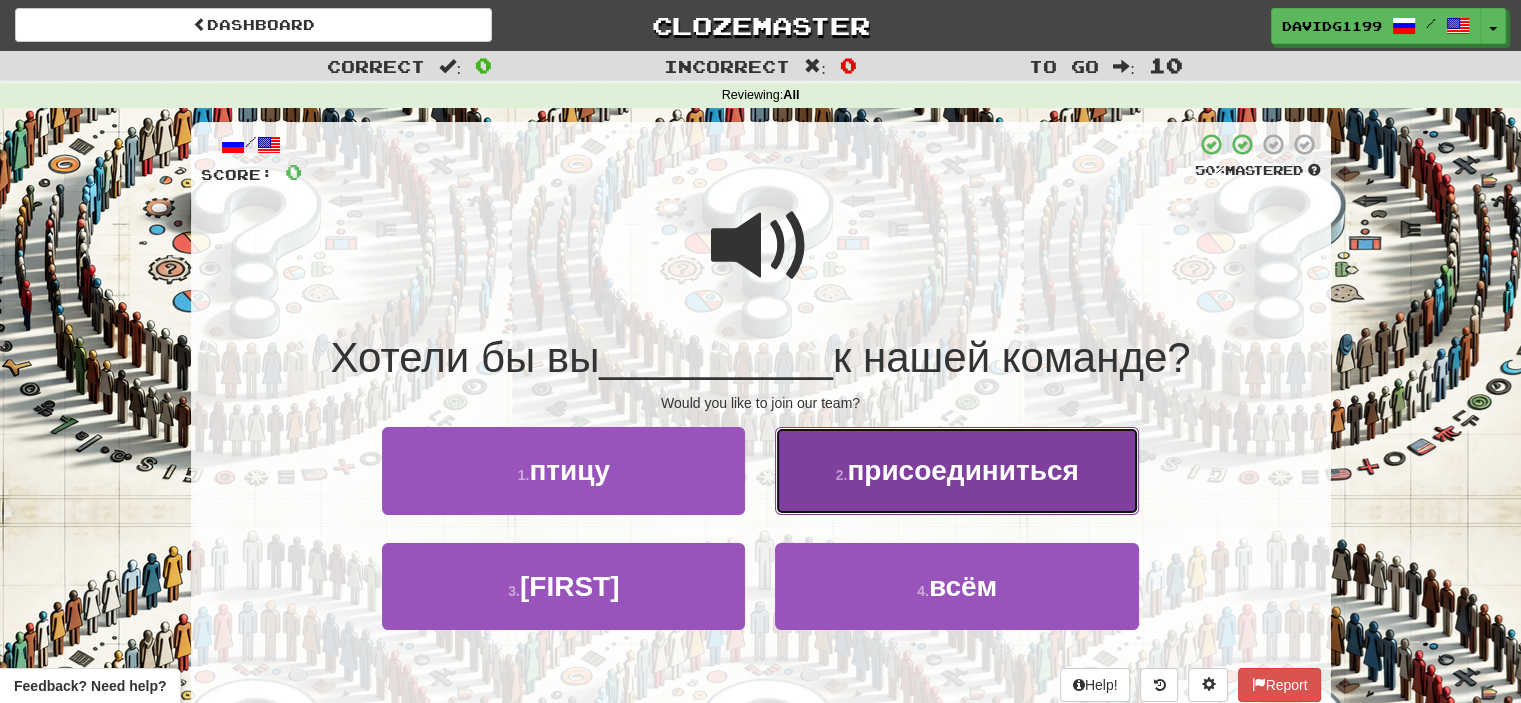 click on "присоединиться" at bounding box center [962, 470] 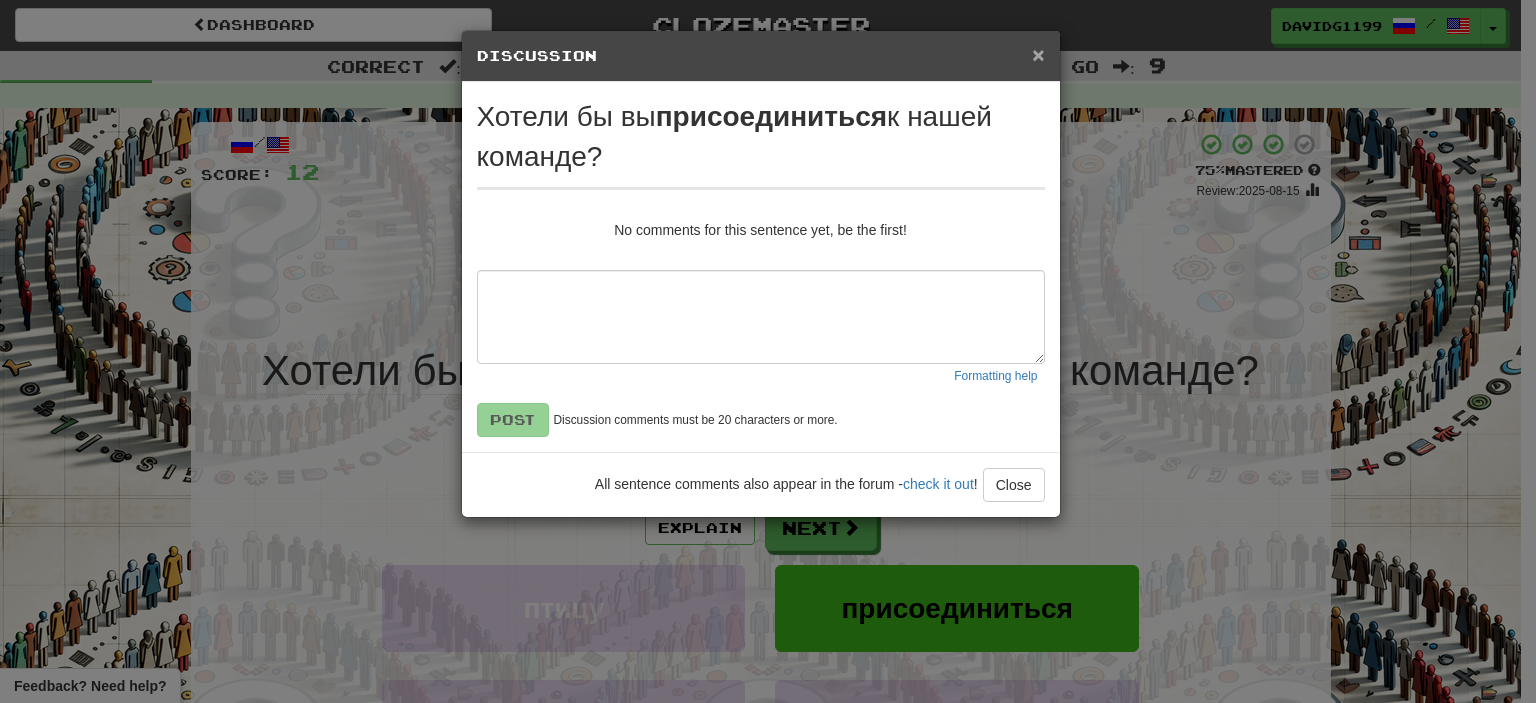 click on "×" at bounding box center (1038, 54) 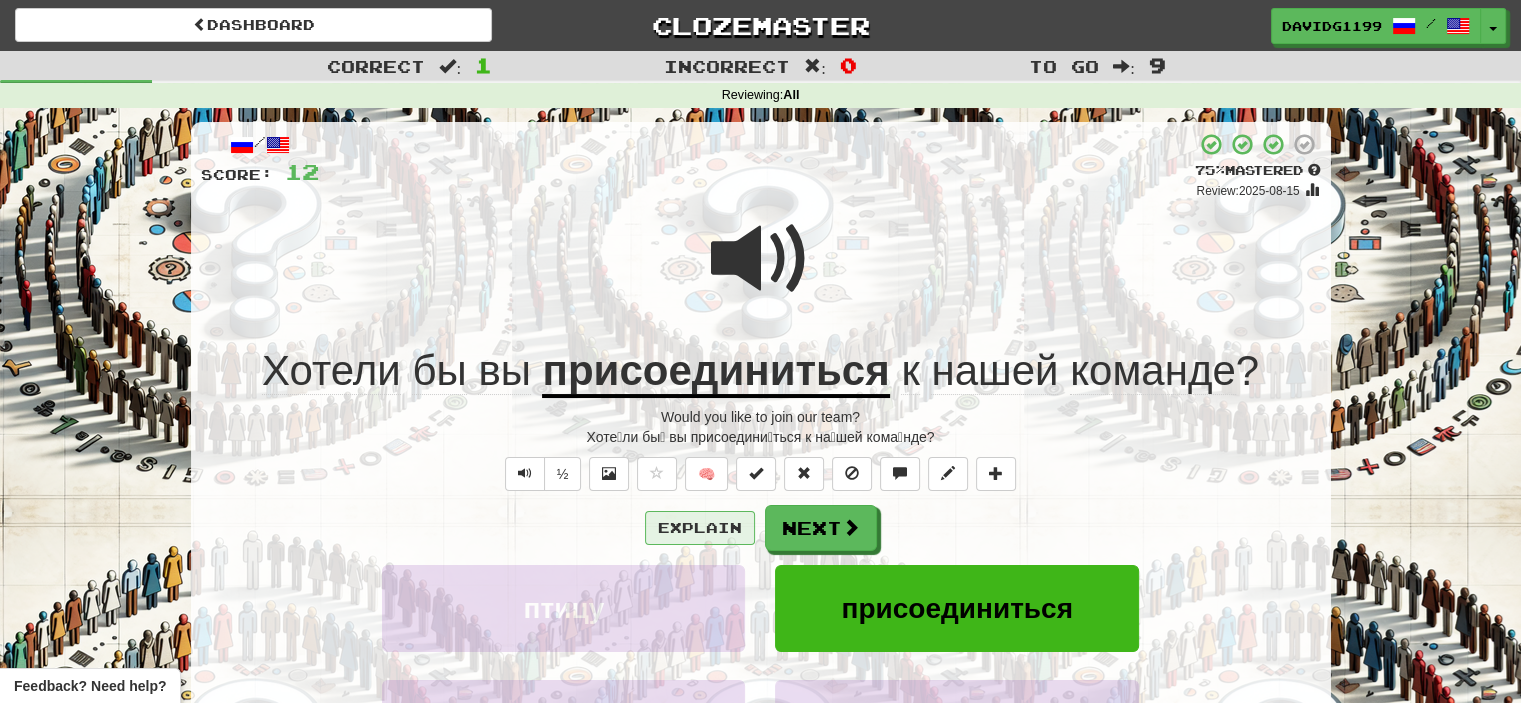 drag, startPoint x: 1001, startPoint y: 511, endPoint x: 715, endPoint y: 527, distance: 286.4472 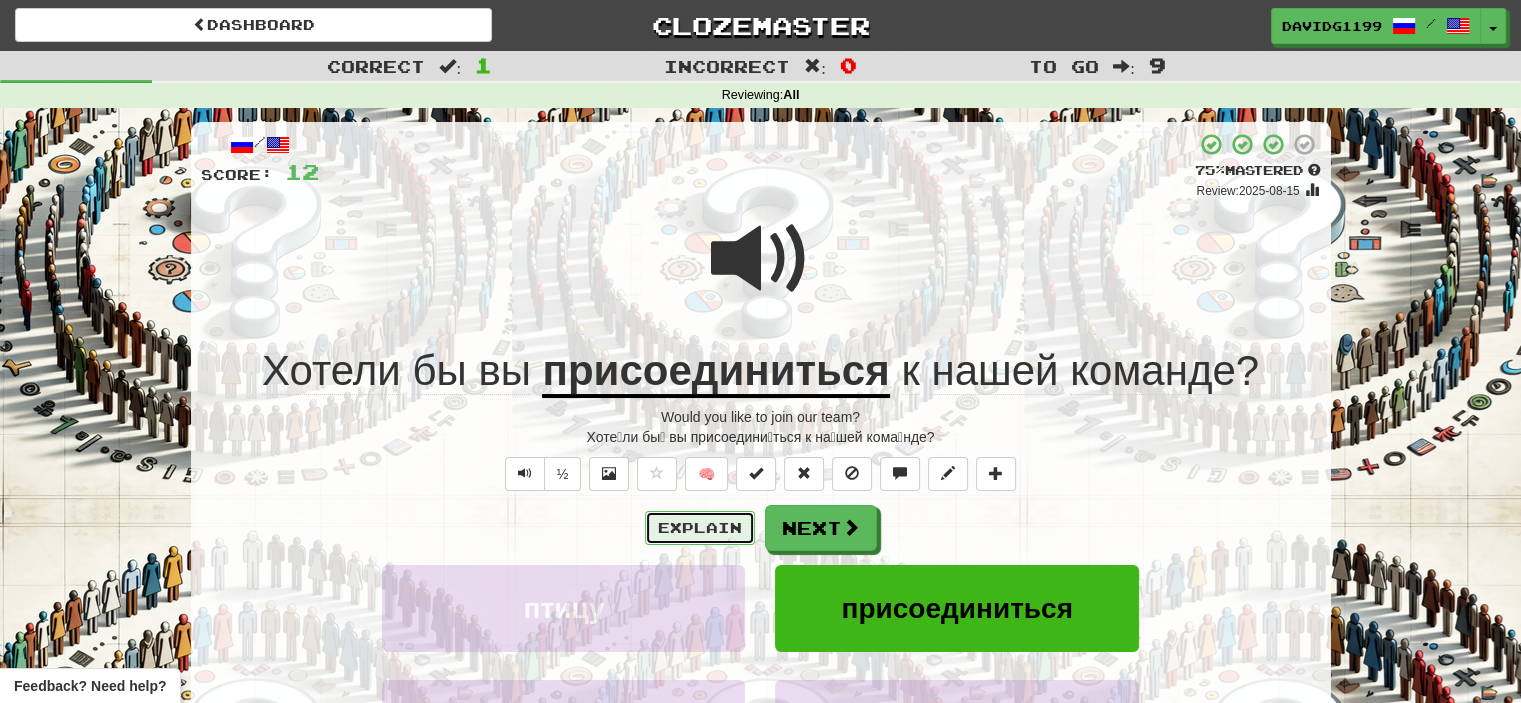 click on "Explain" at bounding box center (700, 528) 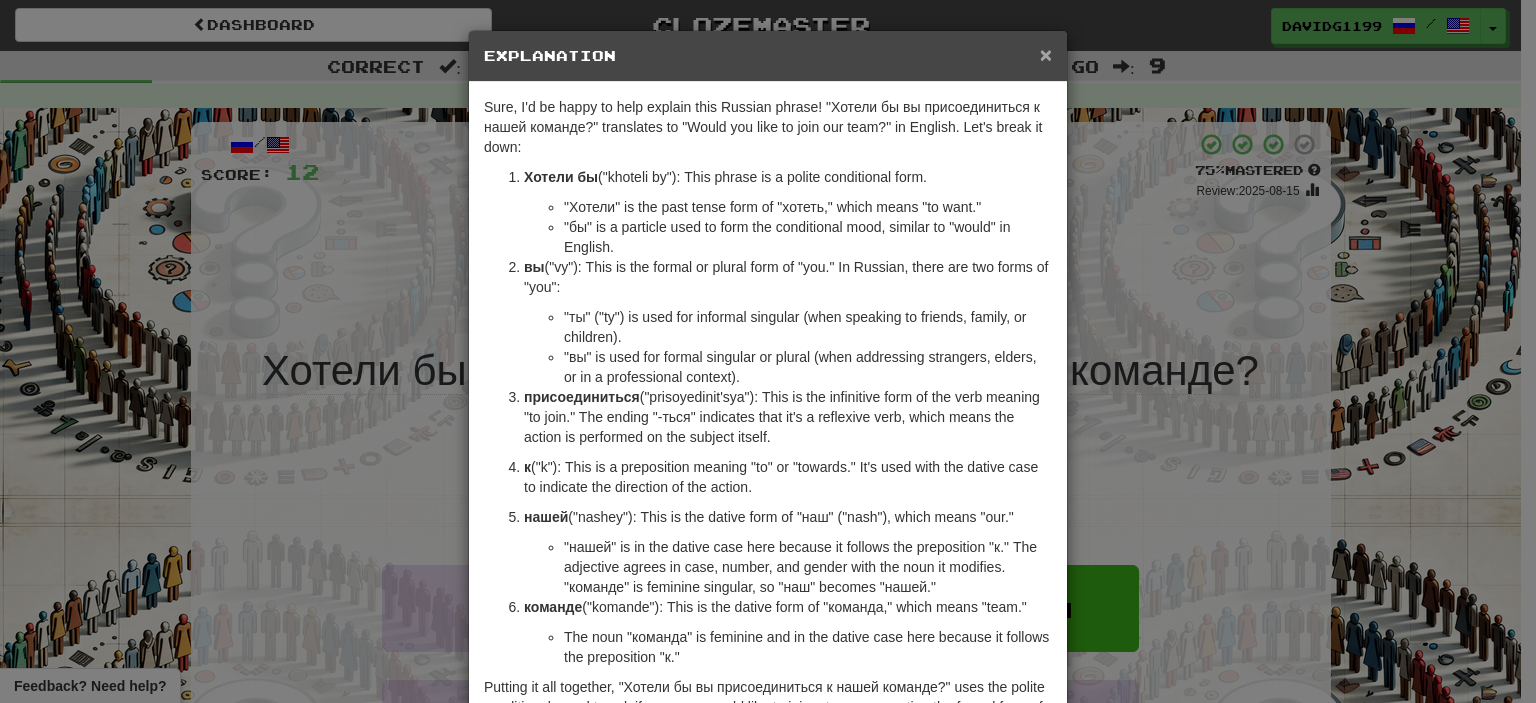 click on "×" at bounding box center (1046, 54) 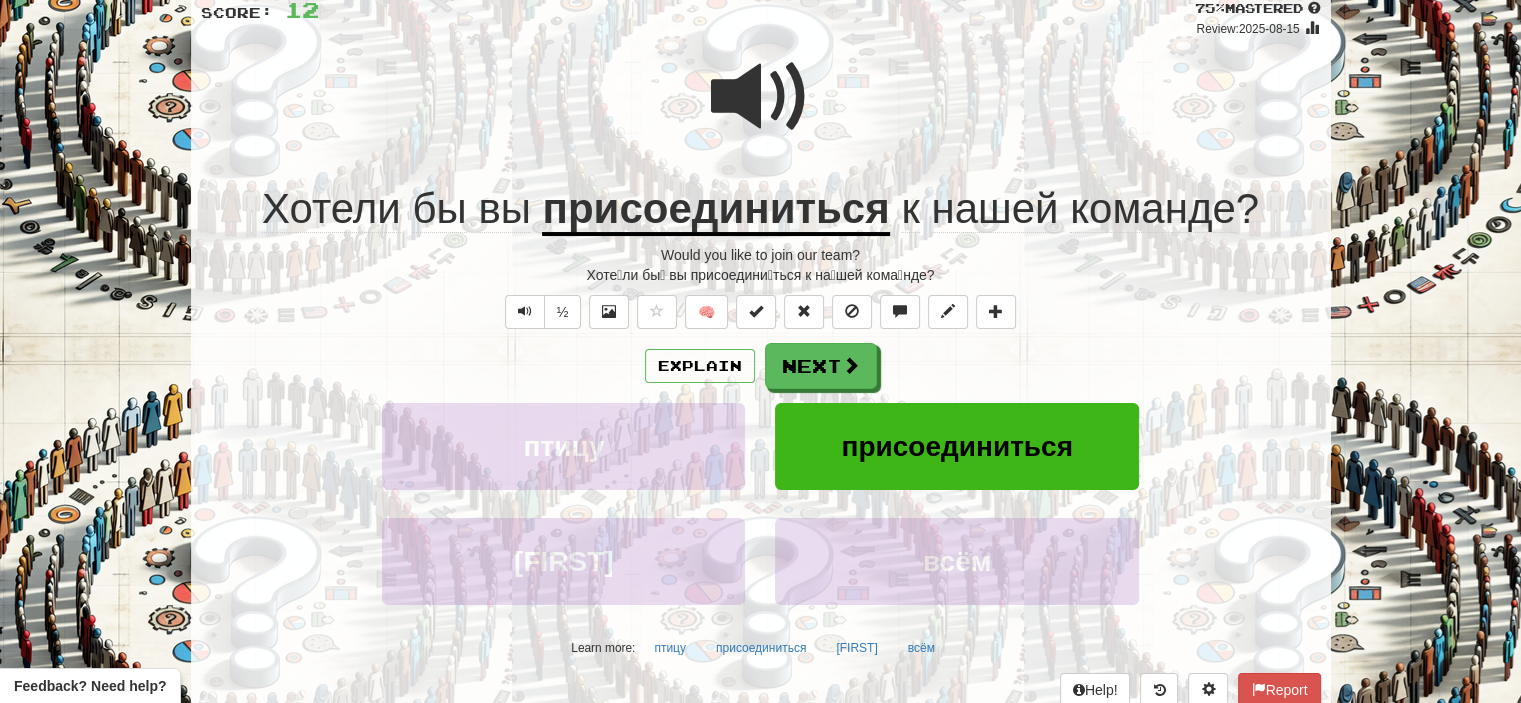 scroll, scrollTop: 152, scrollLeft: 0, axis: vertical 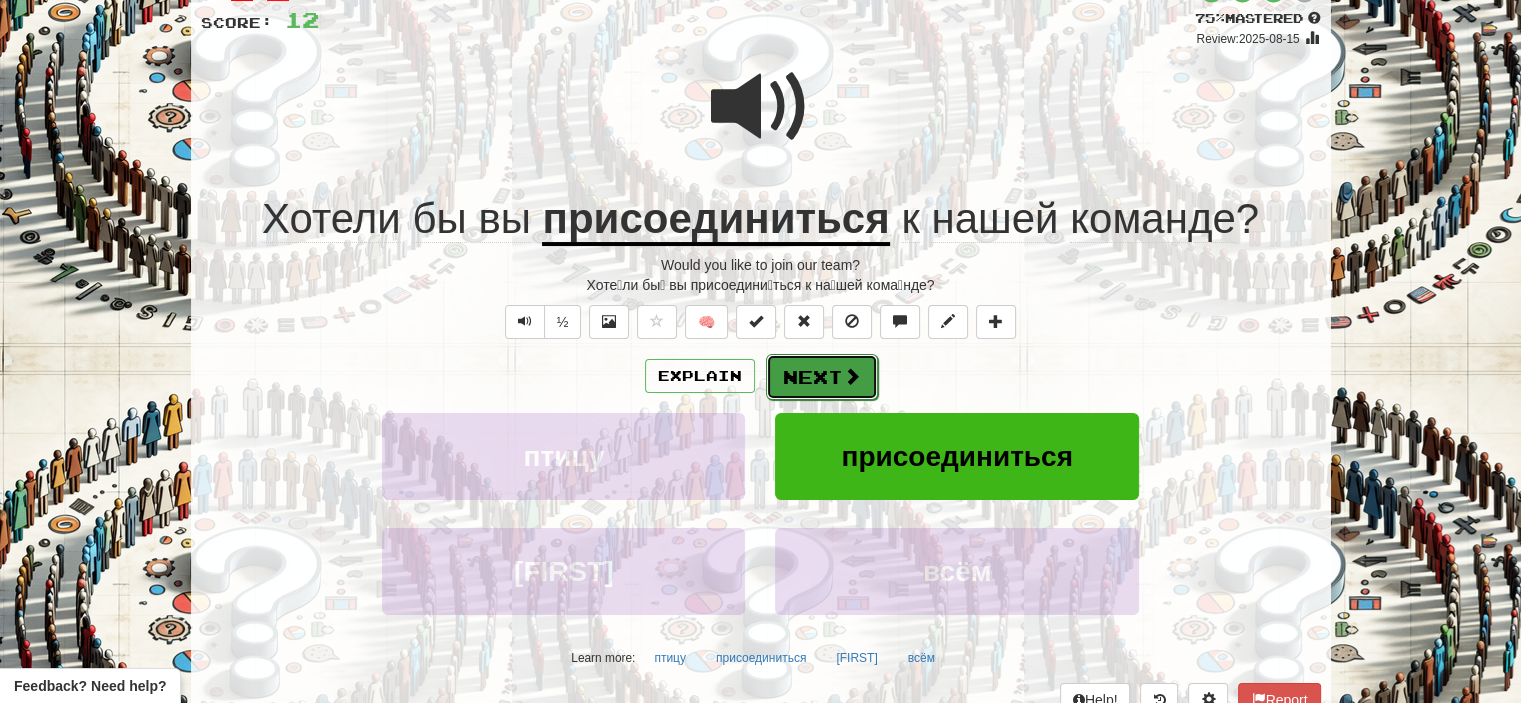 click on "Next" at bounding box center [822, 377] 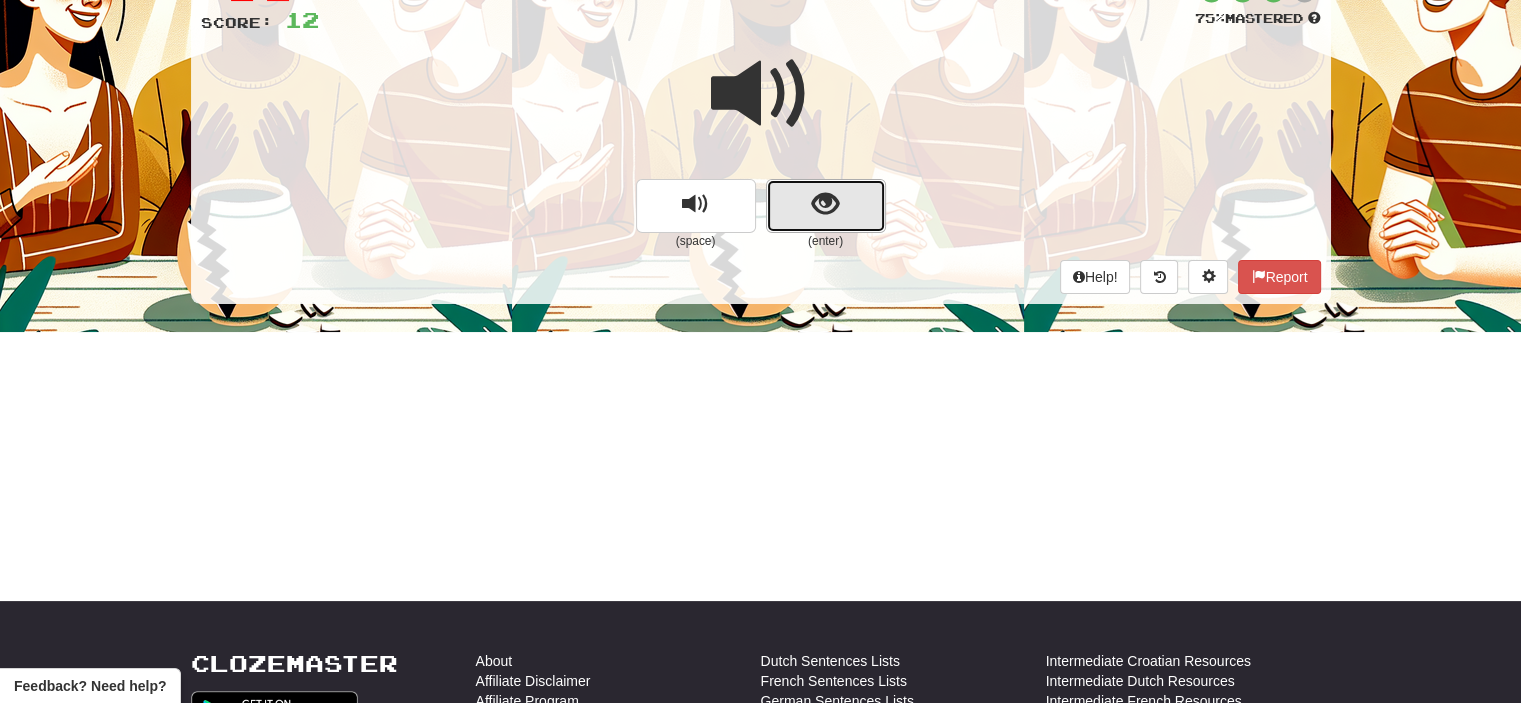 click at bounding box center (825, 204) 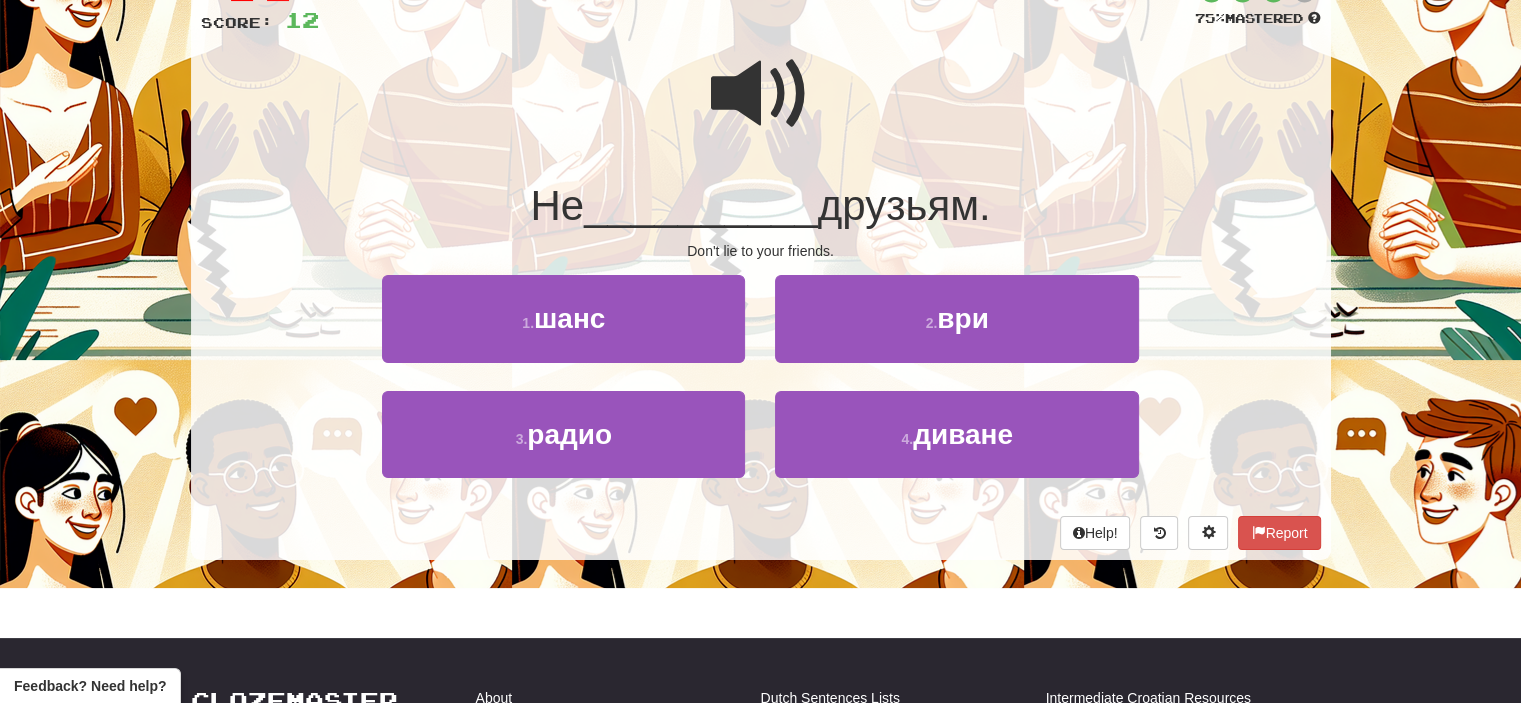 click at bounding box center [761, 94] 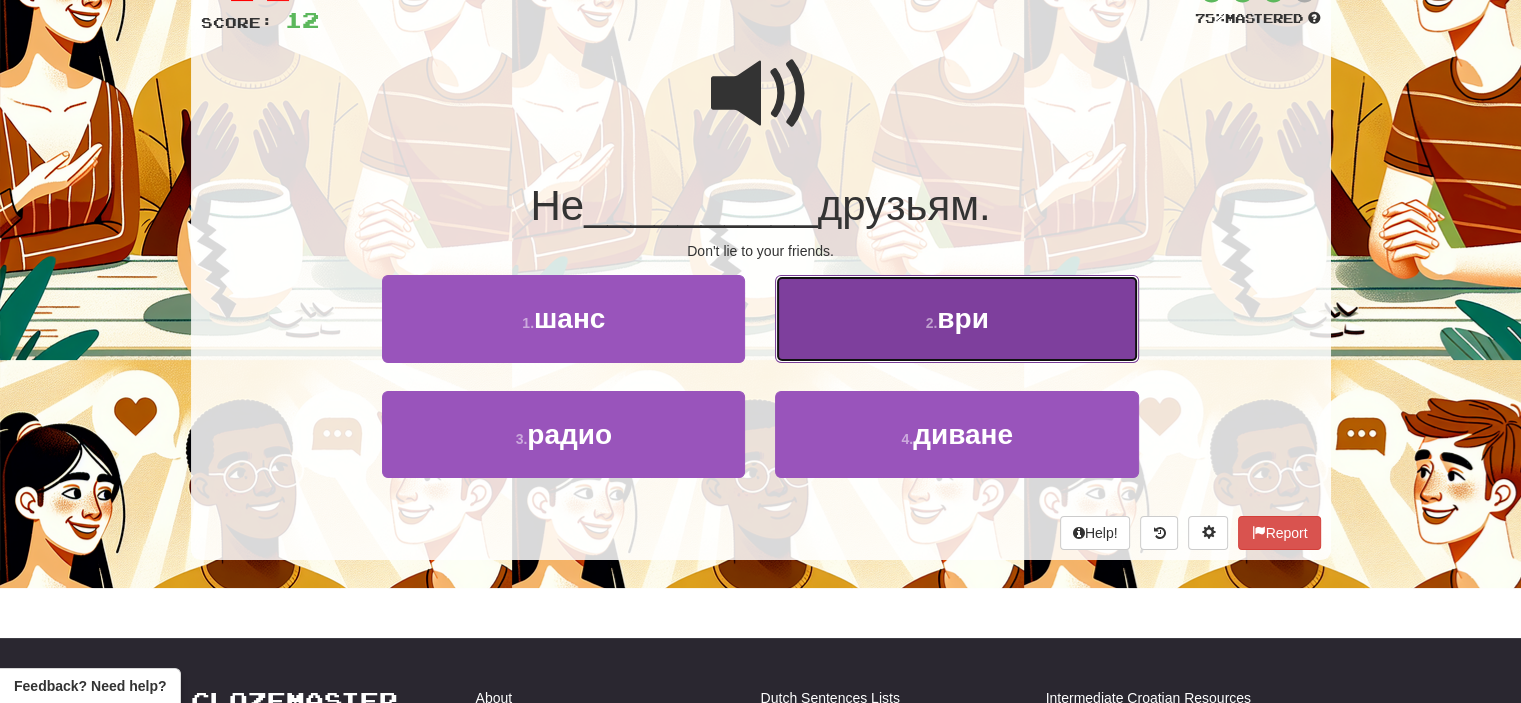 click on "2 .  ври" at bounding box center (956, 318) 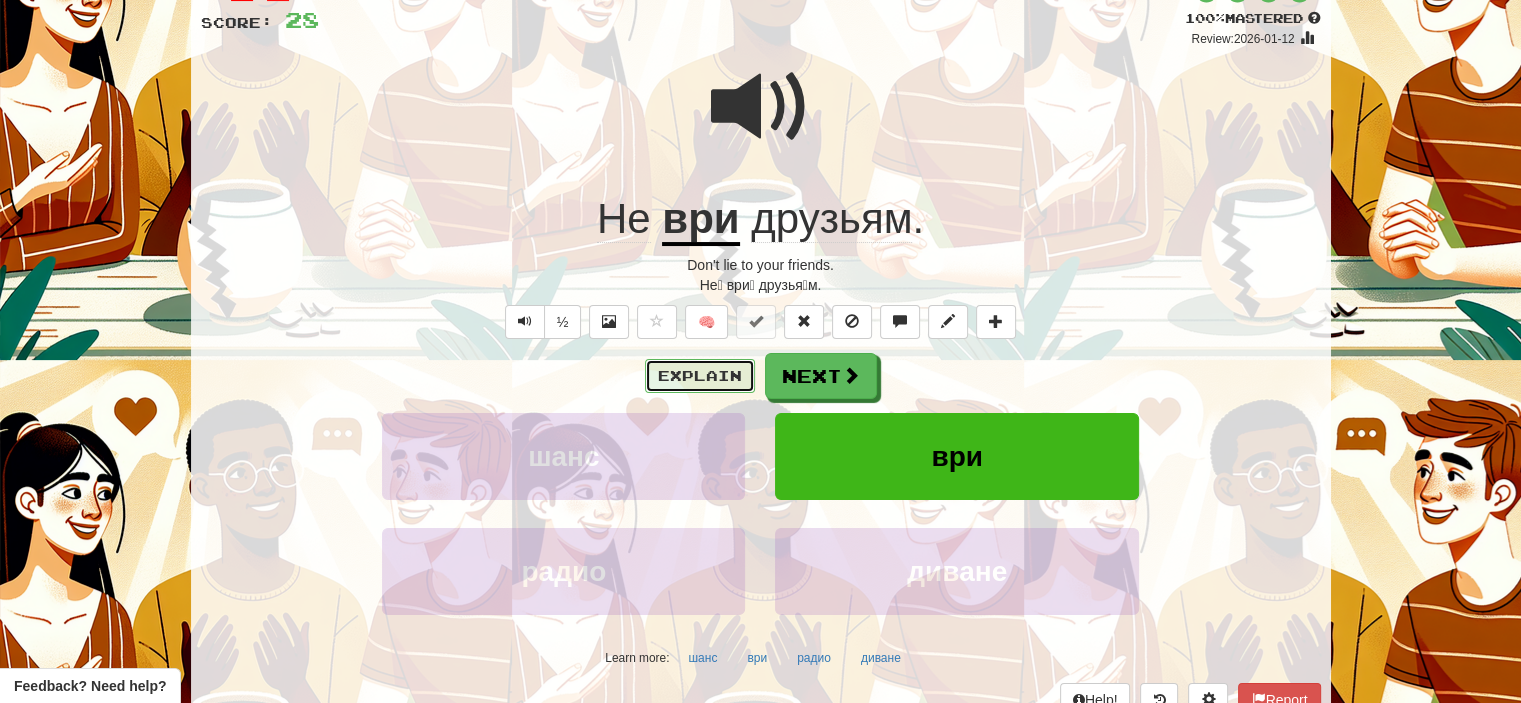 click on "Explain" at bounding box center (700, 376) 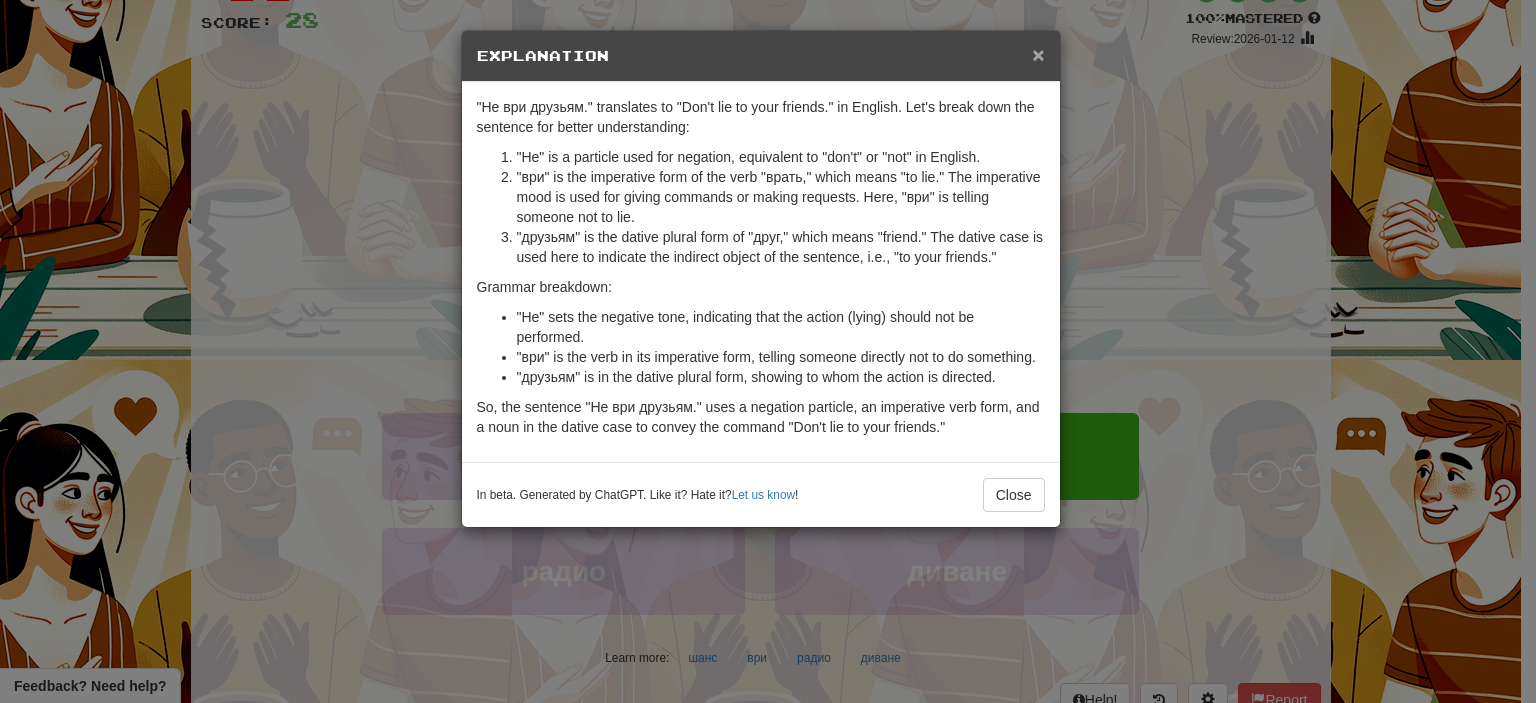 click on "×" at bounding box center [1038, 54] 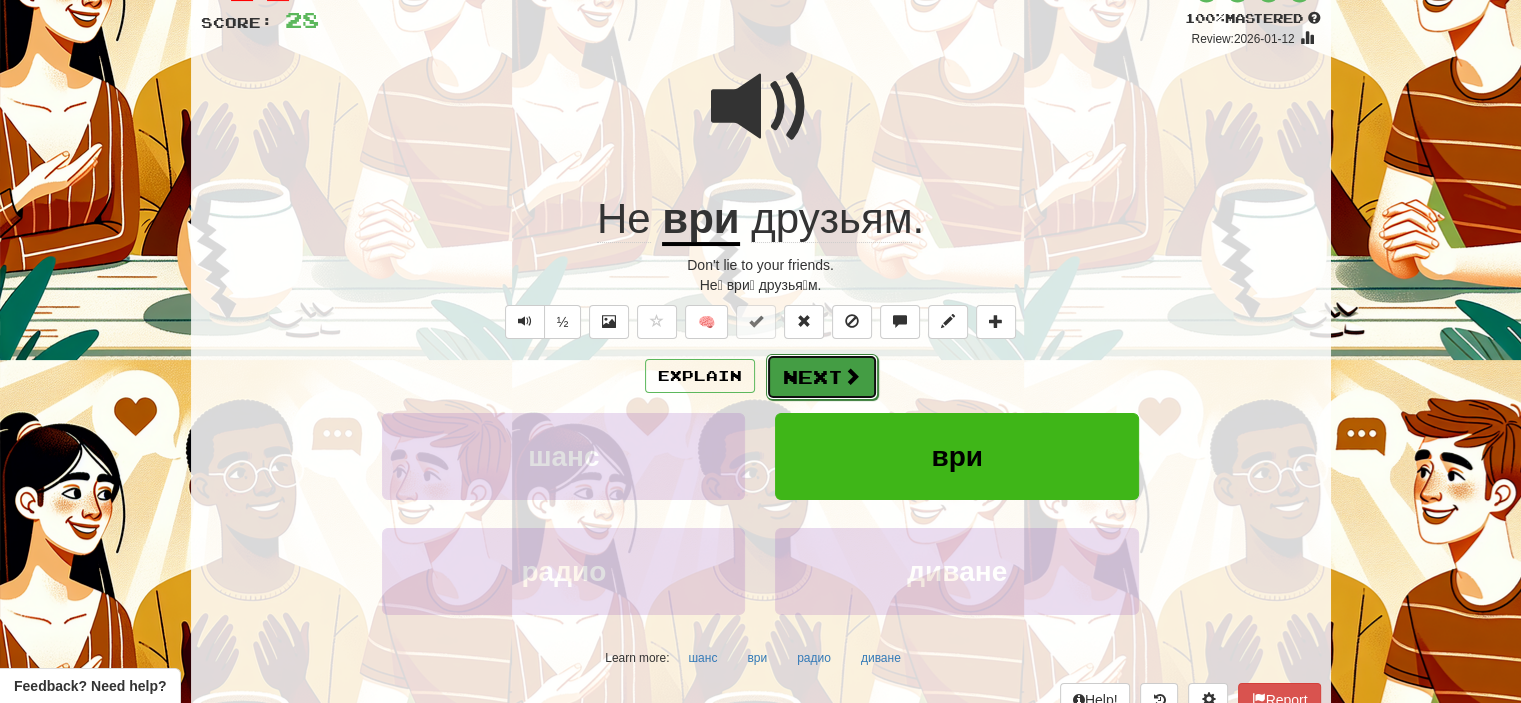 click on "Next" at bounding box center (822, 377) 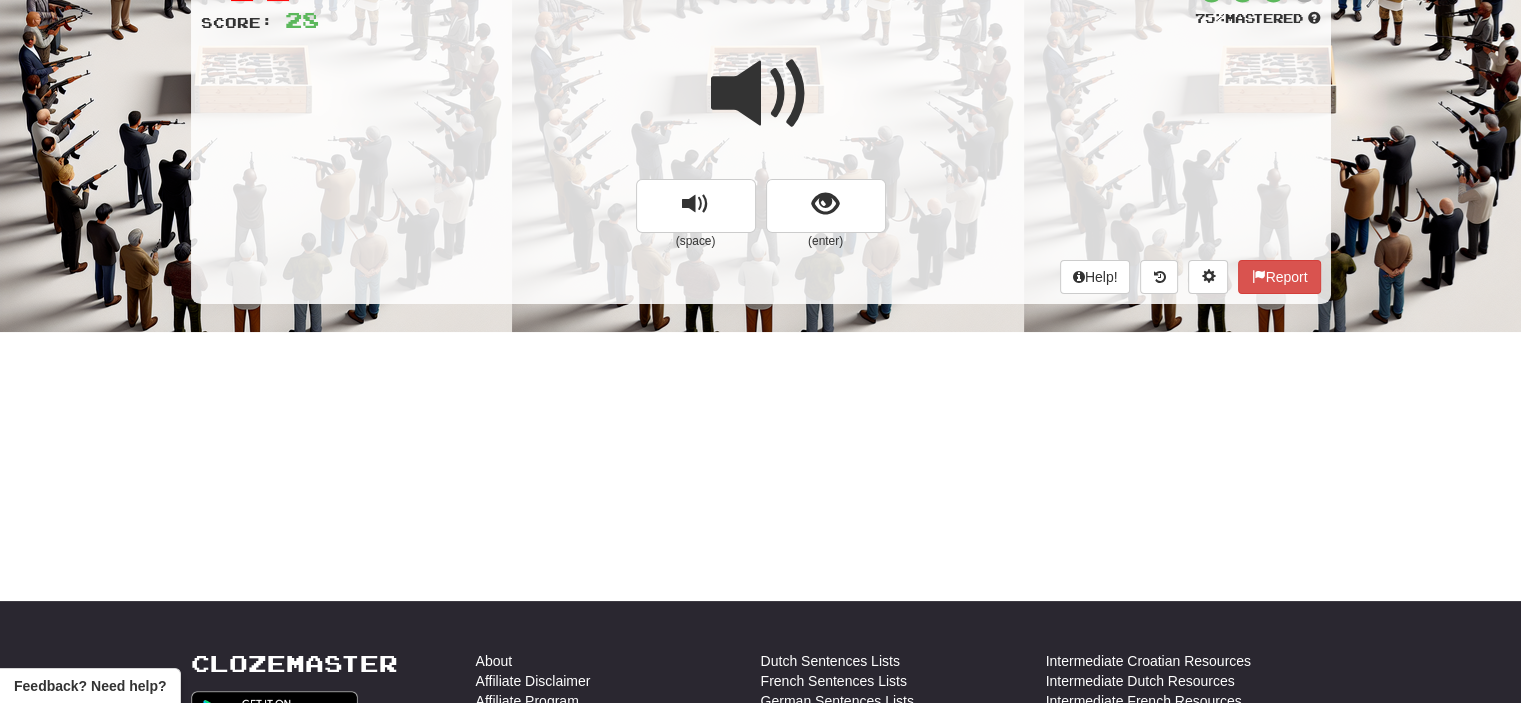 click at bounding box center [761, 94] 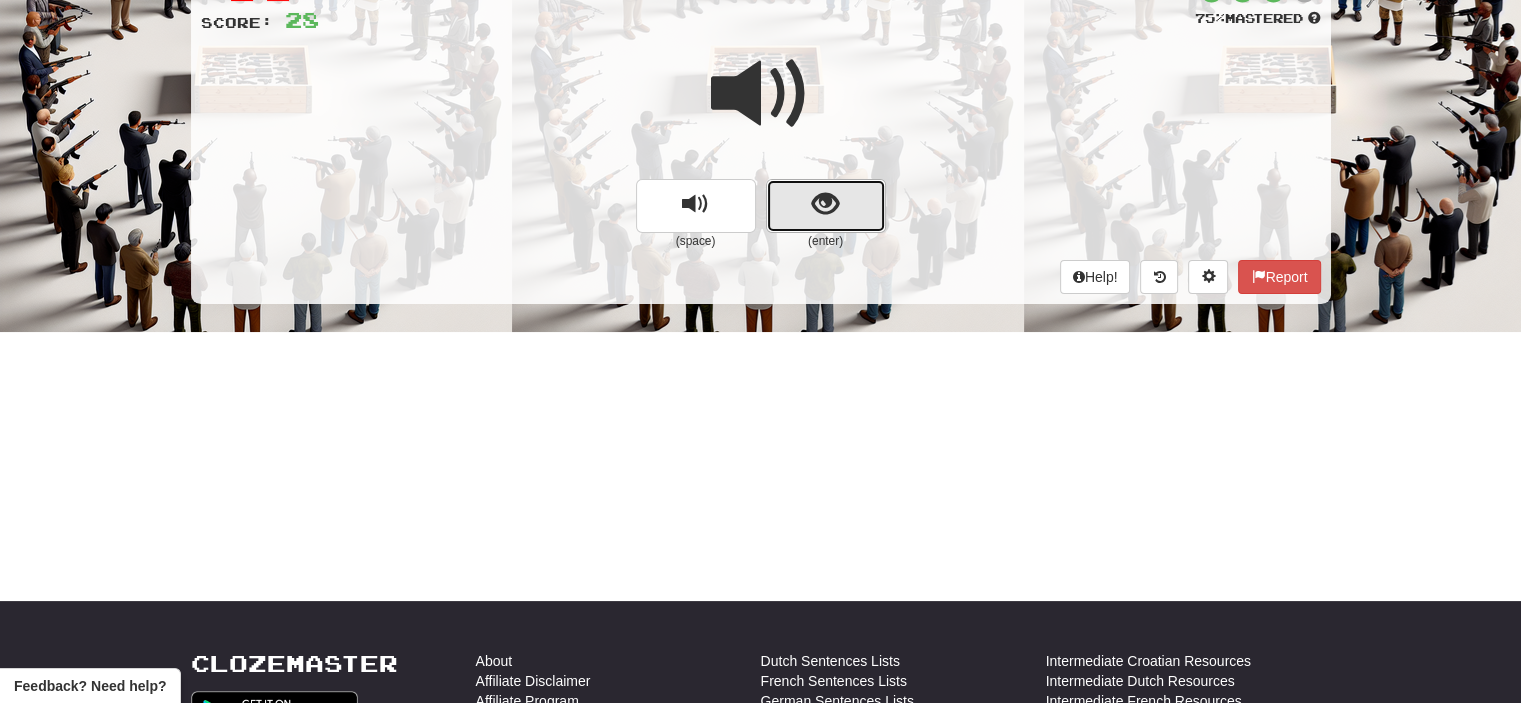 click at bounding box center (826, 206) 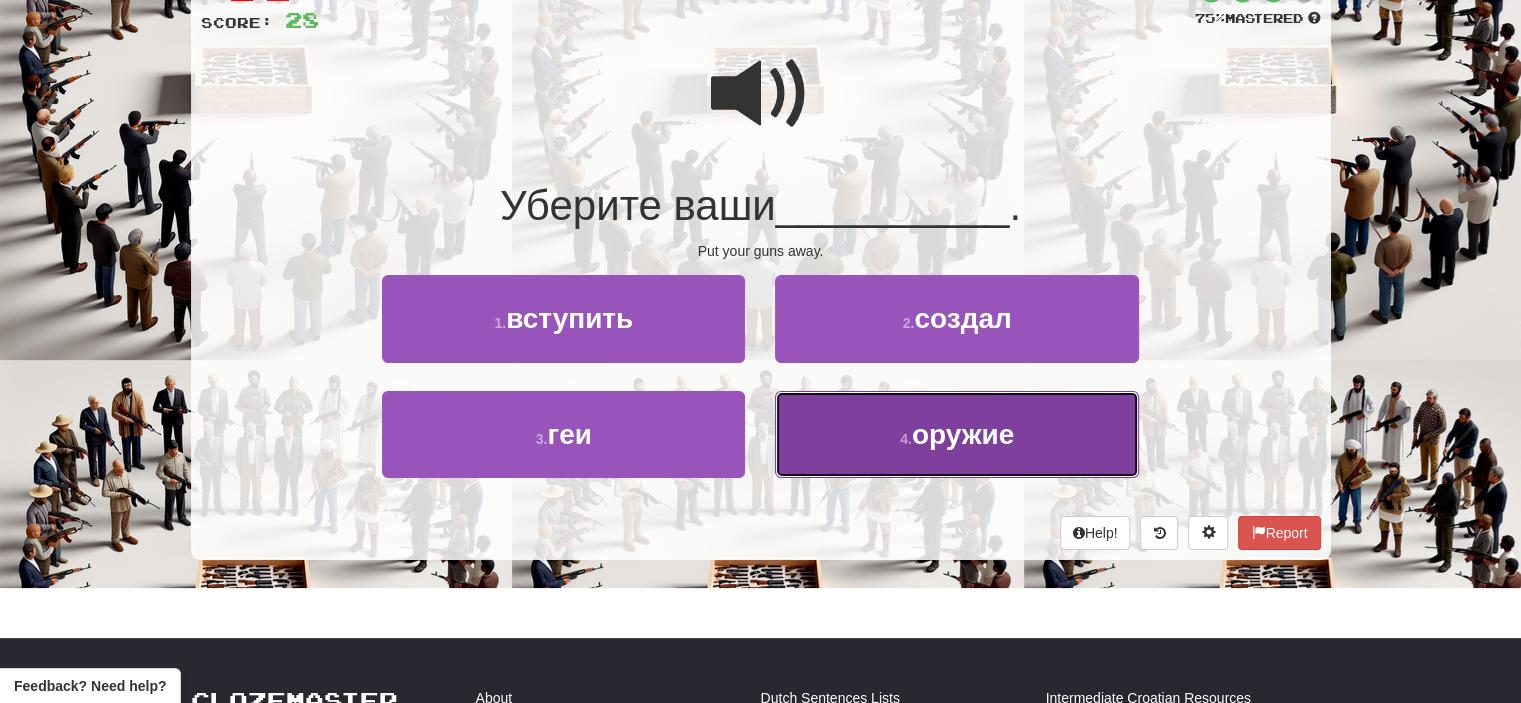 click on "4 .  оружие" at bounding box center (956, 434) 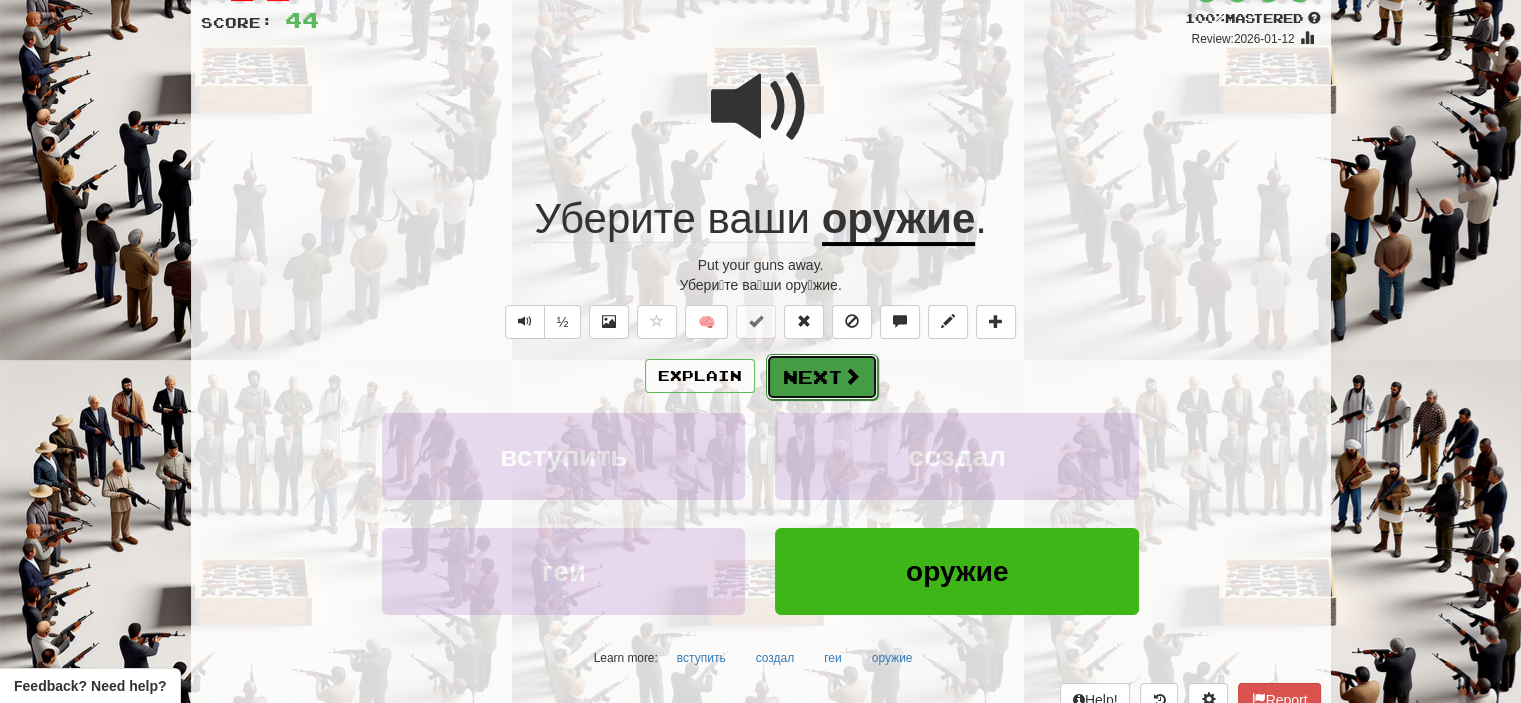 click on "Next" at bounding box center [822, 377] 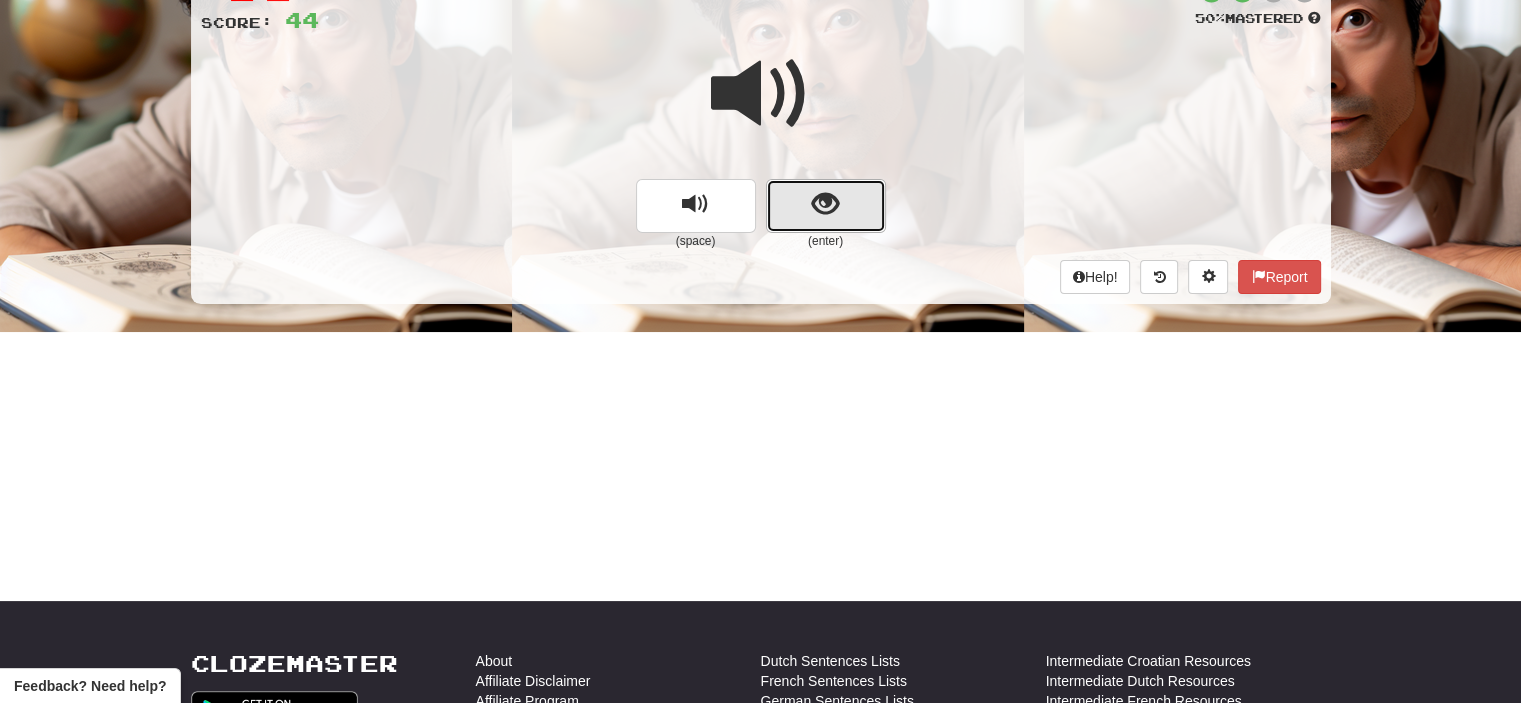 click at bounding box center [826, 206] 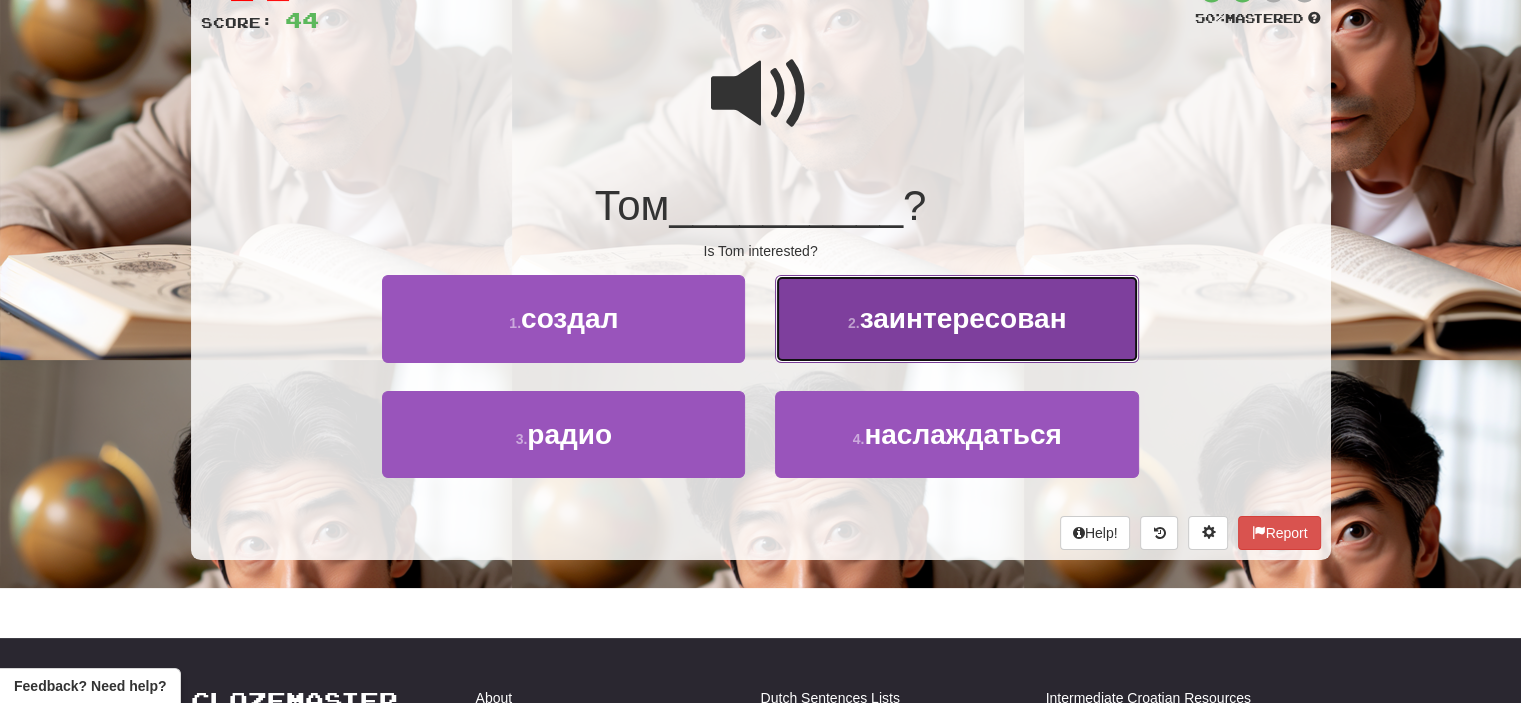 click on "заинтересован" at bounding box center (963, 318) 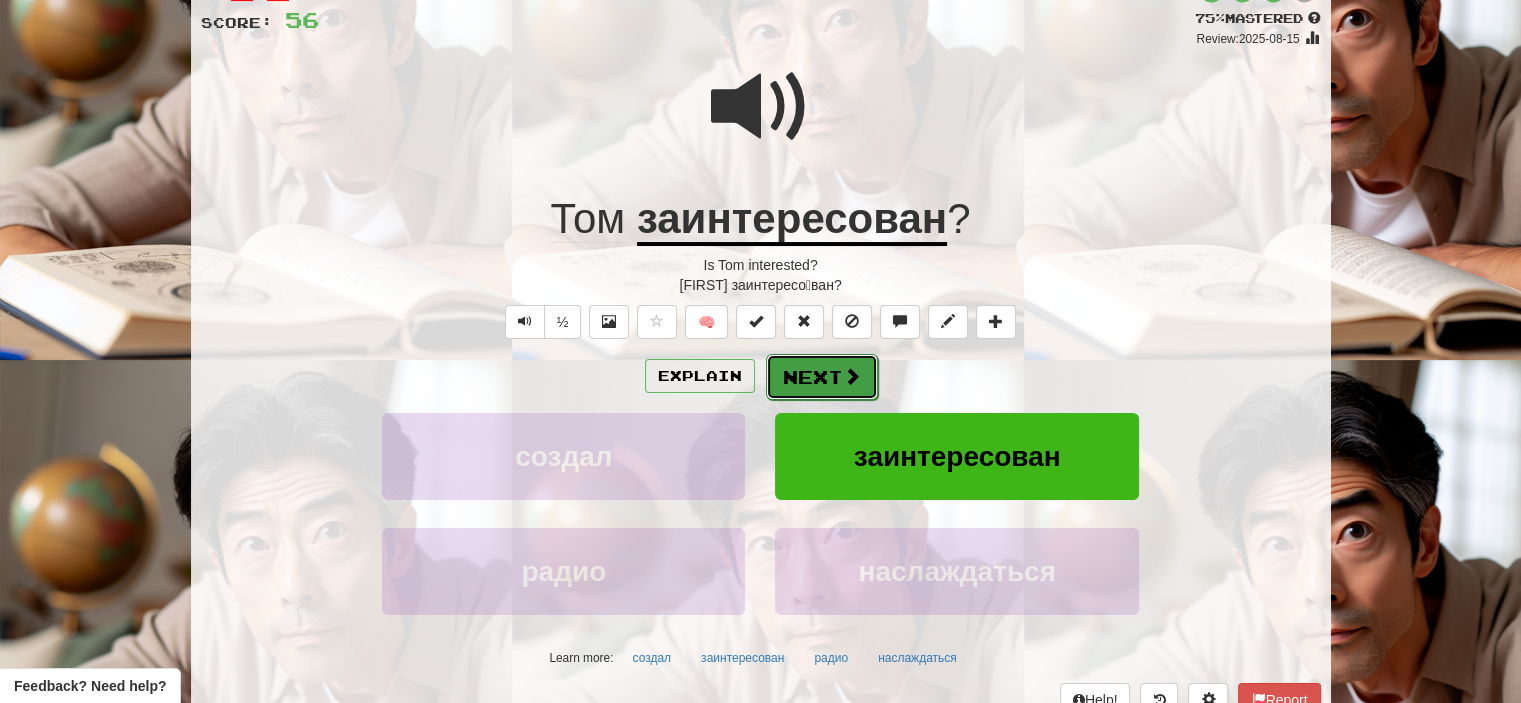 click on "Next" at bounding box center [822, 377] 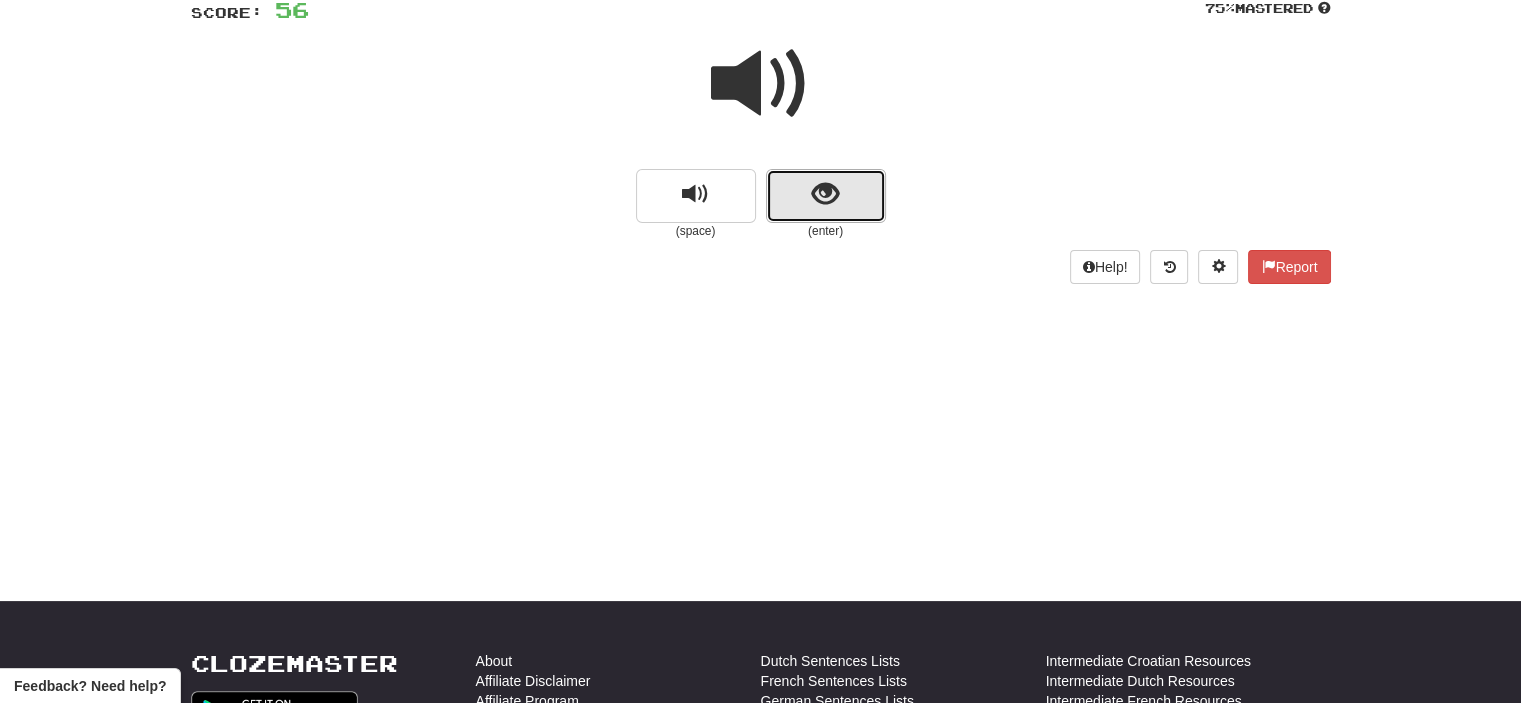 click at bounding box center [826, 196] 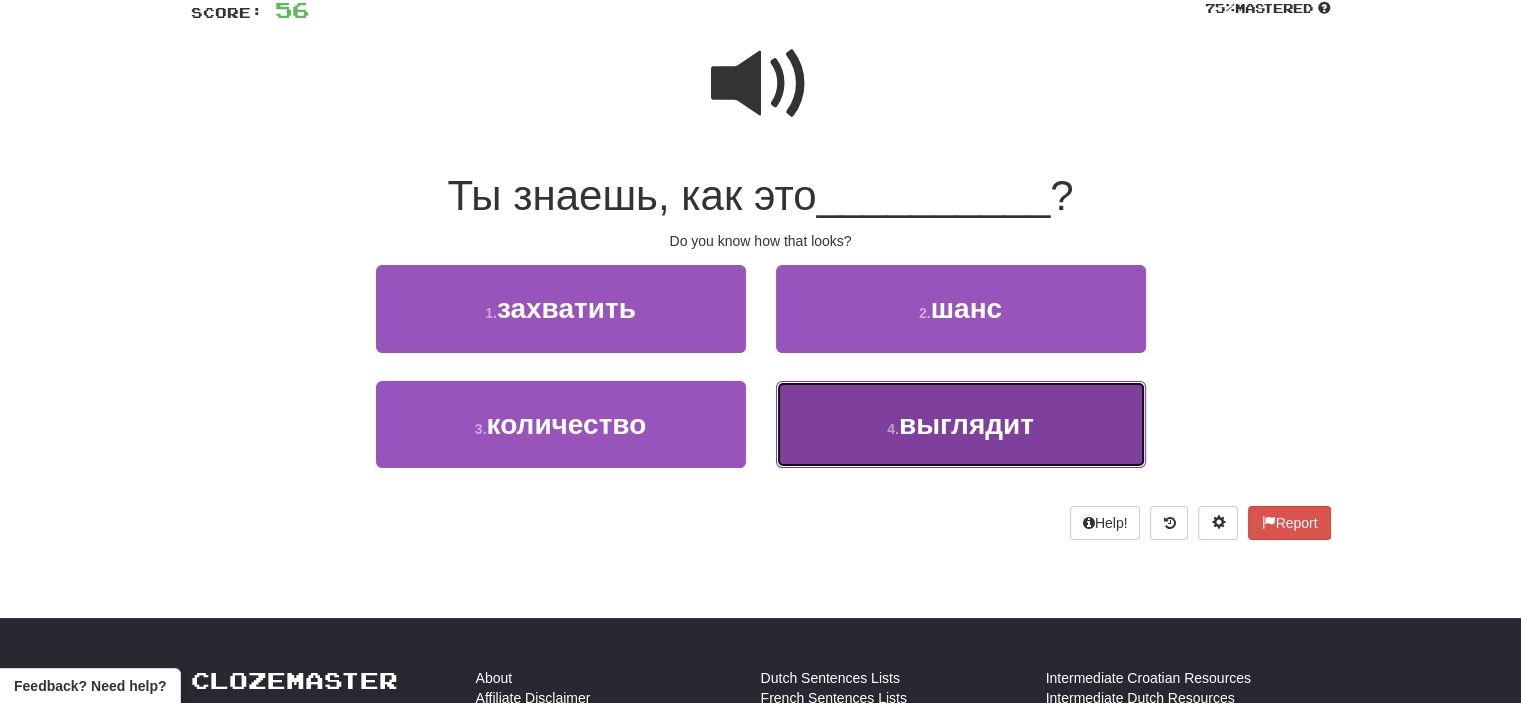 click on "выглядит" at bounding box center [966, 424] 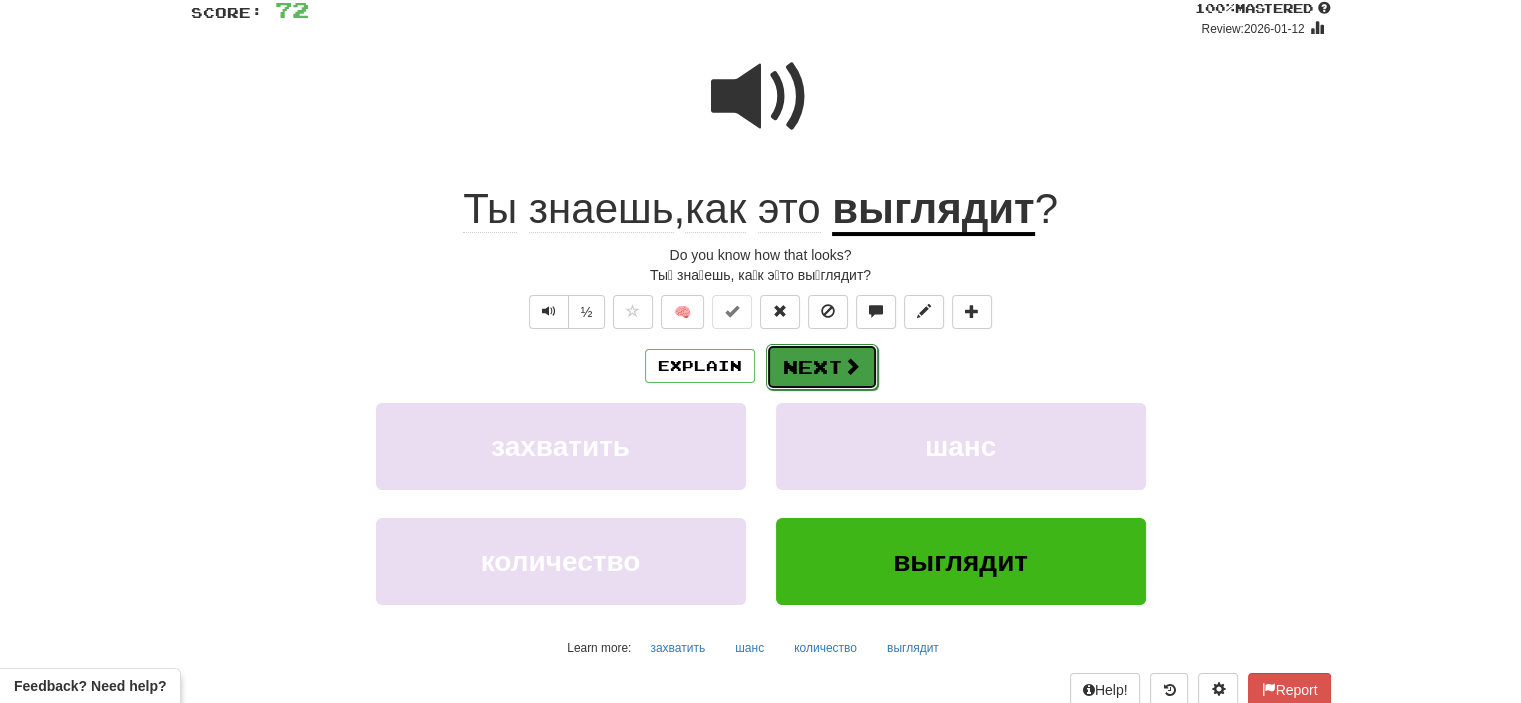 click at bounding box center (852, 366) 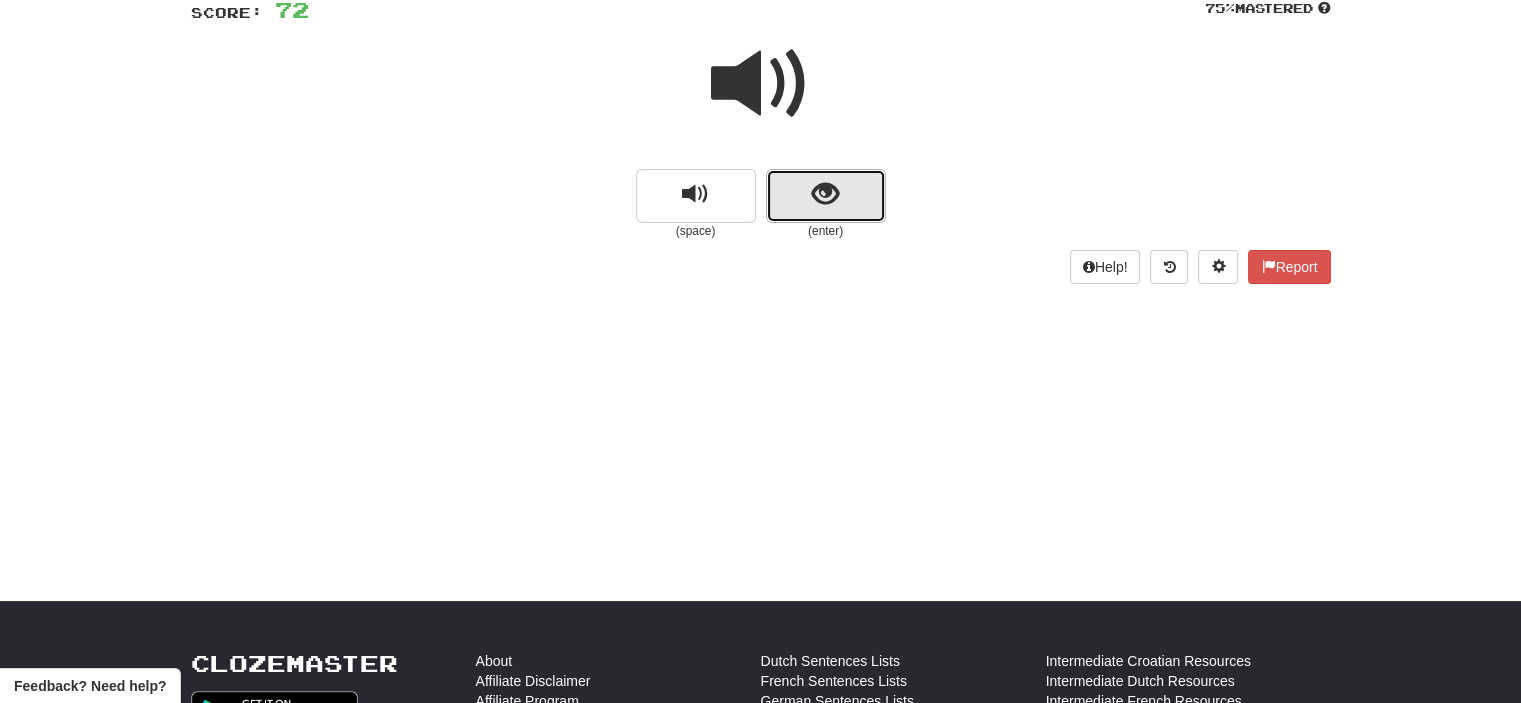 click at bounding box center (826, 196) 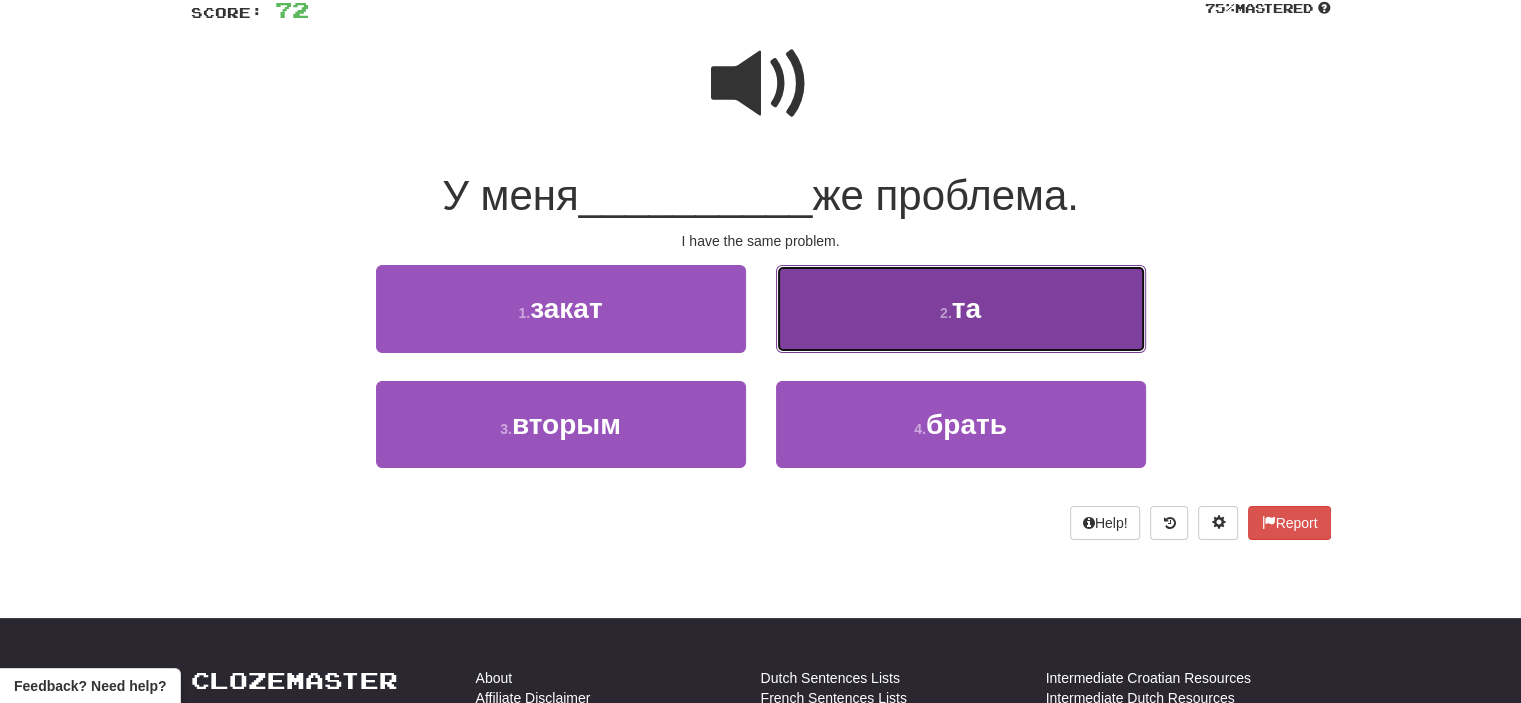 click on "2 .  та" at bounding box center [961, 308] 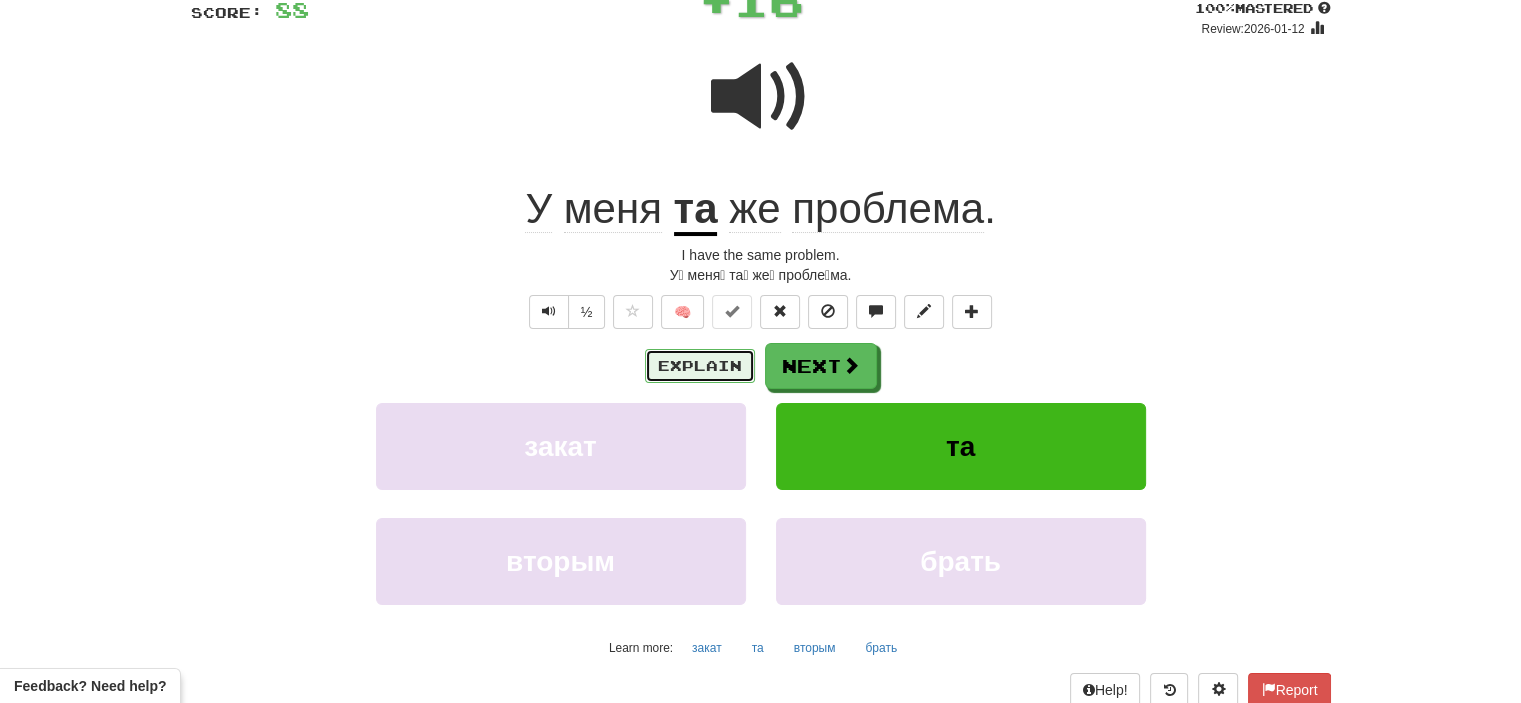 click on "Explain" at bounding box center [700, 366] 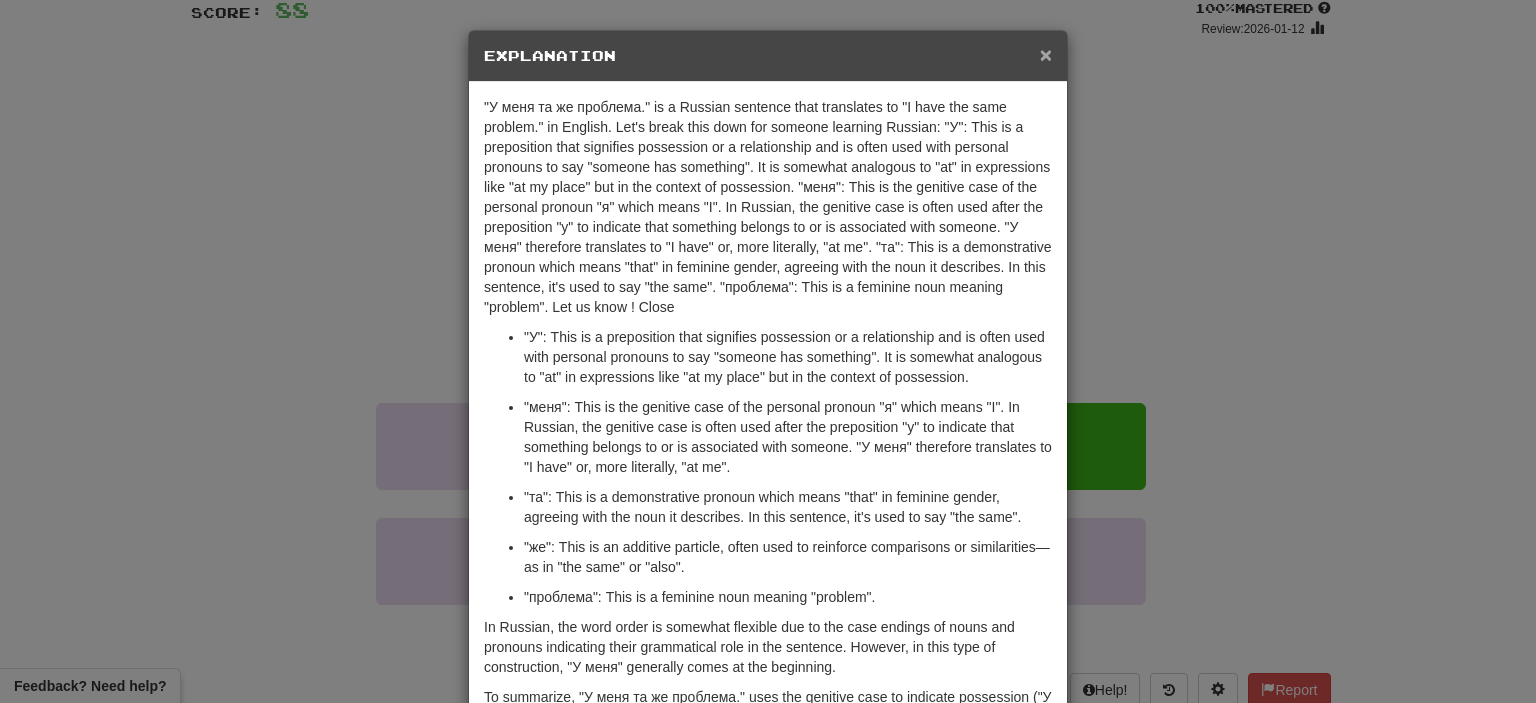click on "×" at bounding box center [1046, 54] 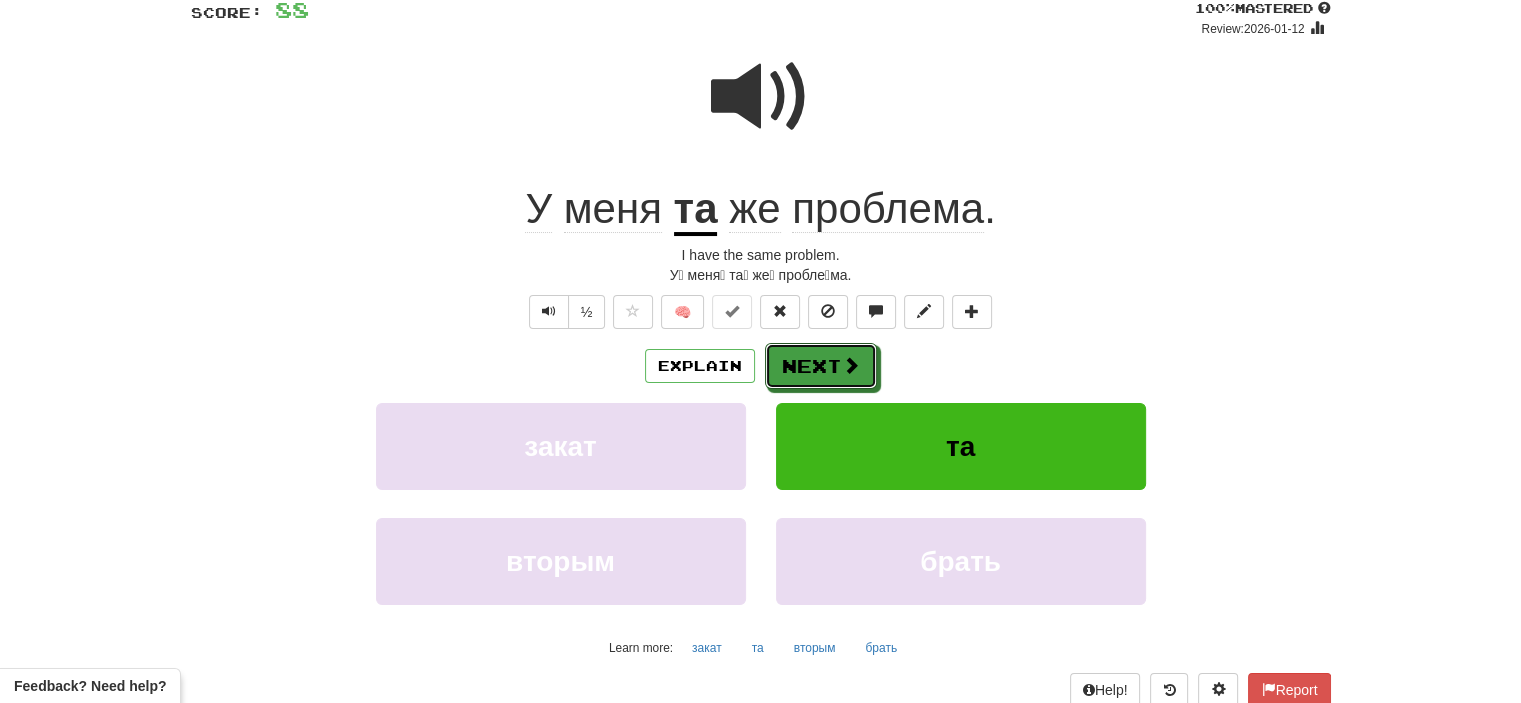 drag, startPoint x: 830, startPoint y: 364, endPoint x: 816, endPoint y: 364, distance: 14 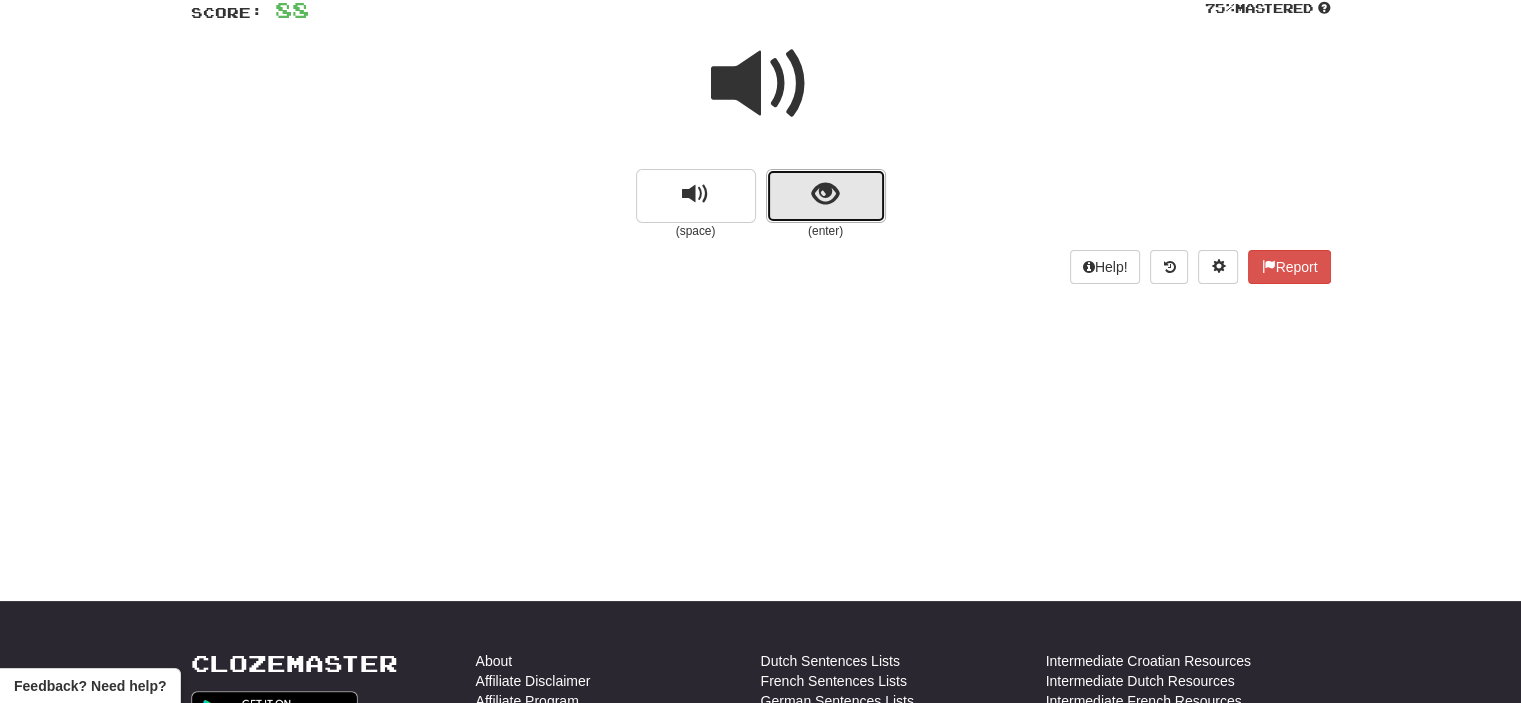 click at bounding box center (826, 196) 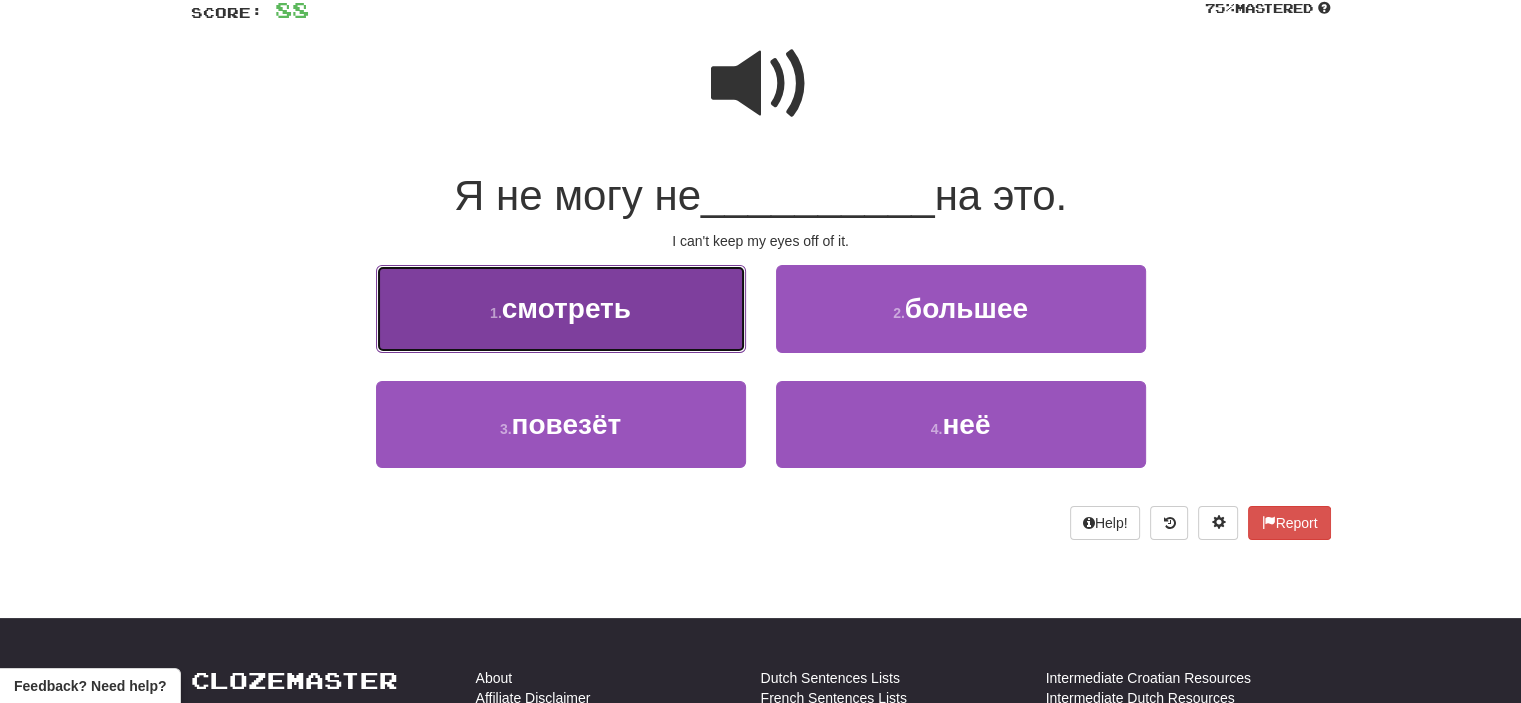 click on "1 .  смотреть" at bounding box center [561, 308] 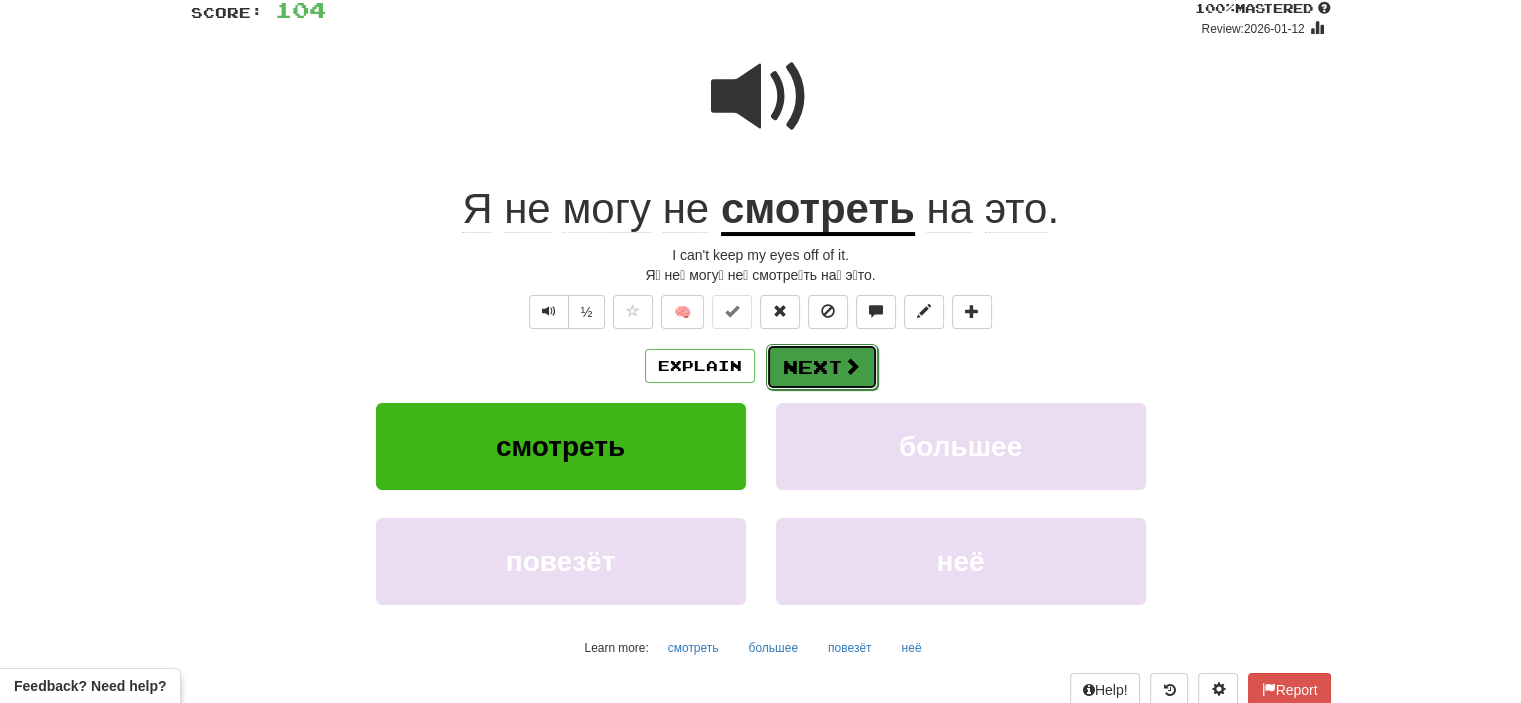 click on "Next" at bounding box center (822, 367) 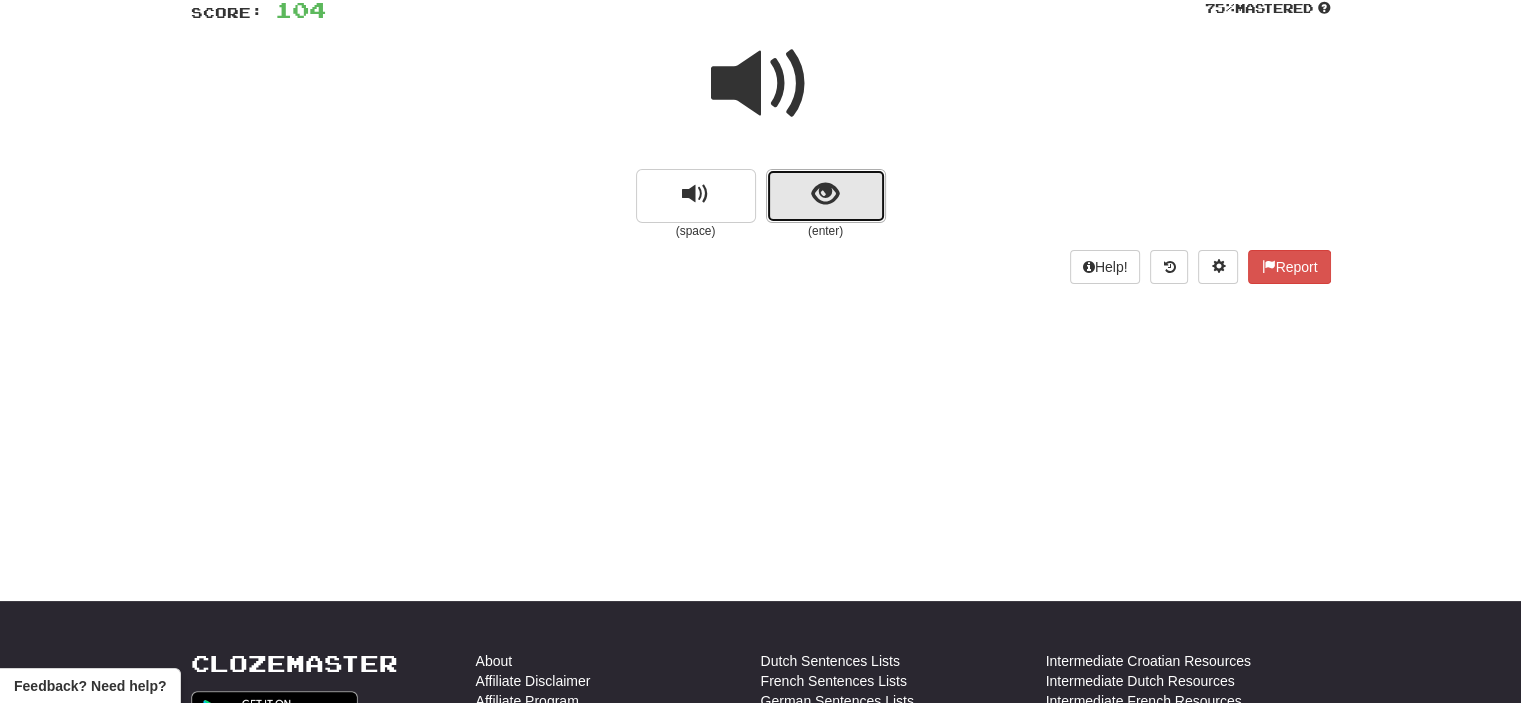 click at bounding box center (826, 196) 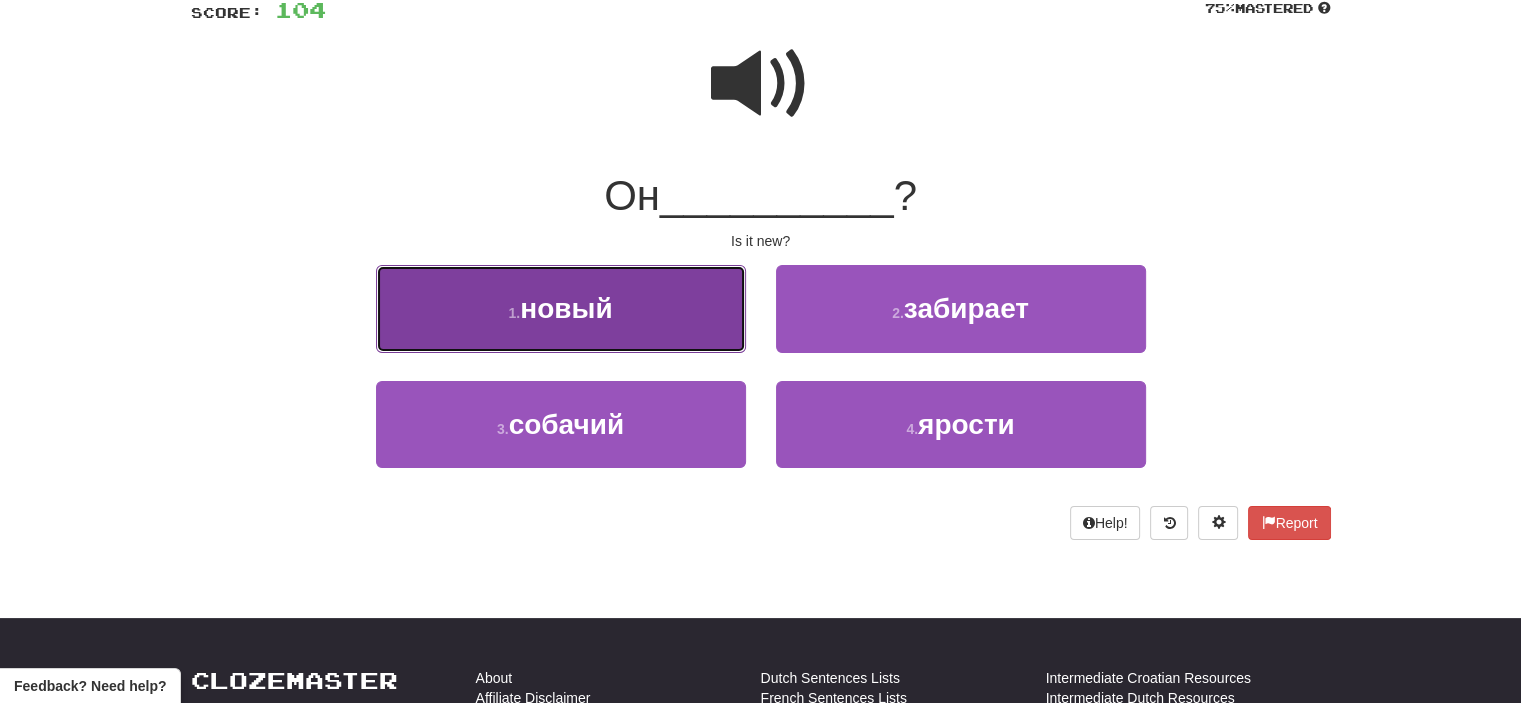 click on "1 .  новый" at bounding box center (561, 308) 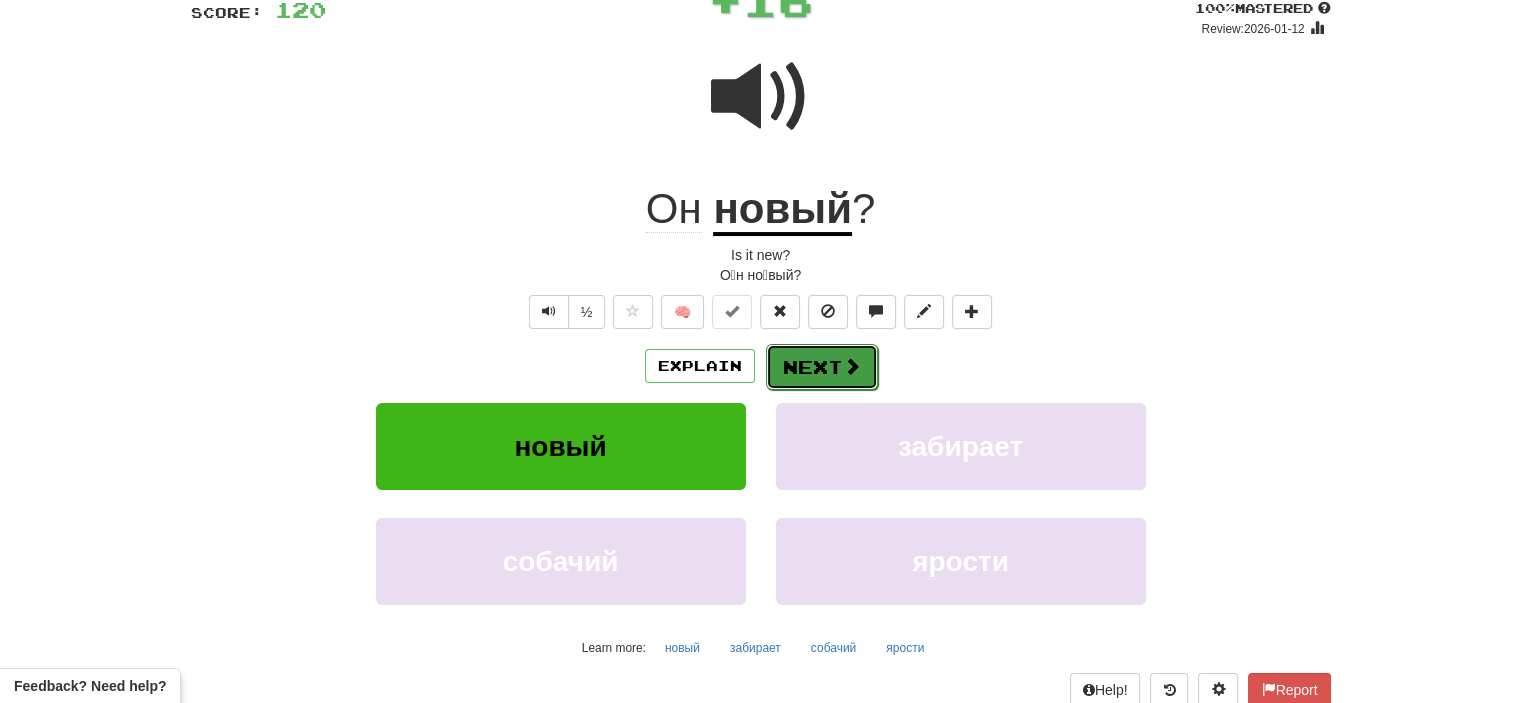 click on "Next" at bounding box center (822, 367) 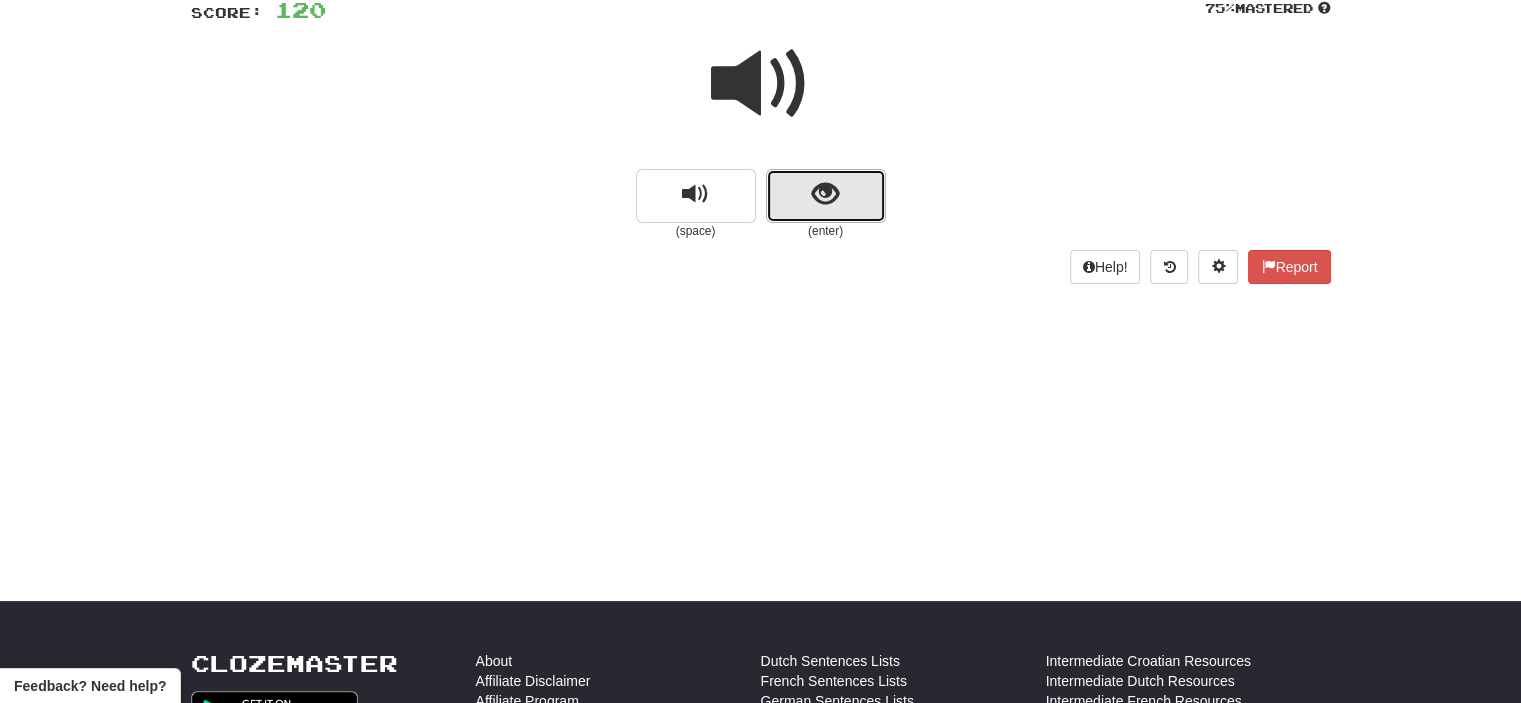 click at bounding box center (826, 196) 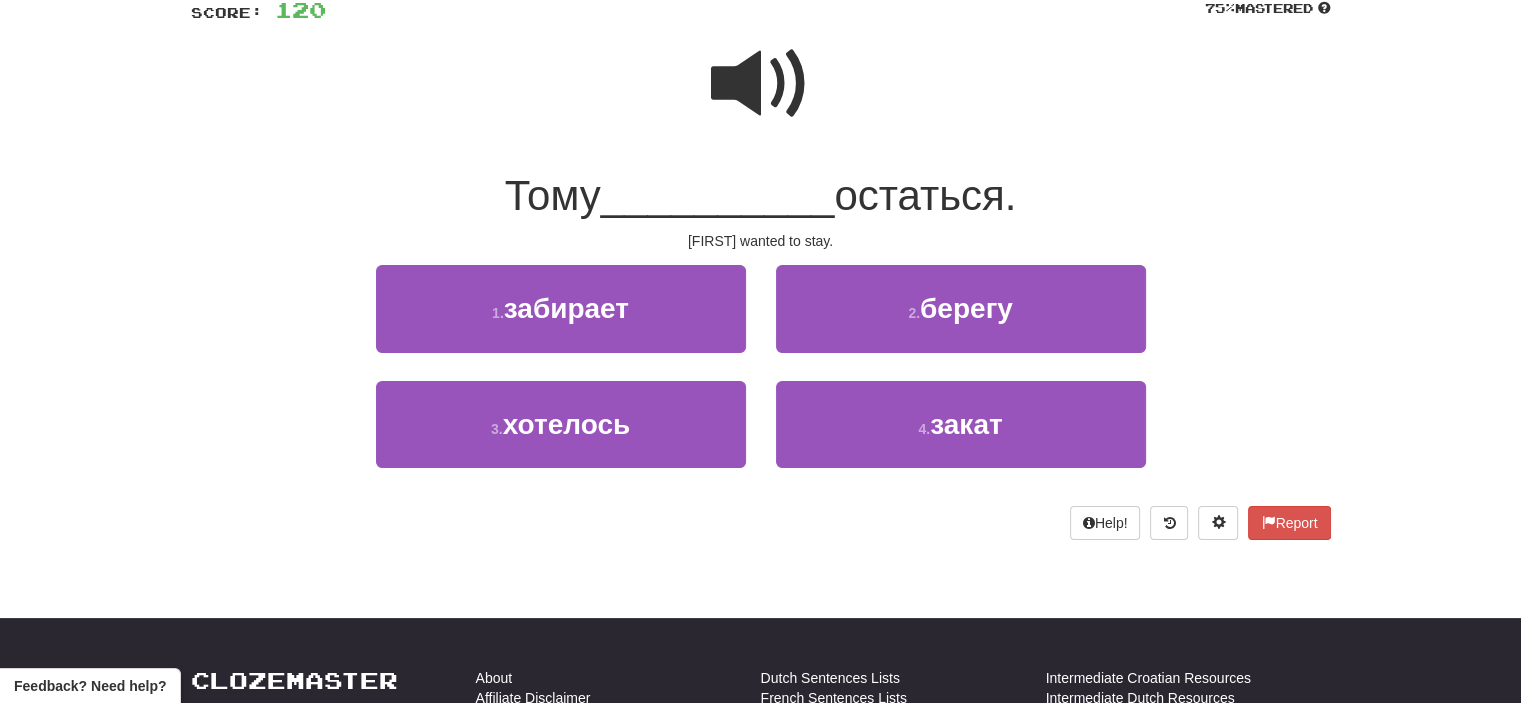 click at bounding box center (761, 84) 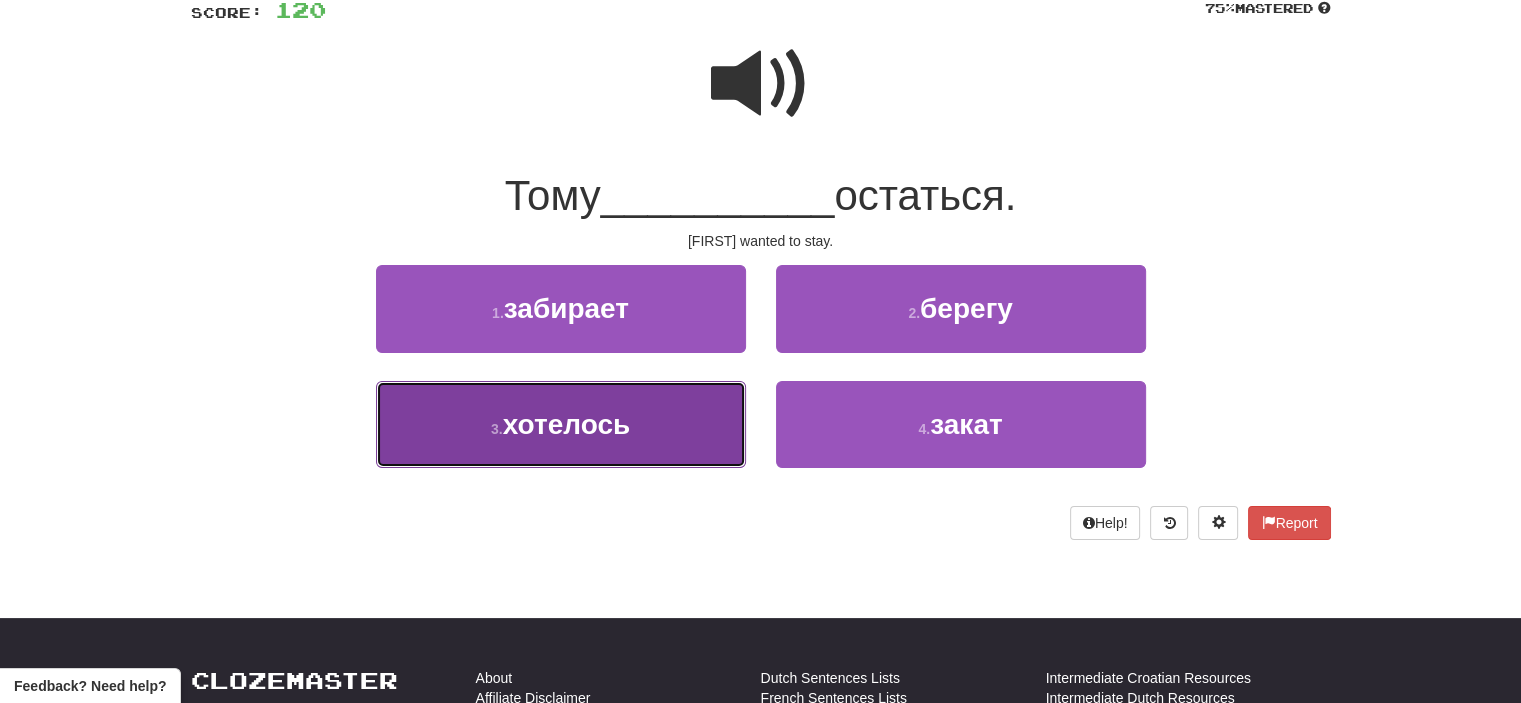 click on "3 .  хотелось" at bounding box center (561, 424) 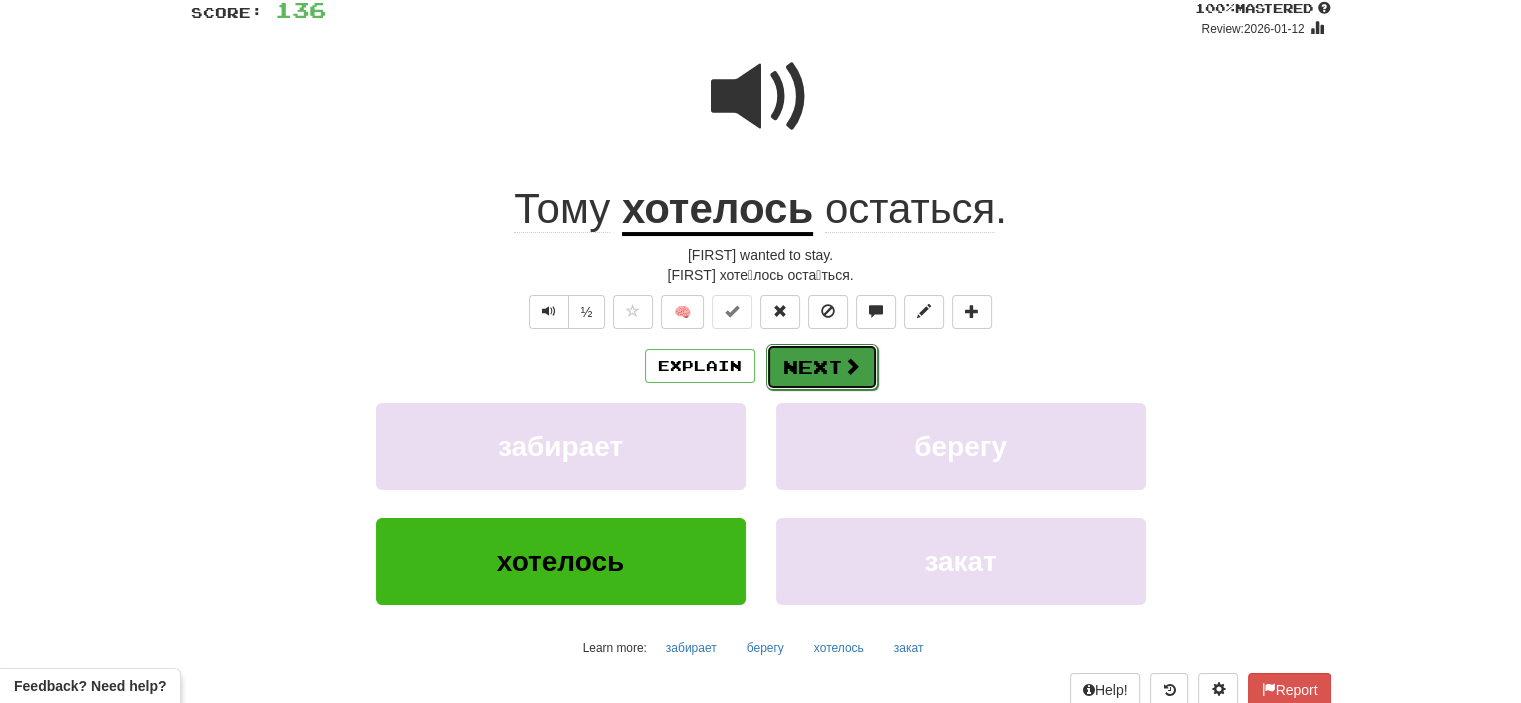 click on "Next" at bounding box center (822, 367) 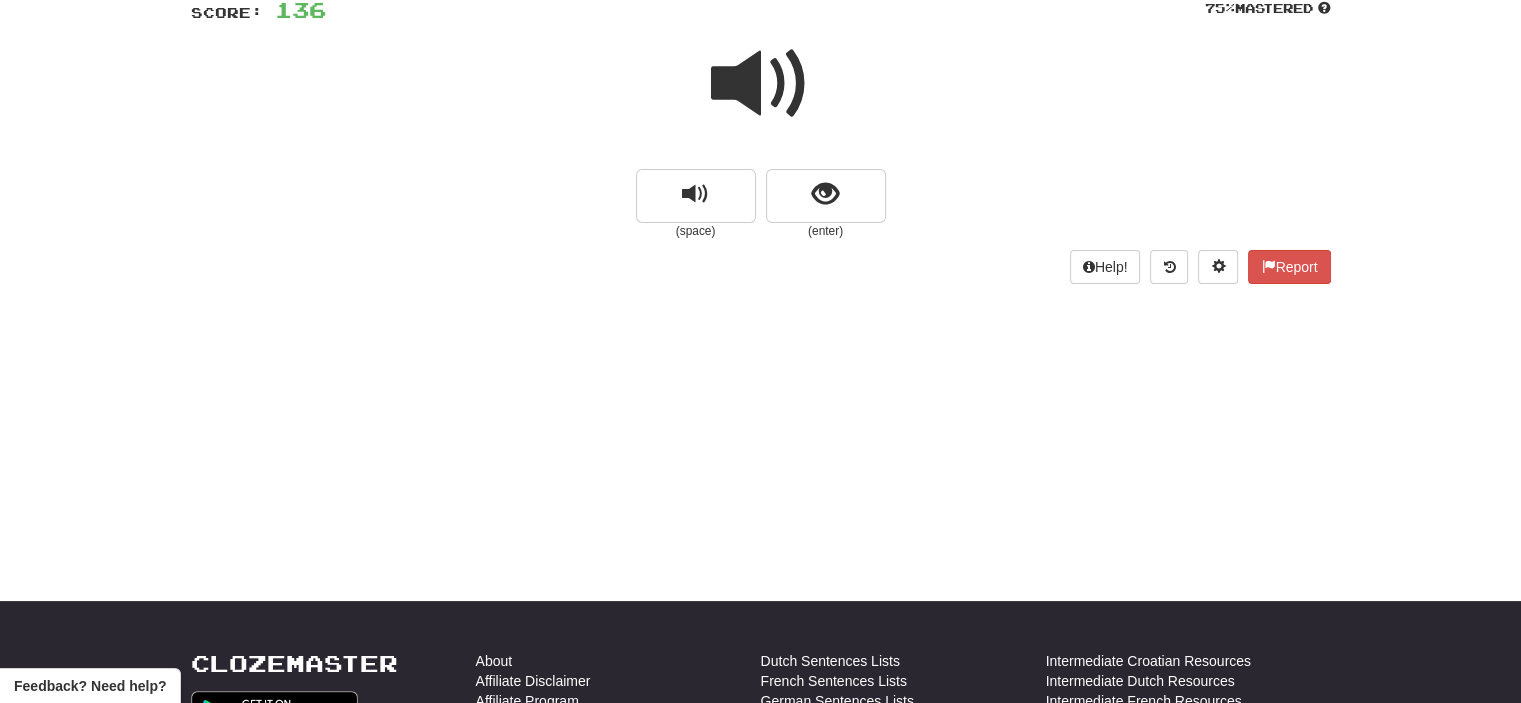 click at bounding box center [761, 84] 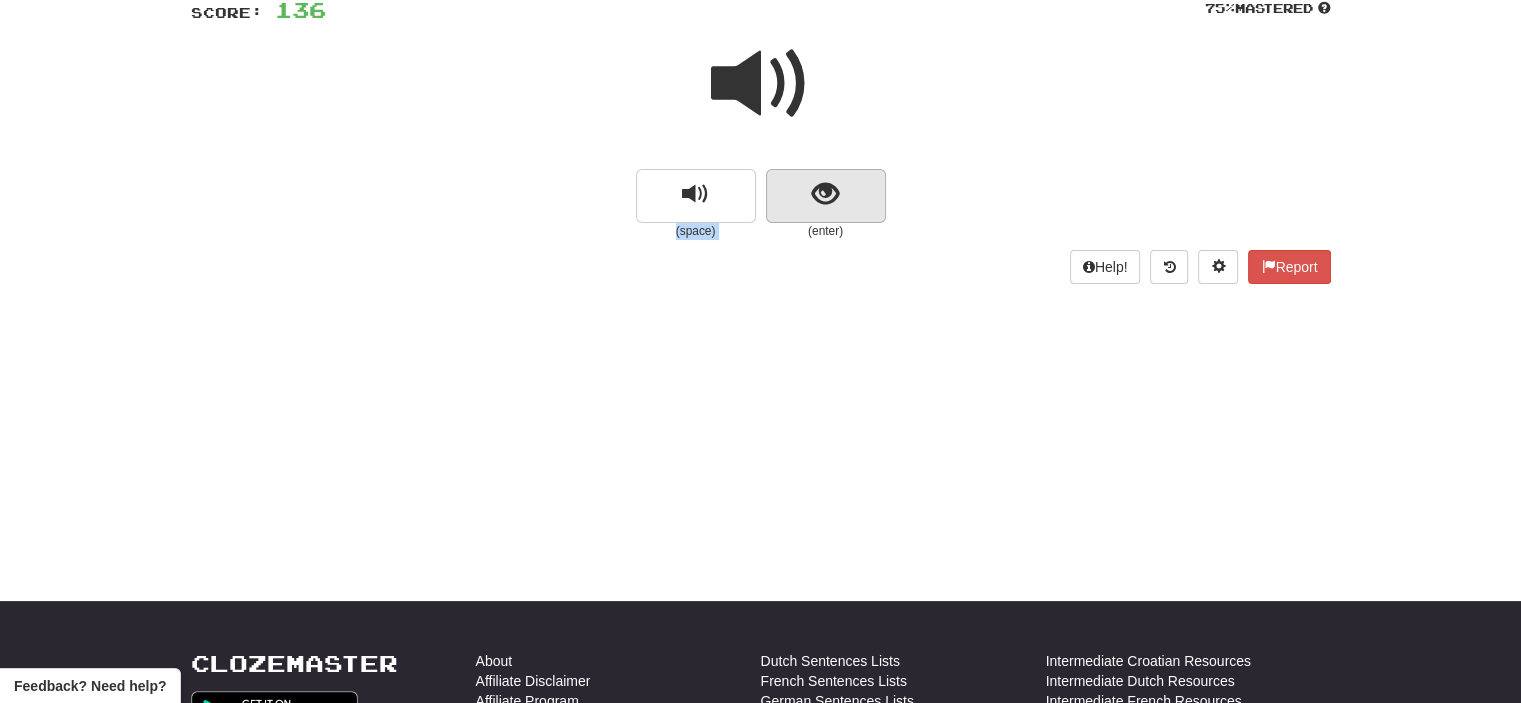 drag, startPoint x: 778, startPoint y: 71, endPoint x: 788, endPoint y: 185, distance: 114.43776 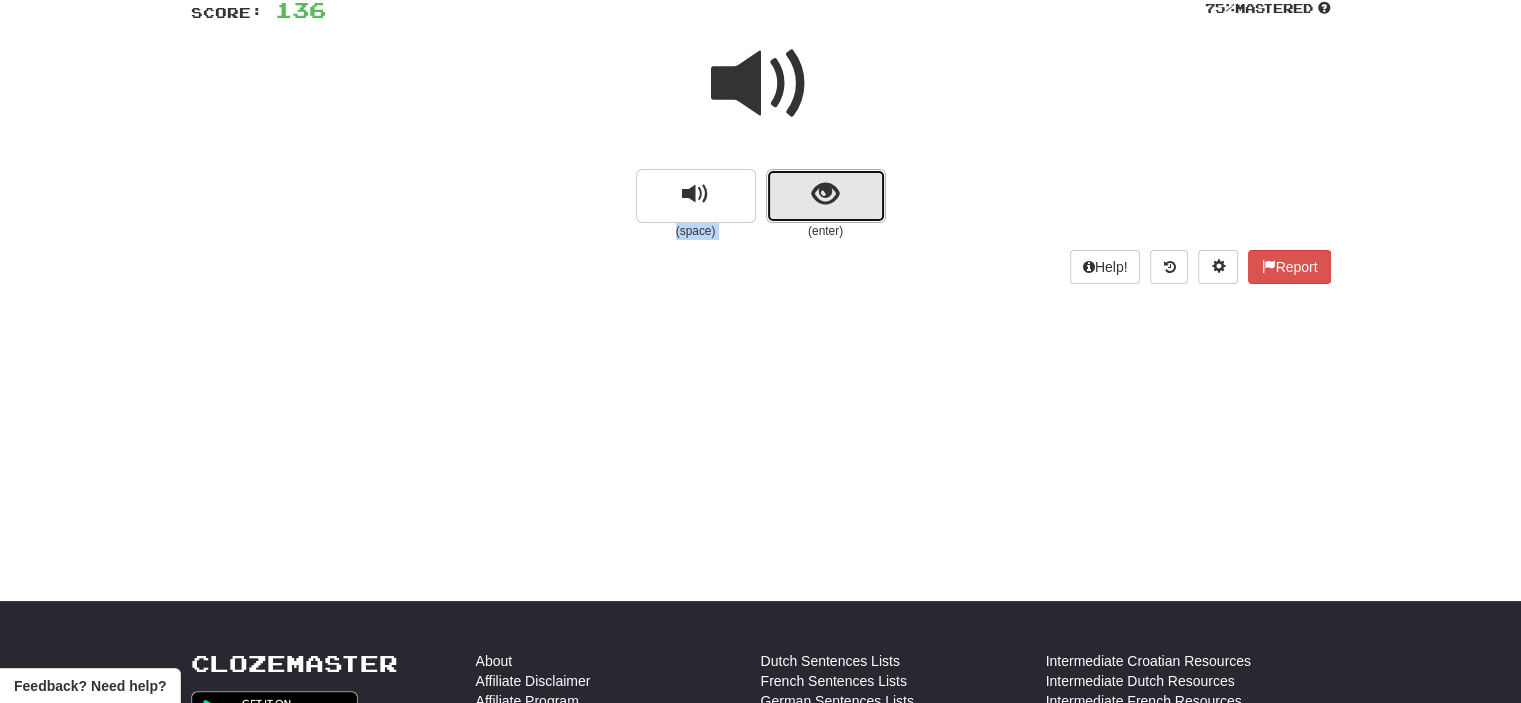 click at bounding box center (826, 196) 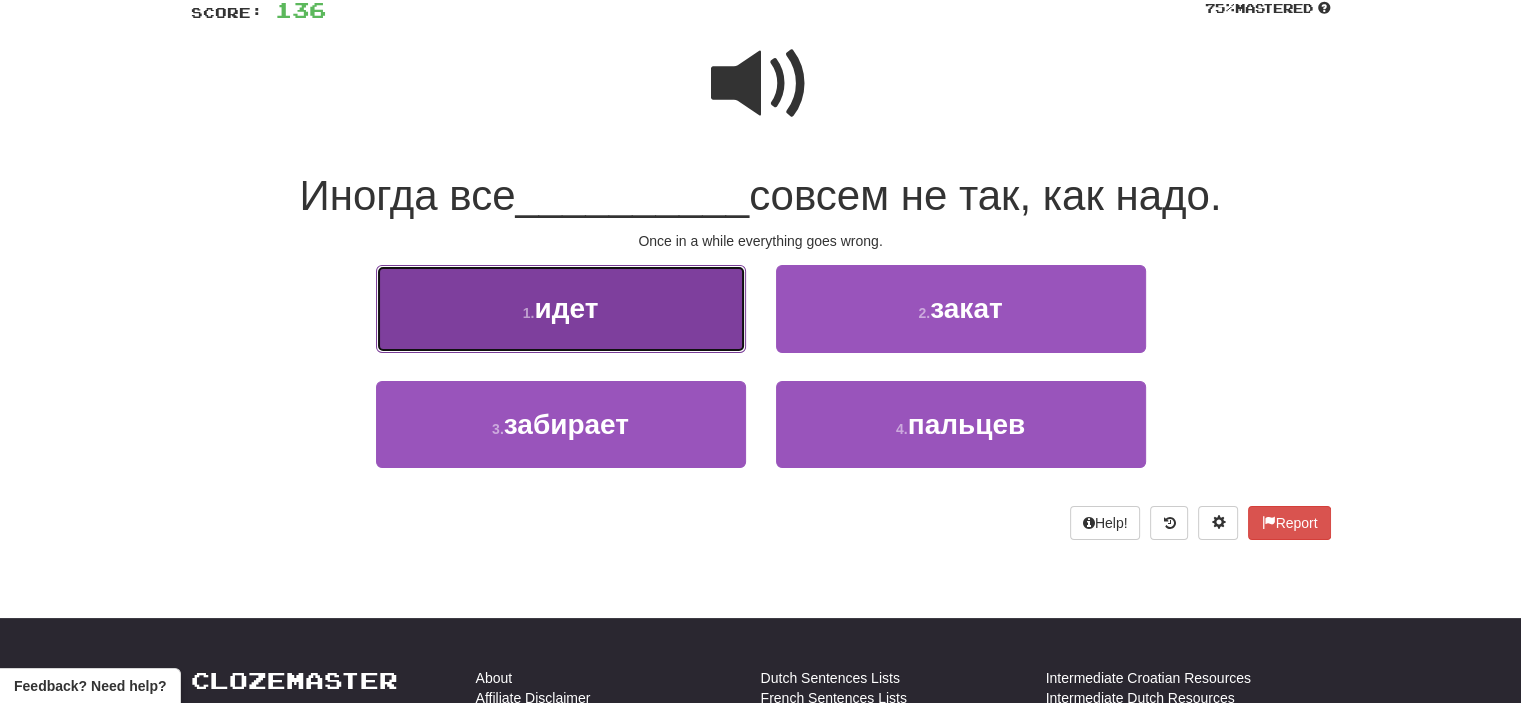 click on "1 .  идет" at bounding box center [561, 308] 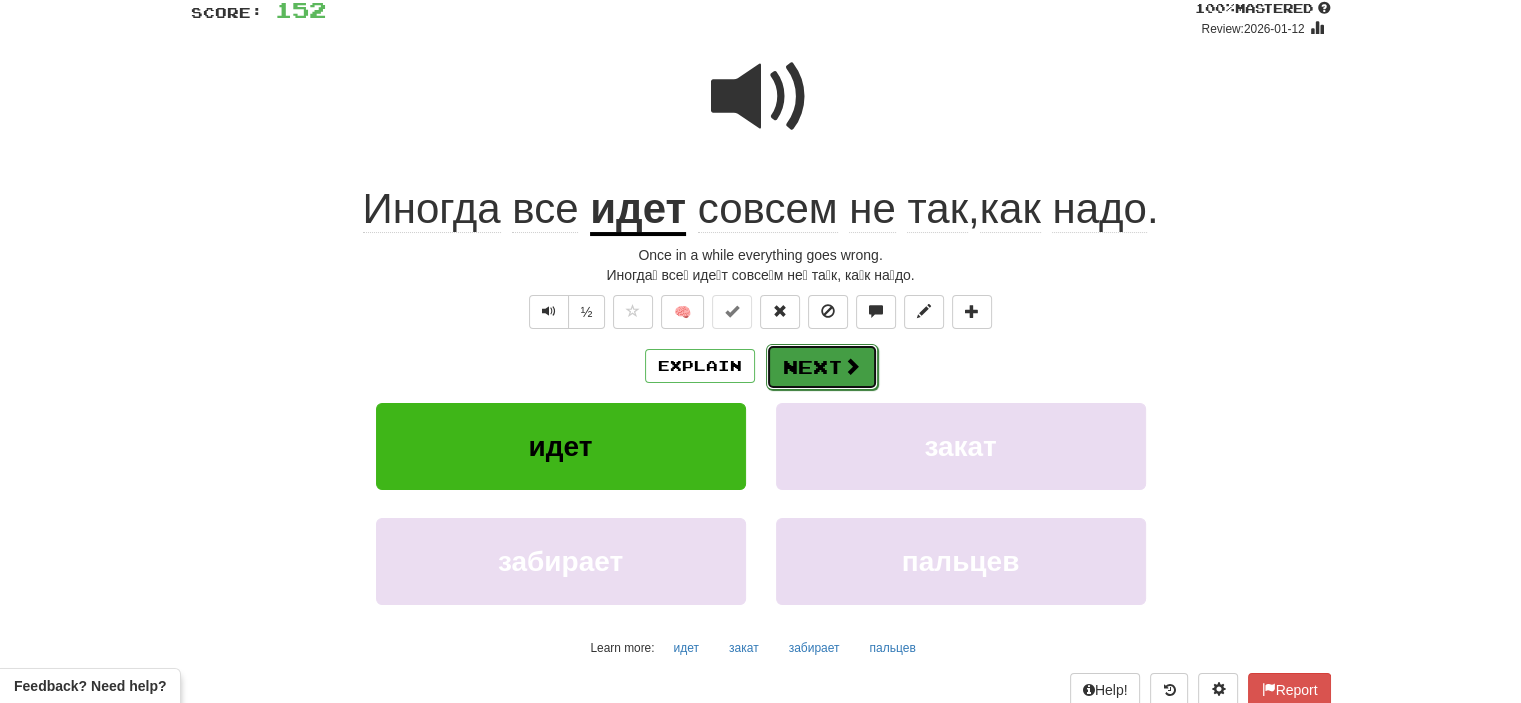 click on "Next" at bounding box center (822, 367) 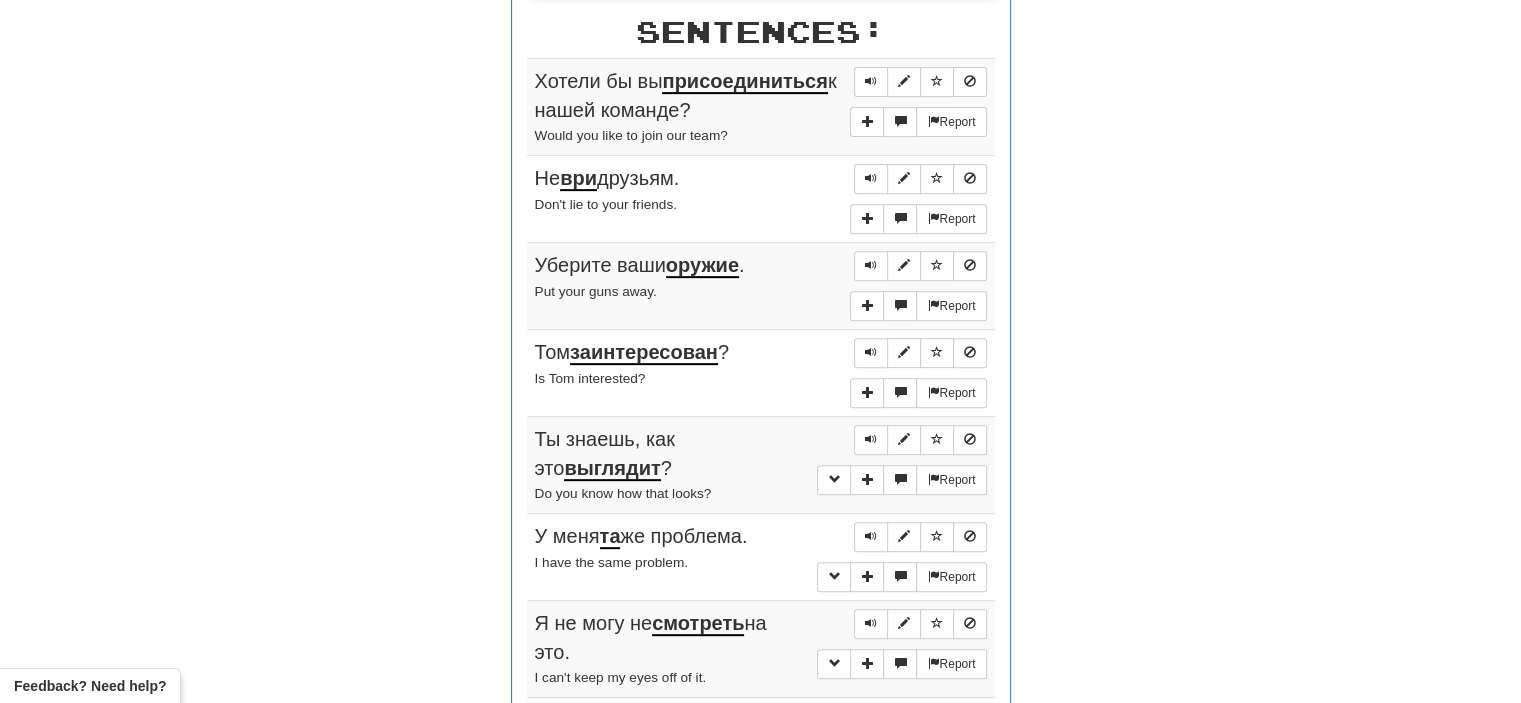 scroll, scrollTop: 781, scrollLeft: 0, axis: vertical 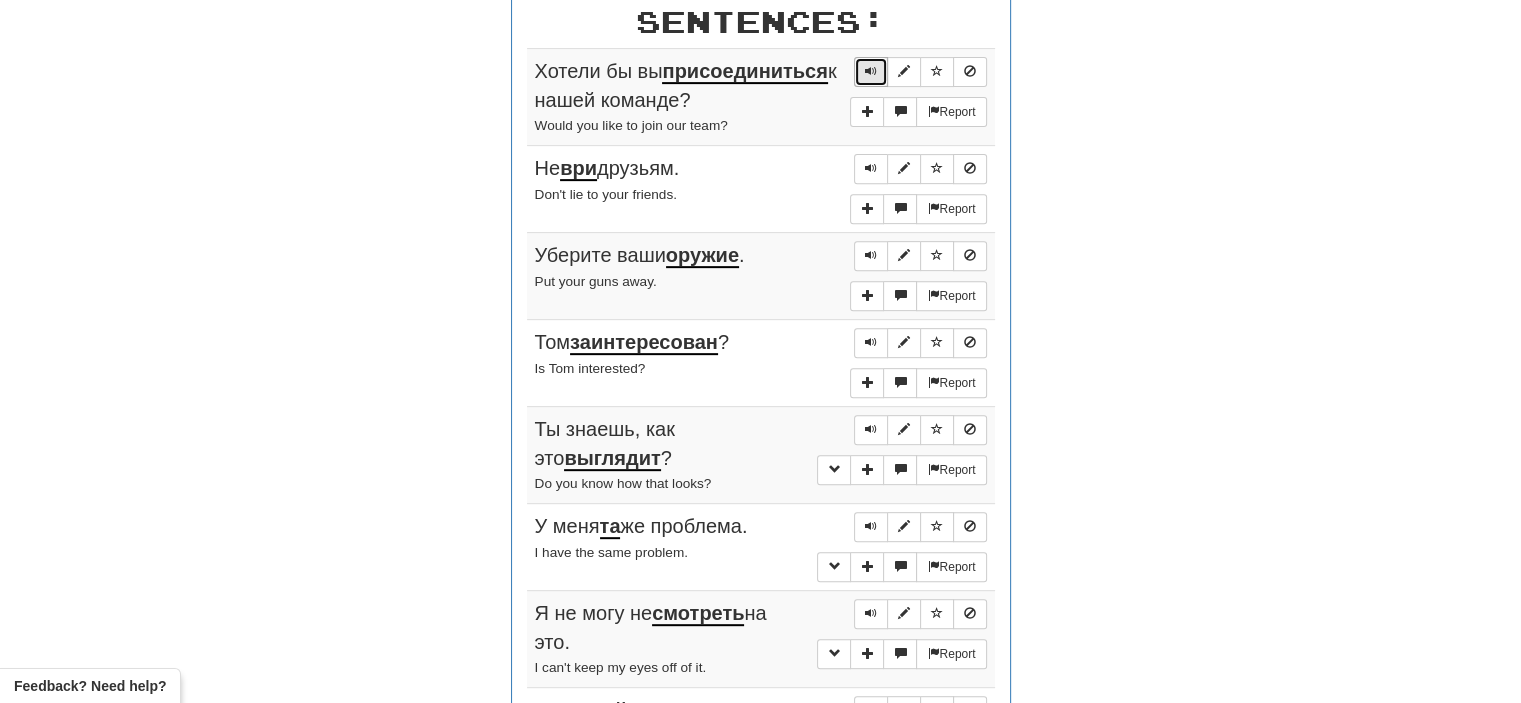 click at bounding box center (871, 71) 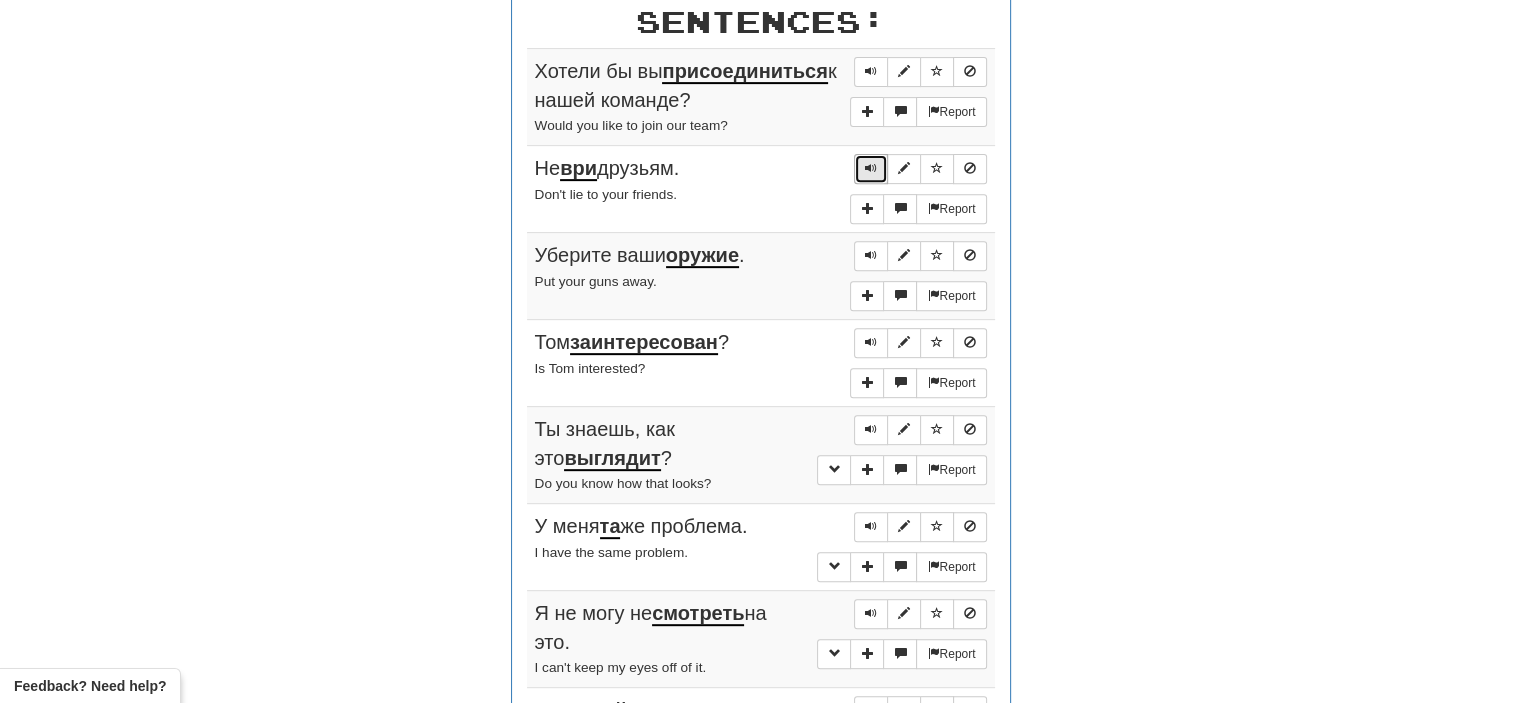 click at bounding box center (871, 168) 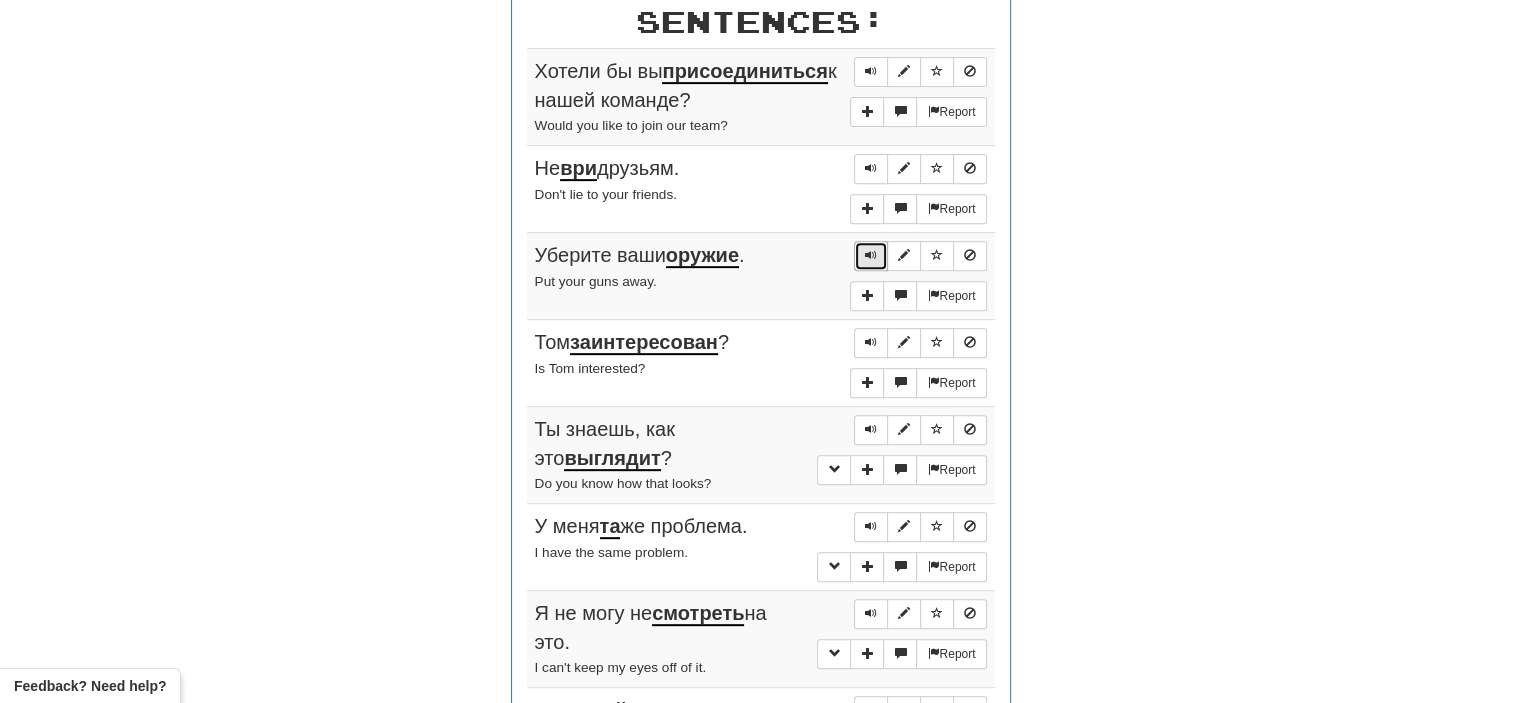 click at bounding box center (871, 255) 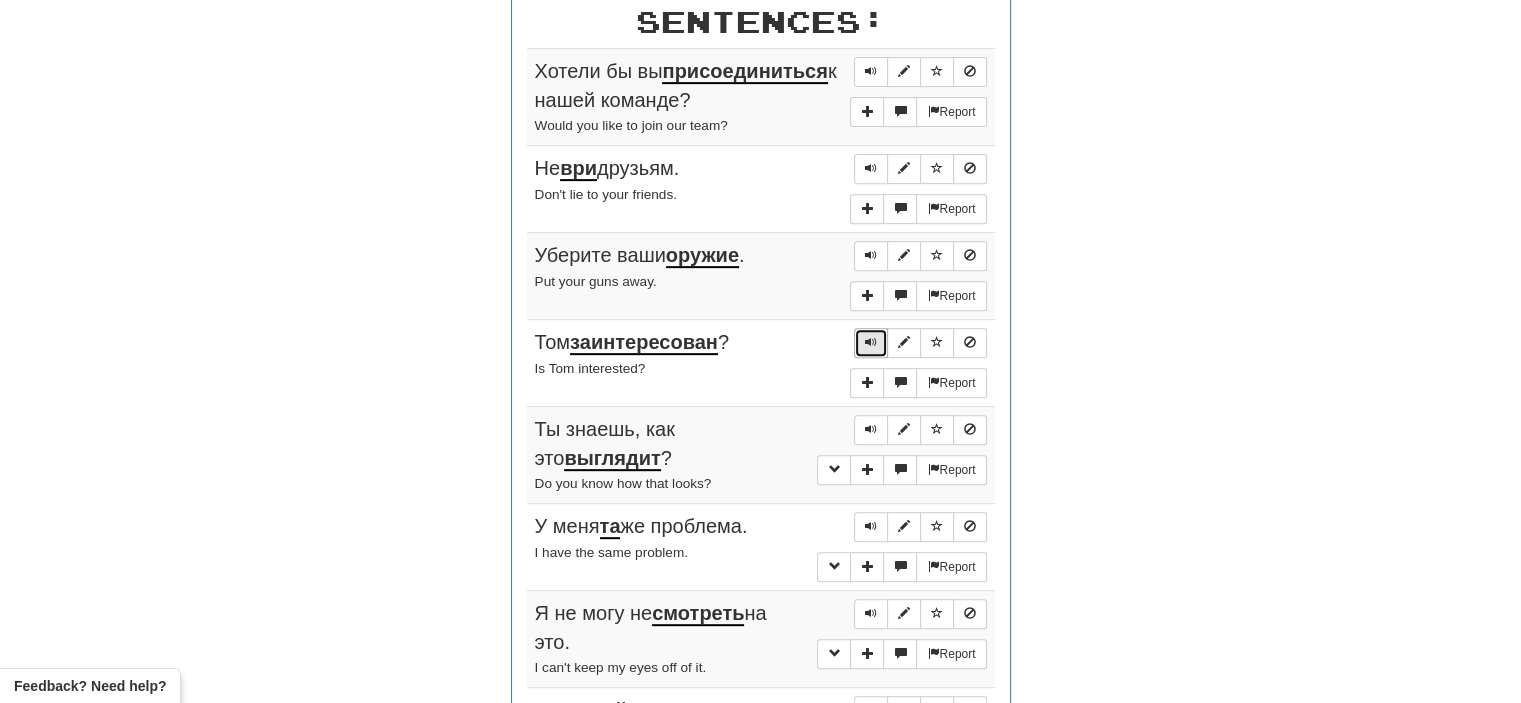 click at bounding box center [871, 342] 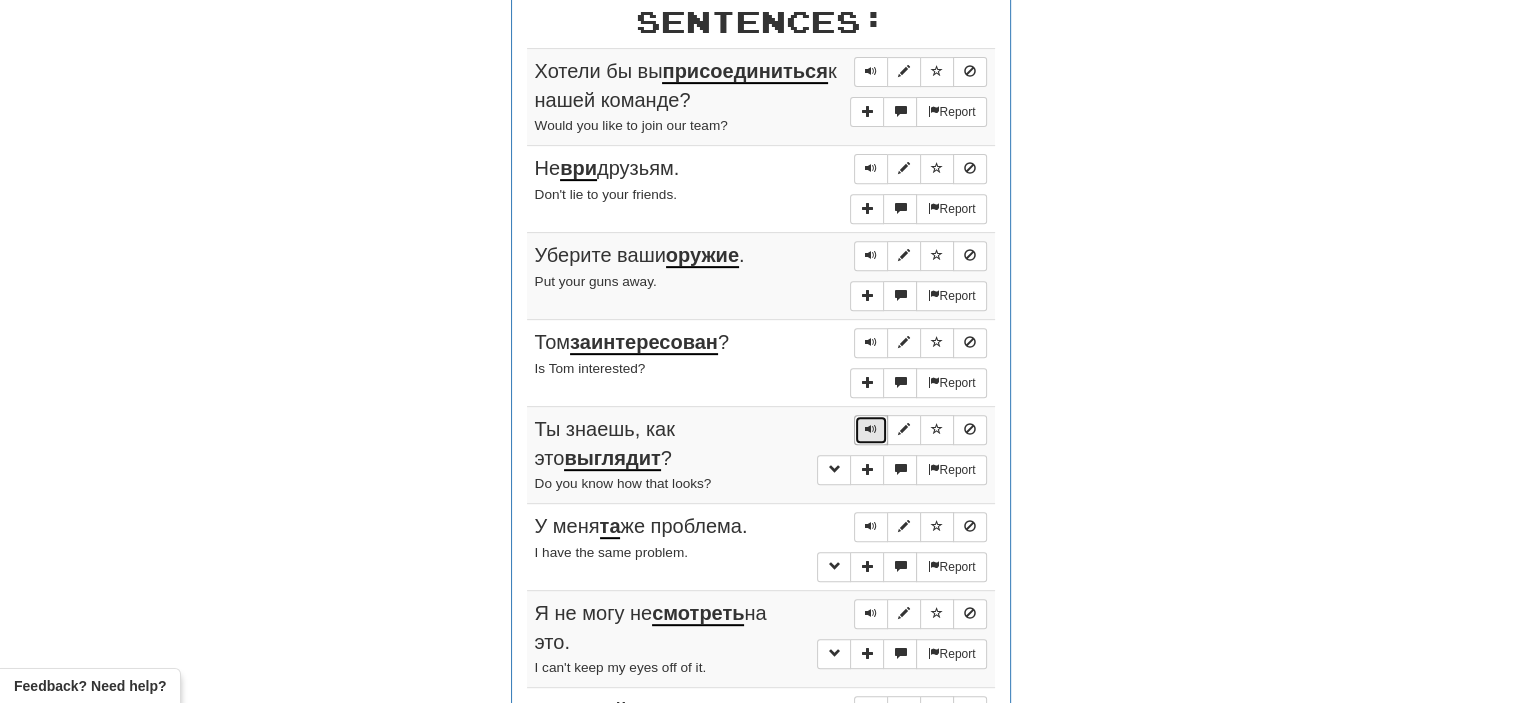 click at bounding box center [871, 429] 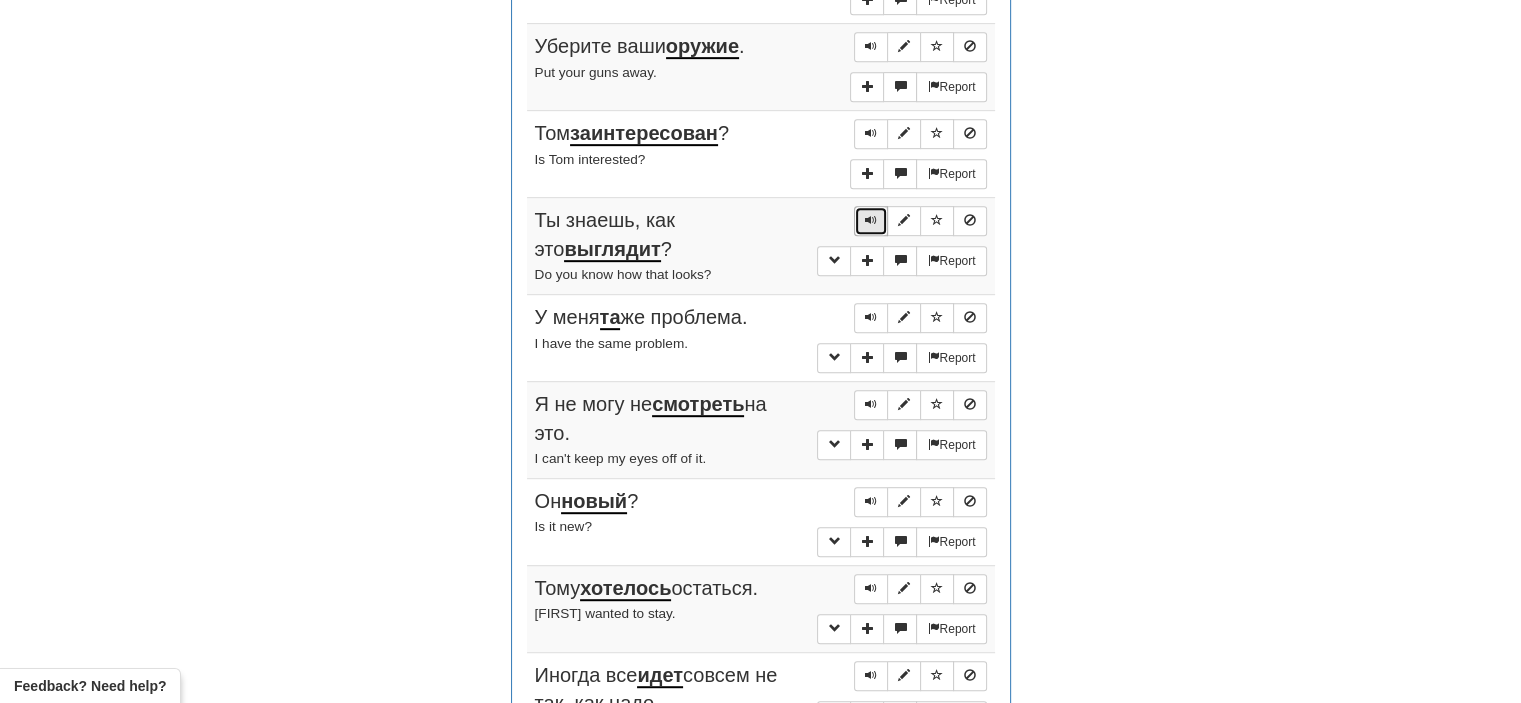 scroll, scrollTop: 992, scrollLeft: 0, axis: vertical 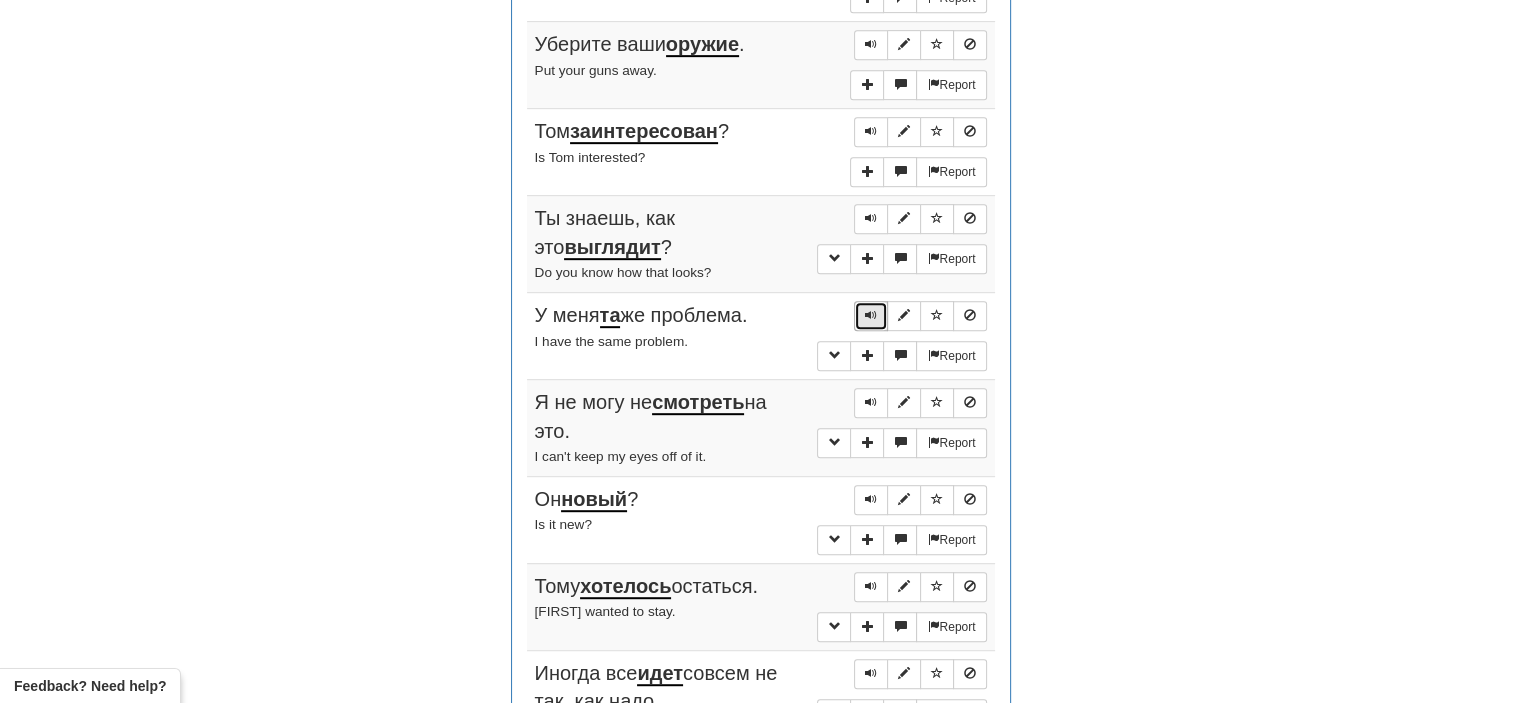 click at bounding box center (871, 315) 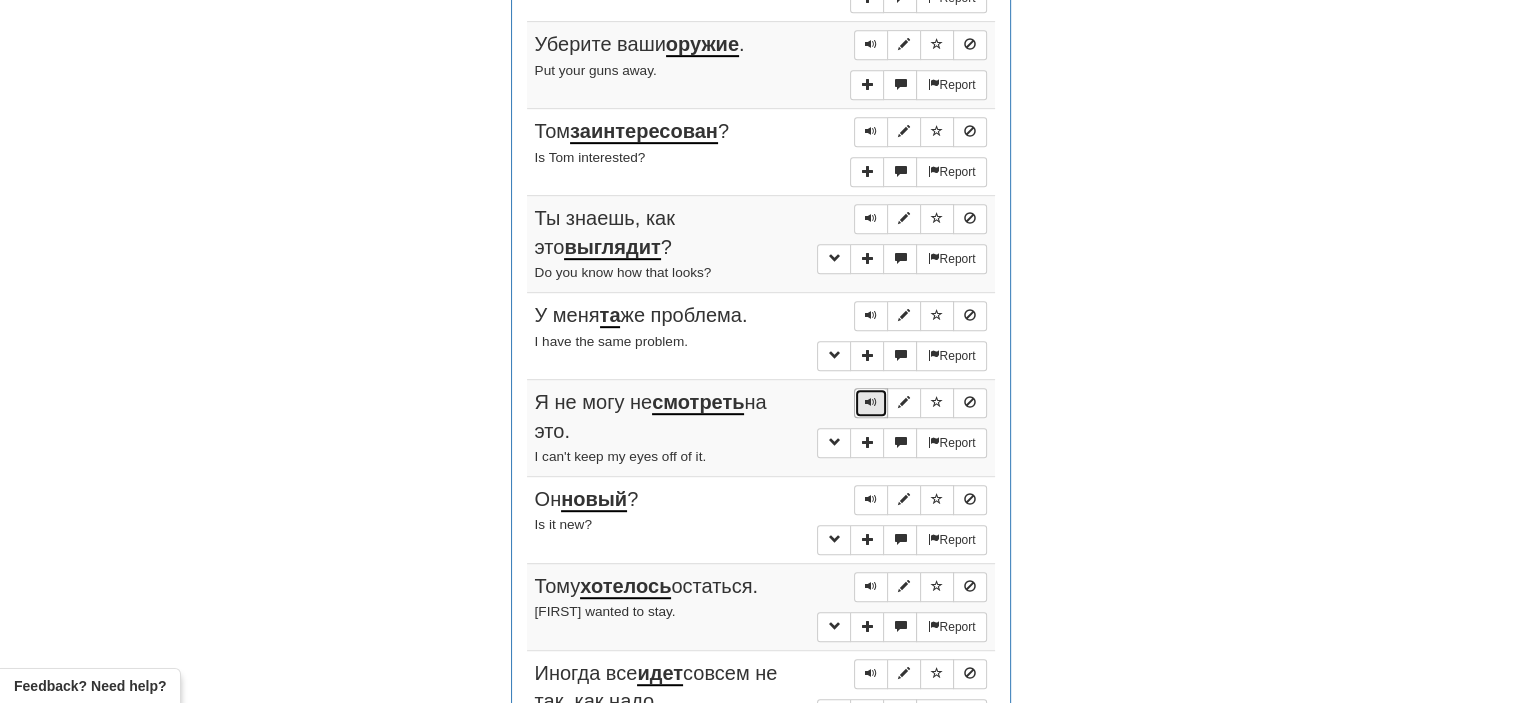 click at bounding box center (871, 403) 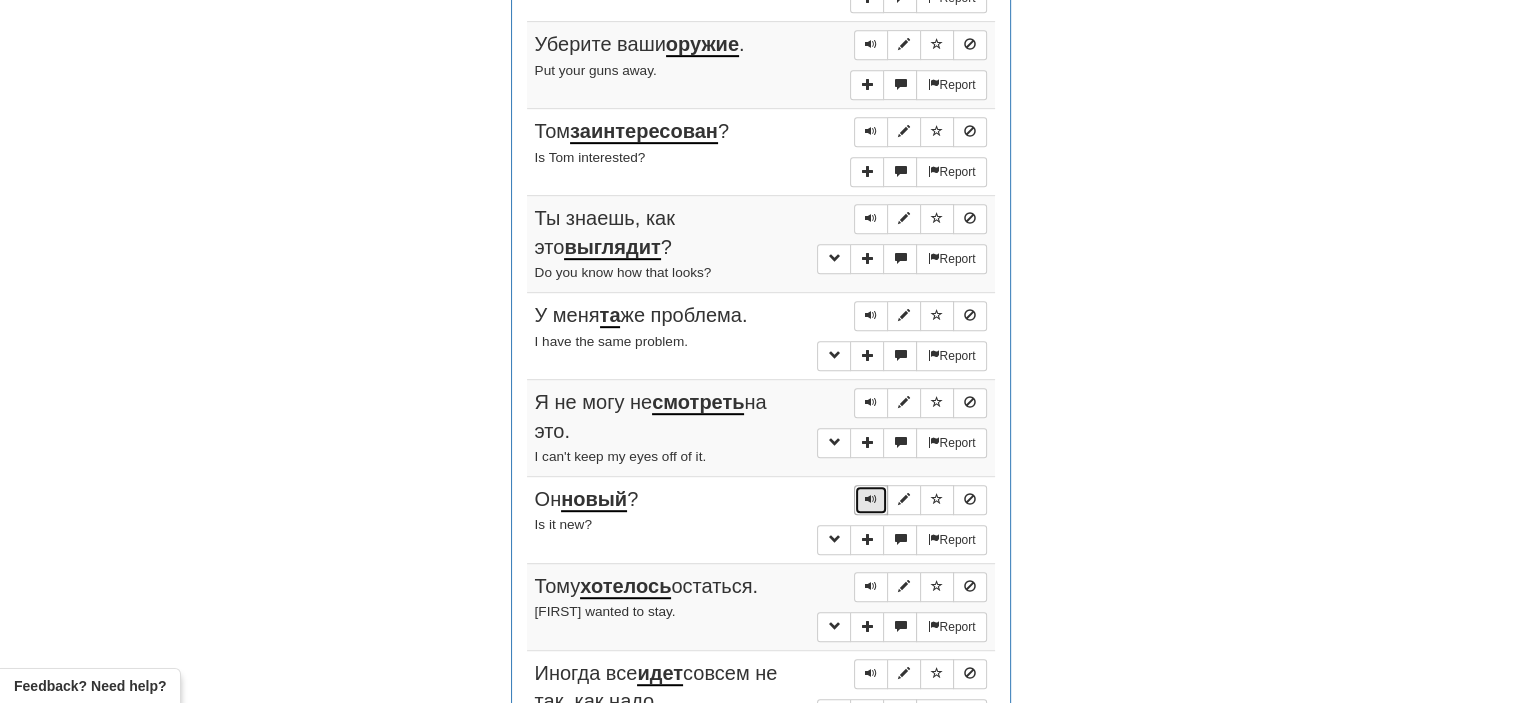 click at bounding box center [871, 499] 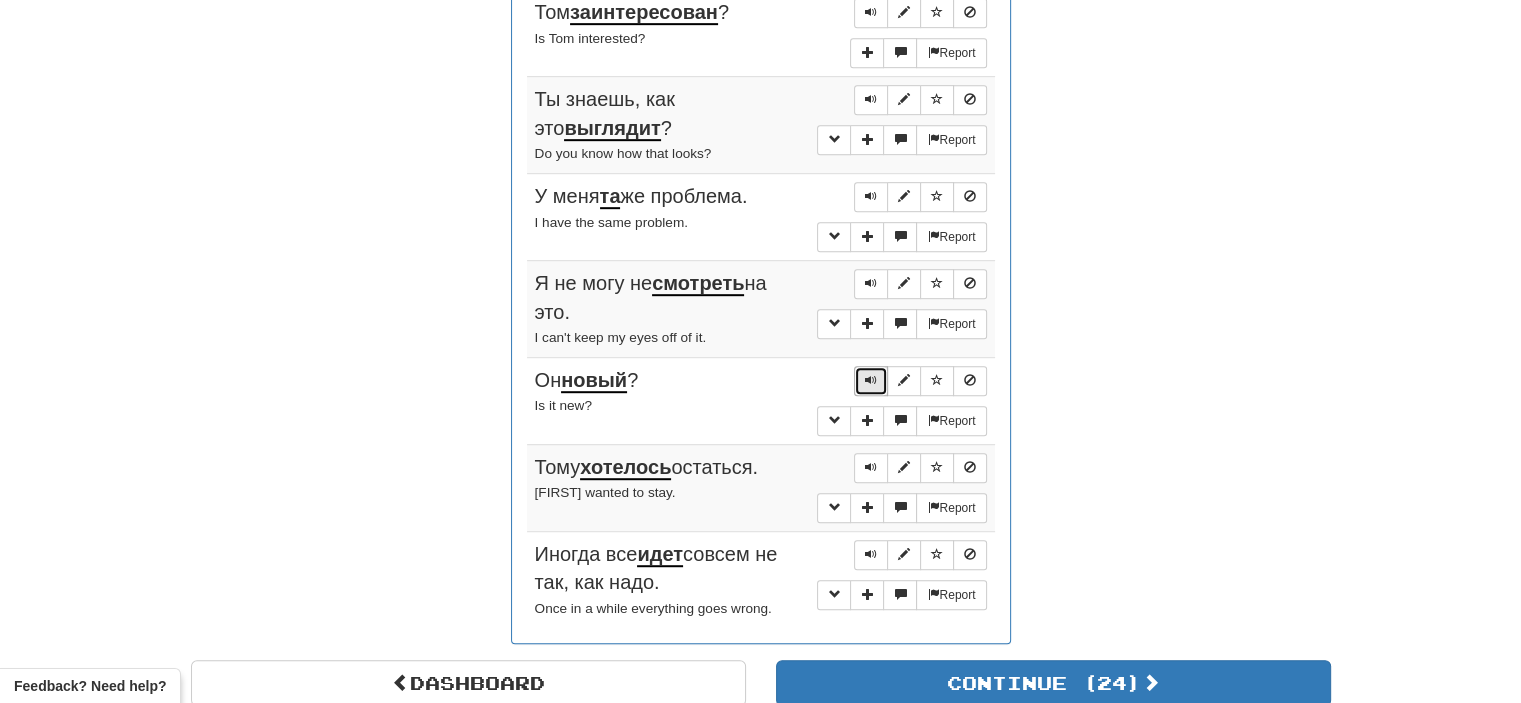 scroll, scrollTop: 1113, scrollLeft: 0, axis: vertical 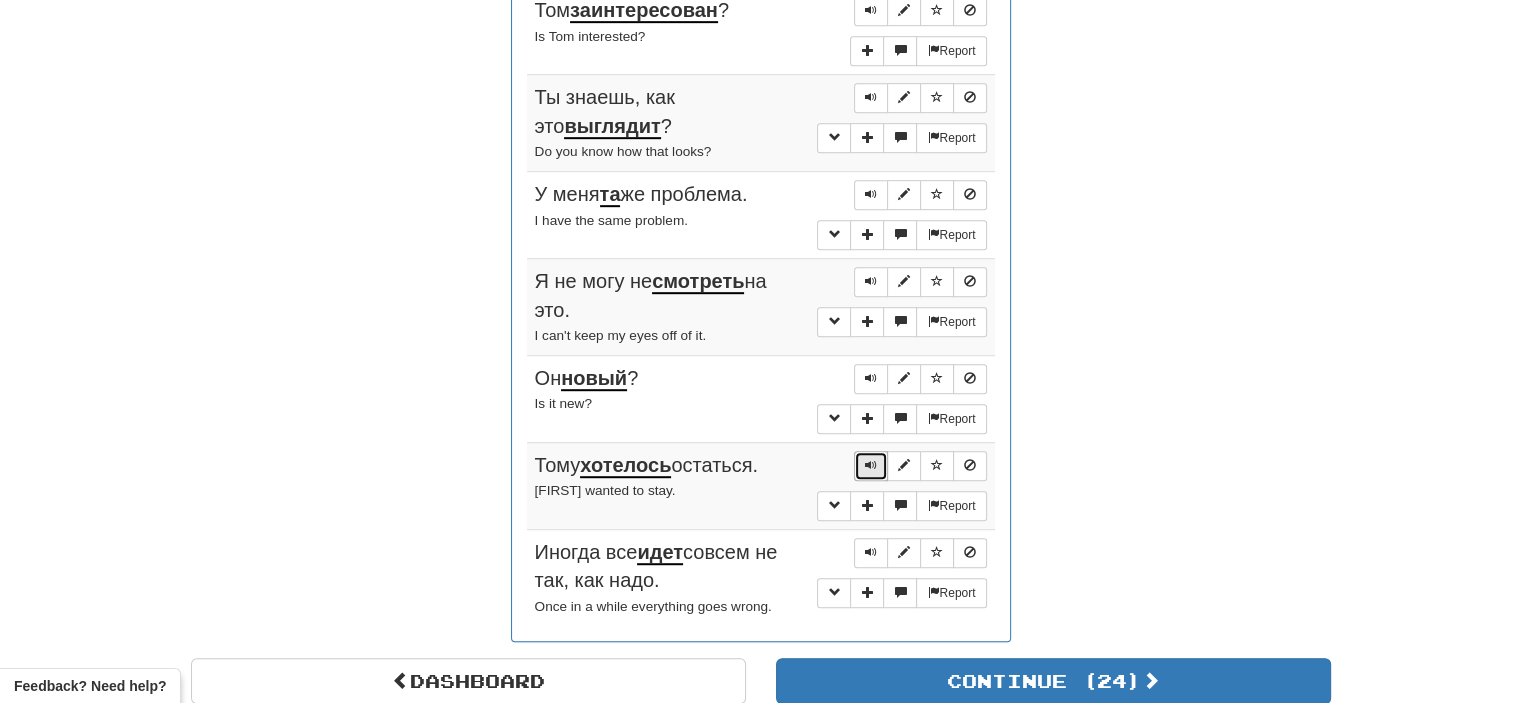 click at bounding box center [871, 465] 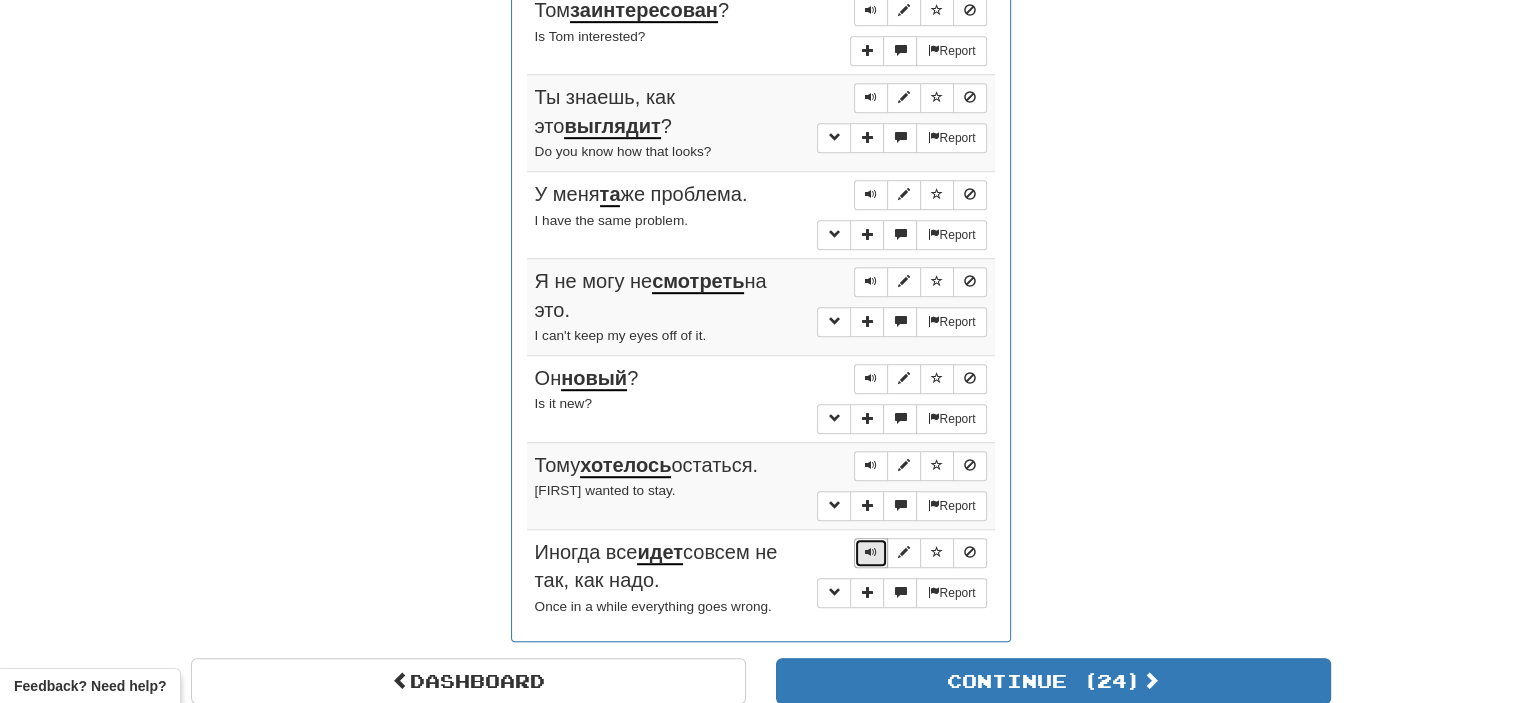 click at bounding box center (871, 552) 